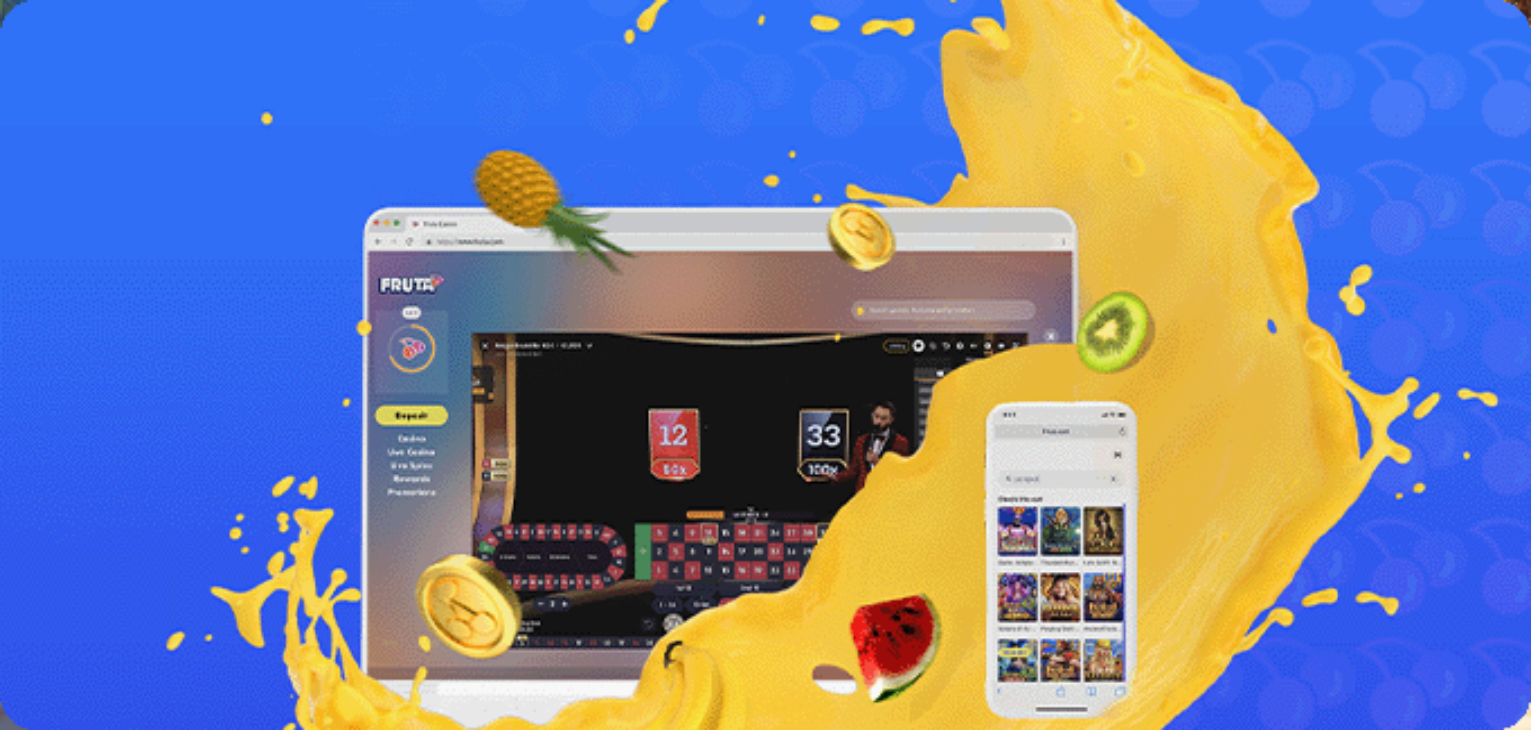scroll, scrollTop: 0, scrollLeft: 0, axis: both 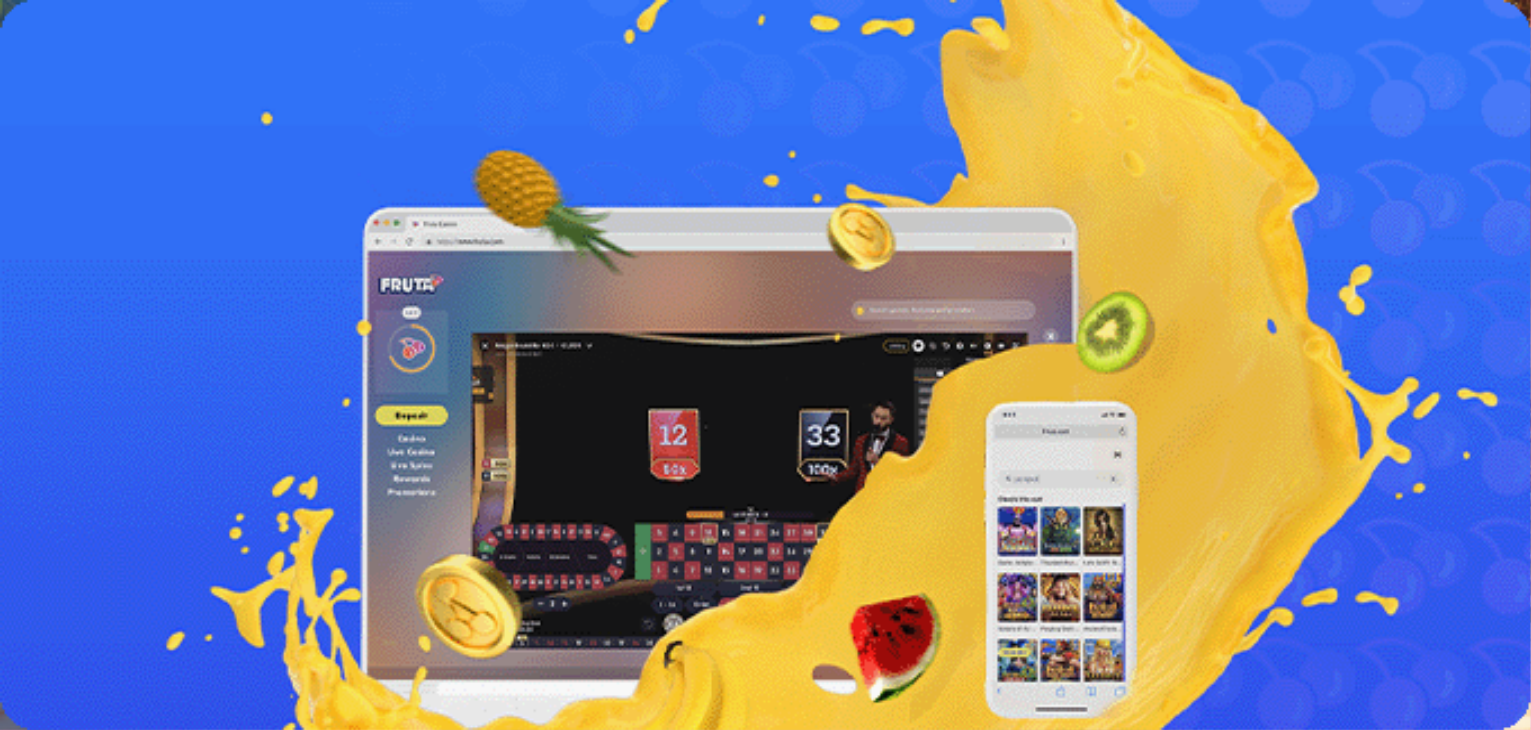click on "Kirjaudu" at bounding box center [138, 72] 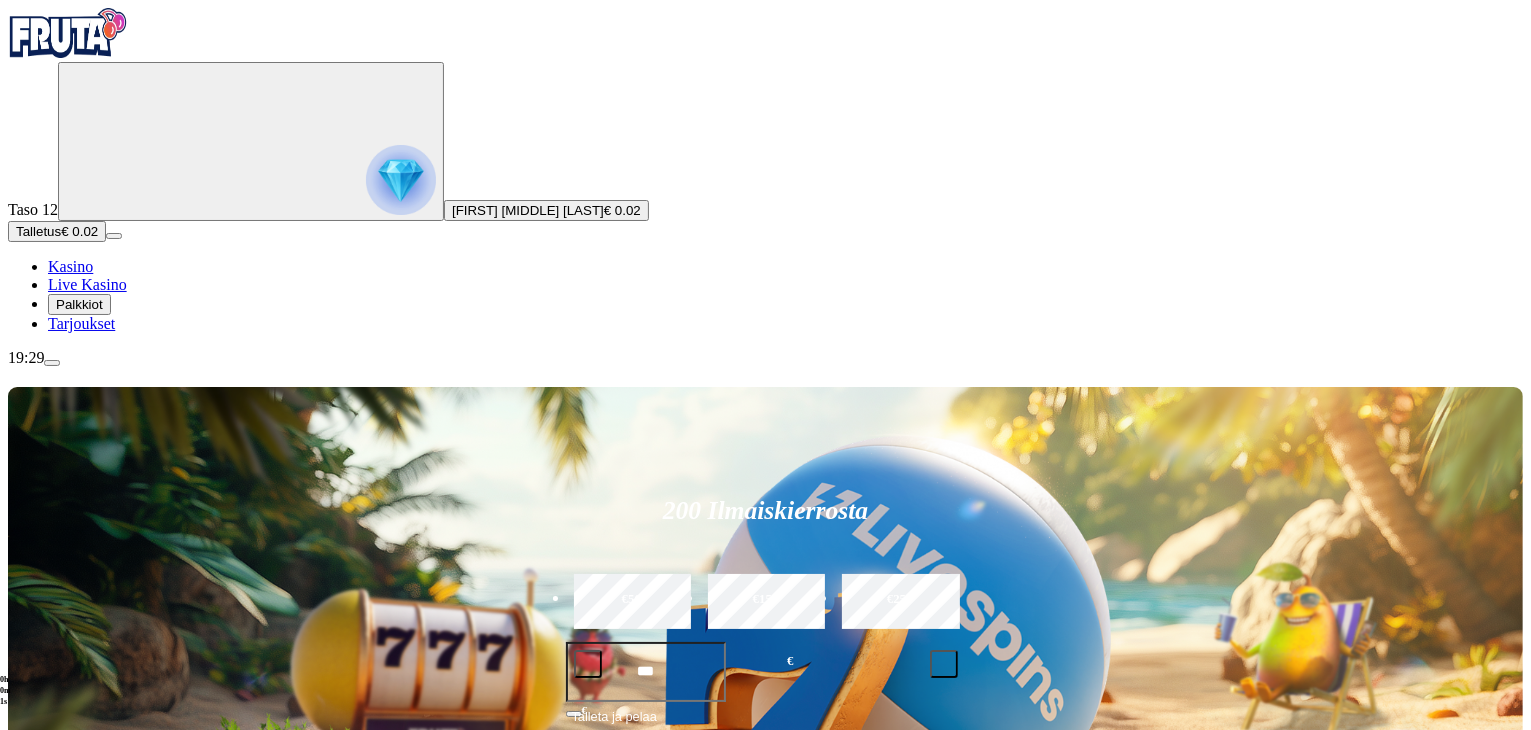 click on "Talletus" at bounding box center [38, 231] 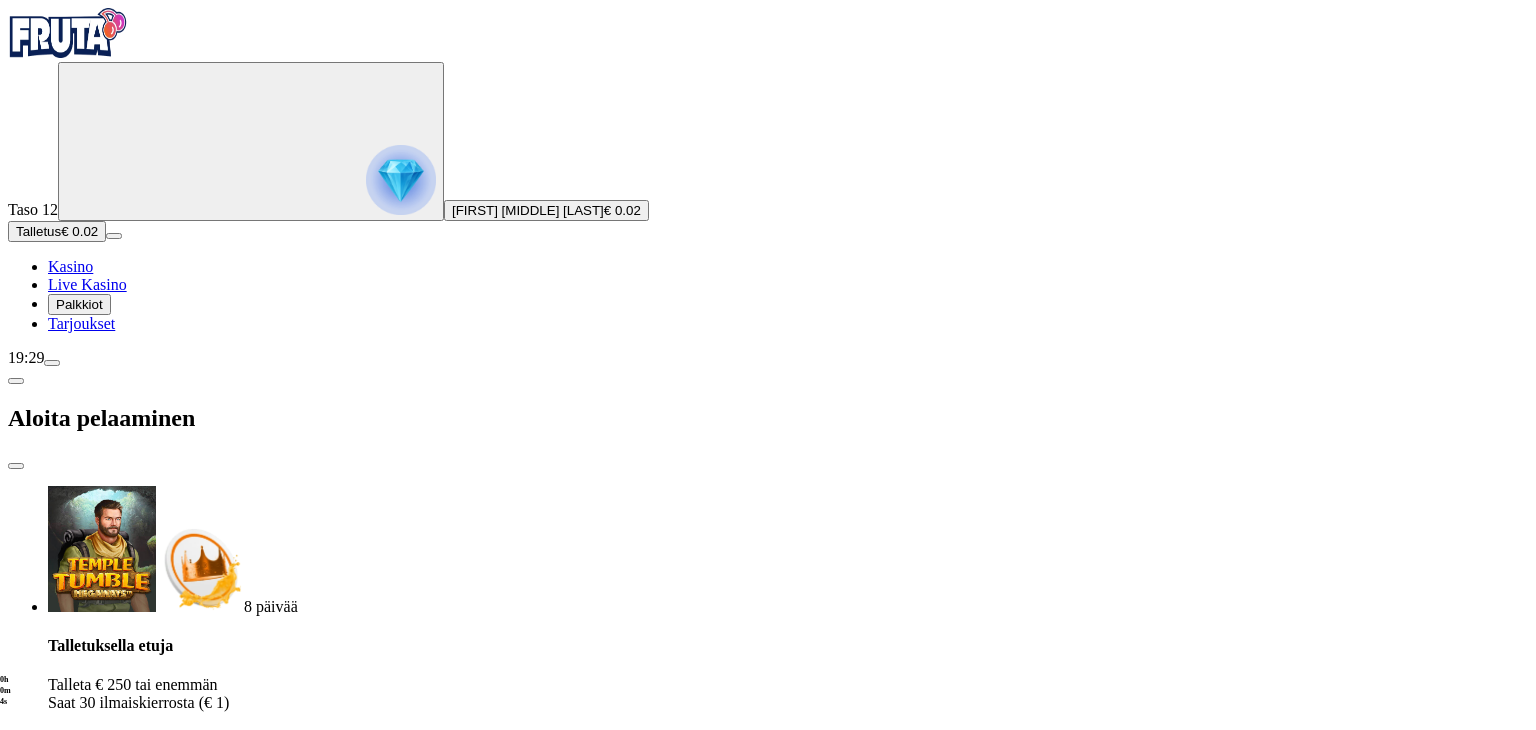 click on "***" at bounding box center (77, 1847) 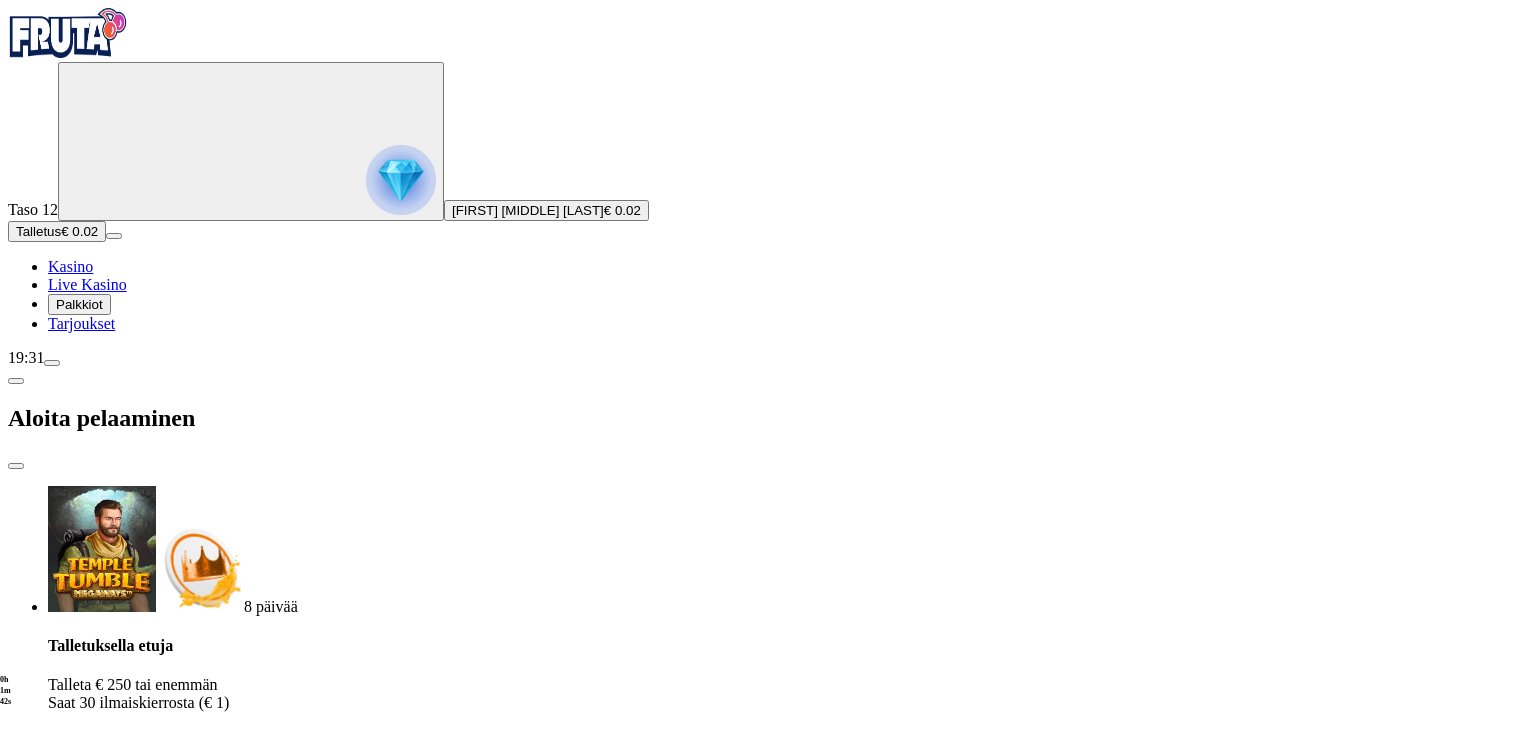 type on "**" 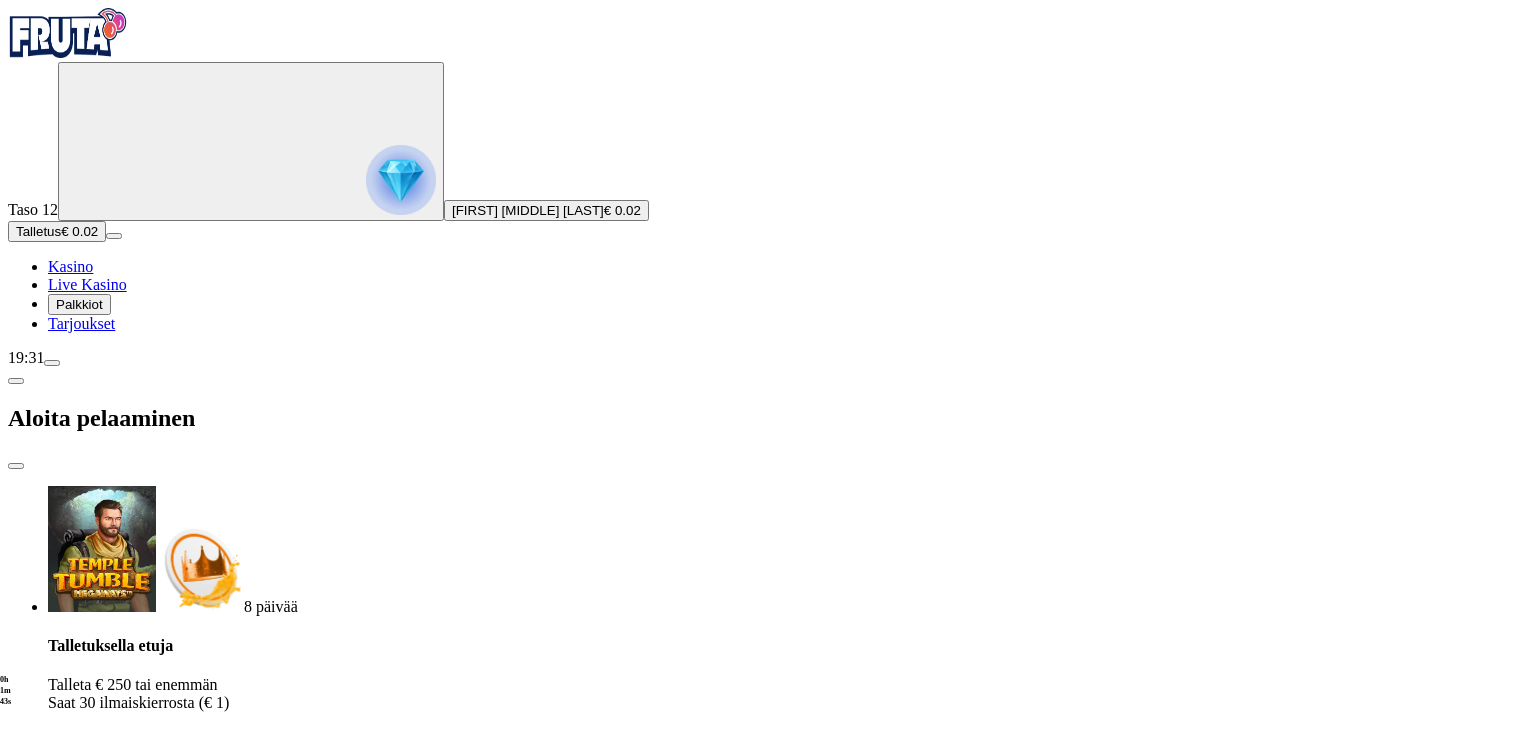 click on "TALLETA JA PELAA" at bounding box center (71, 1914) 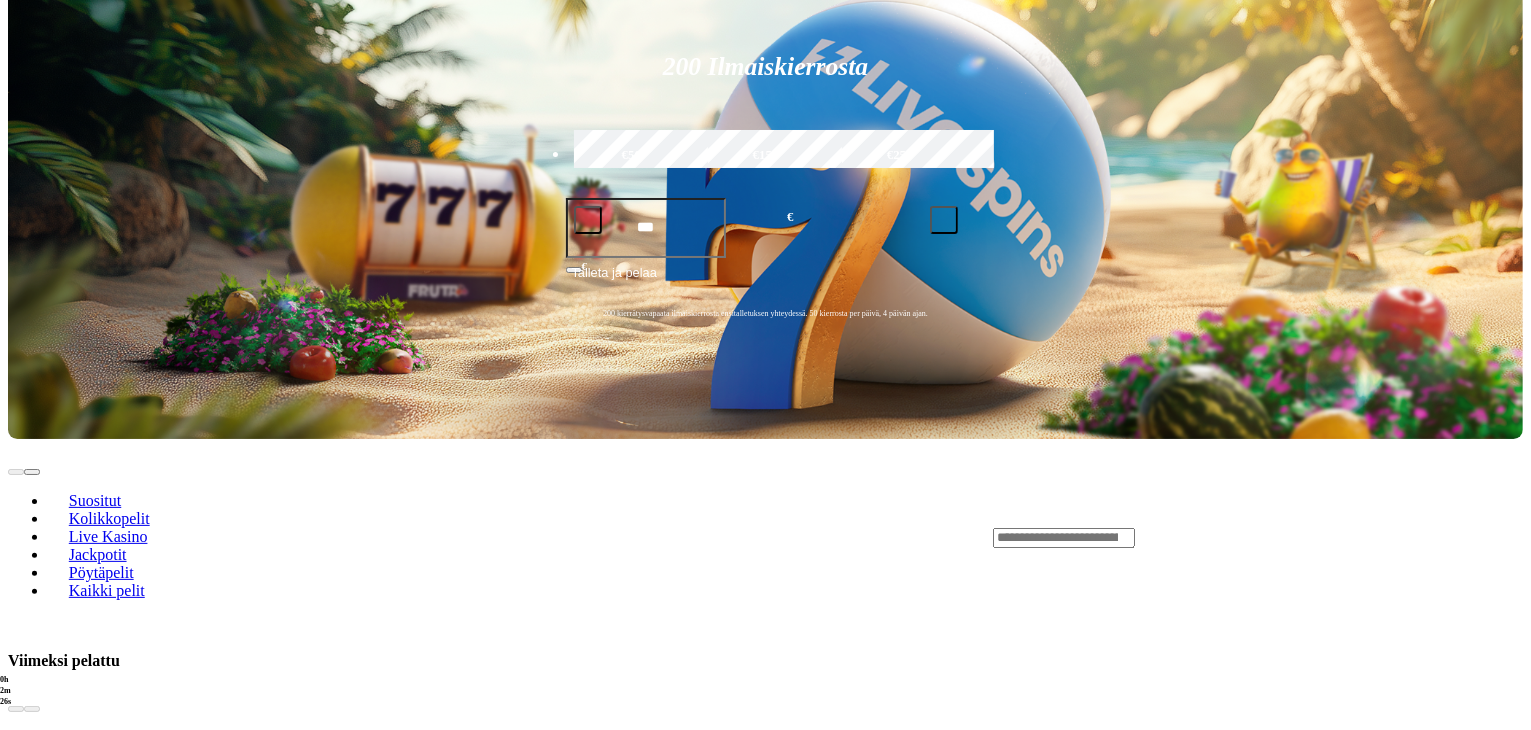scroll, scrollTop: 560, scrollLeft: 0, axis: vertical 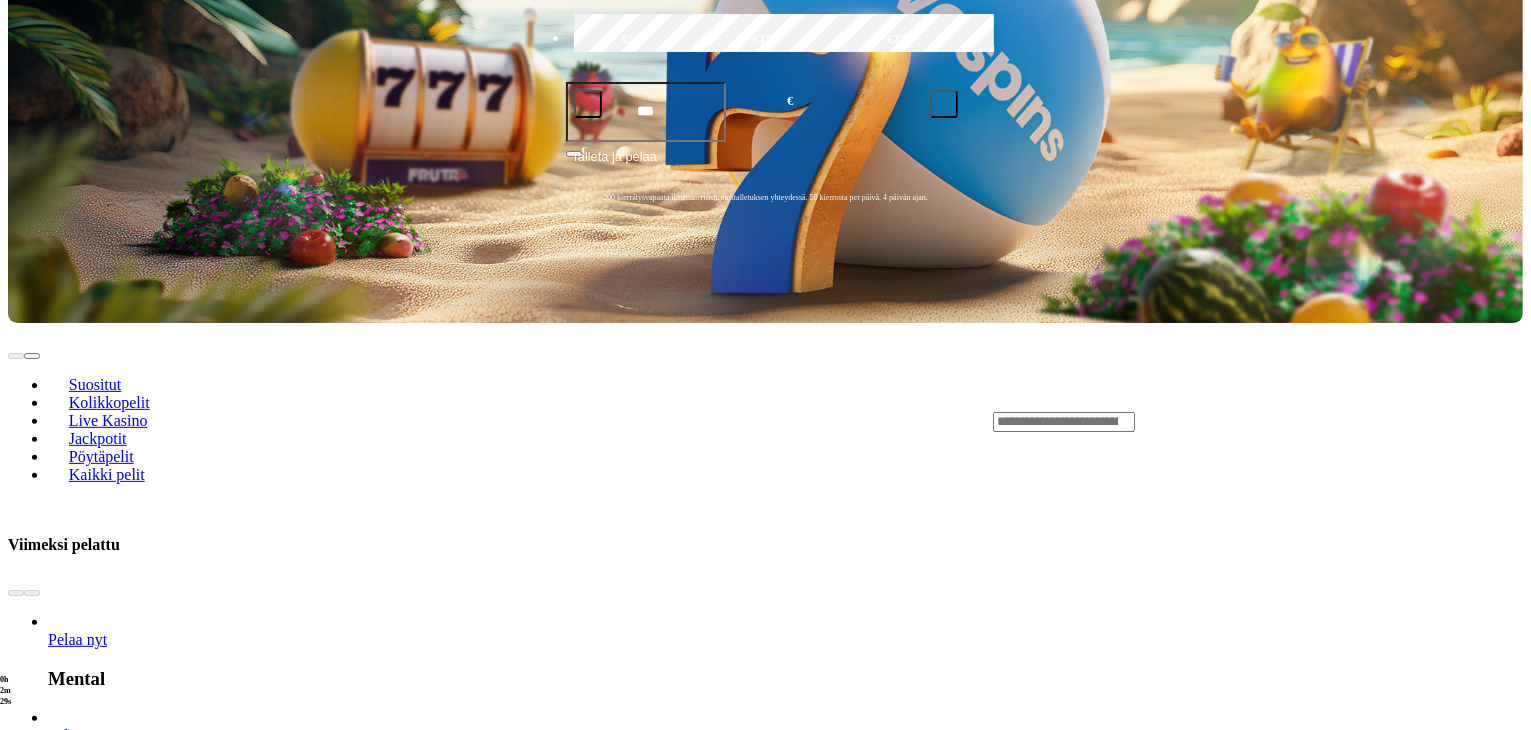 click at bounding box center (32, 987) 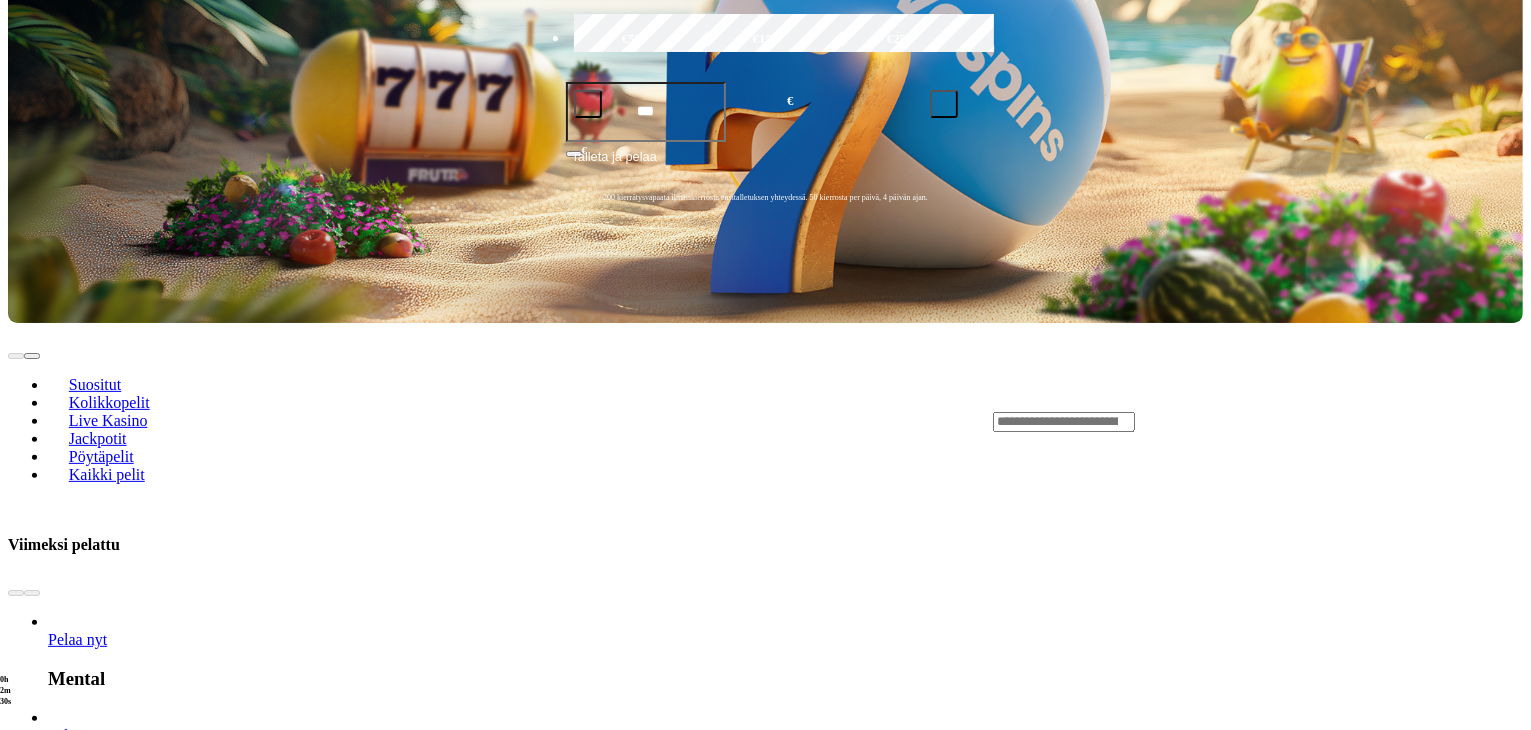 click at bounding box center [32, 987] 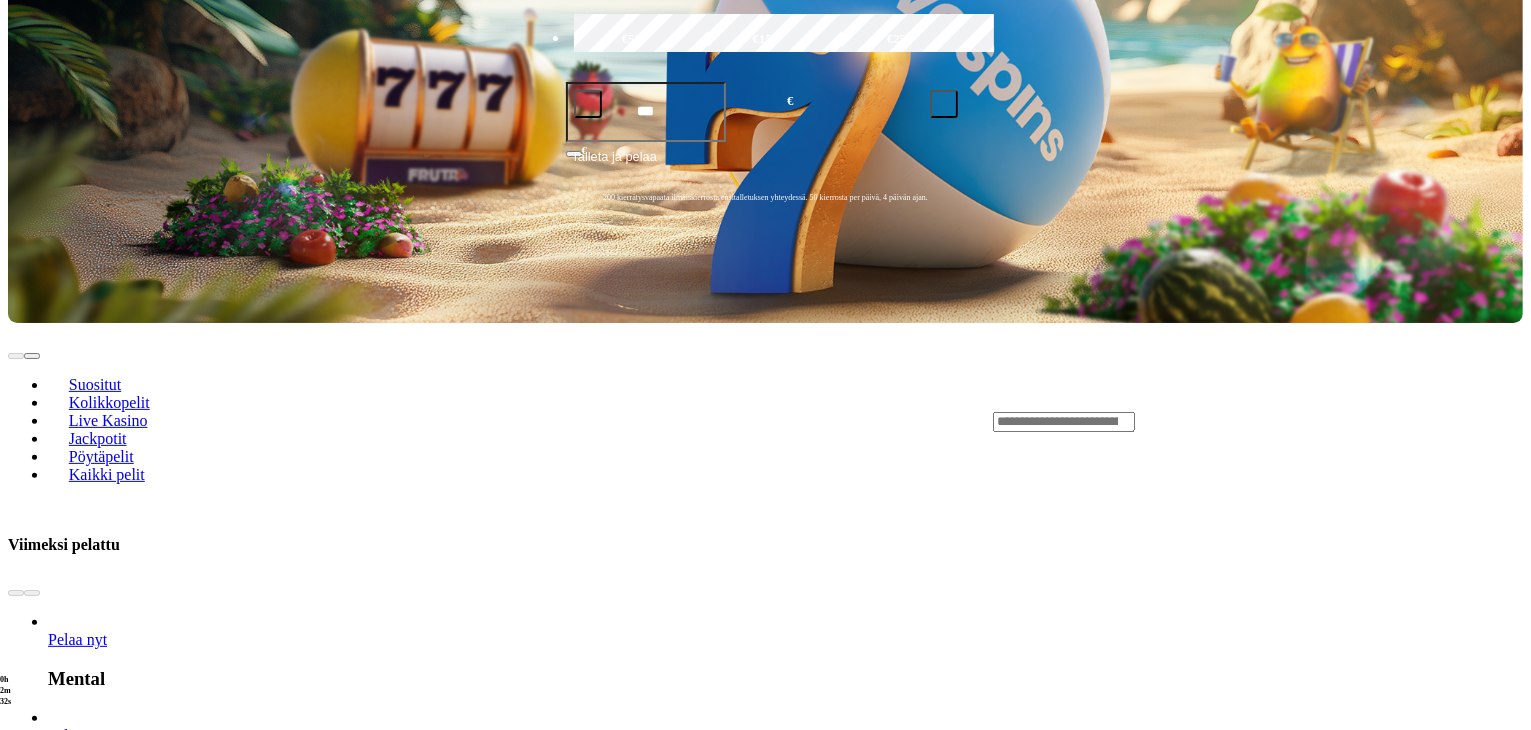 scroll, scrollTop: 756, scrollLeft: 0, axis: vertical 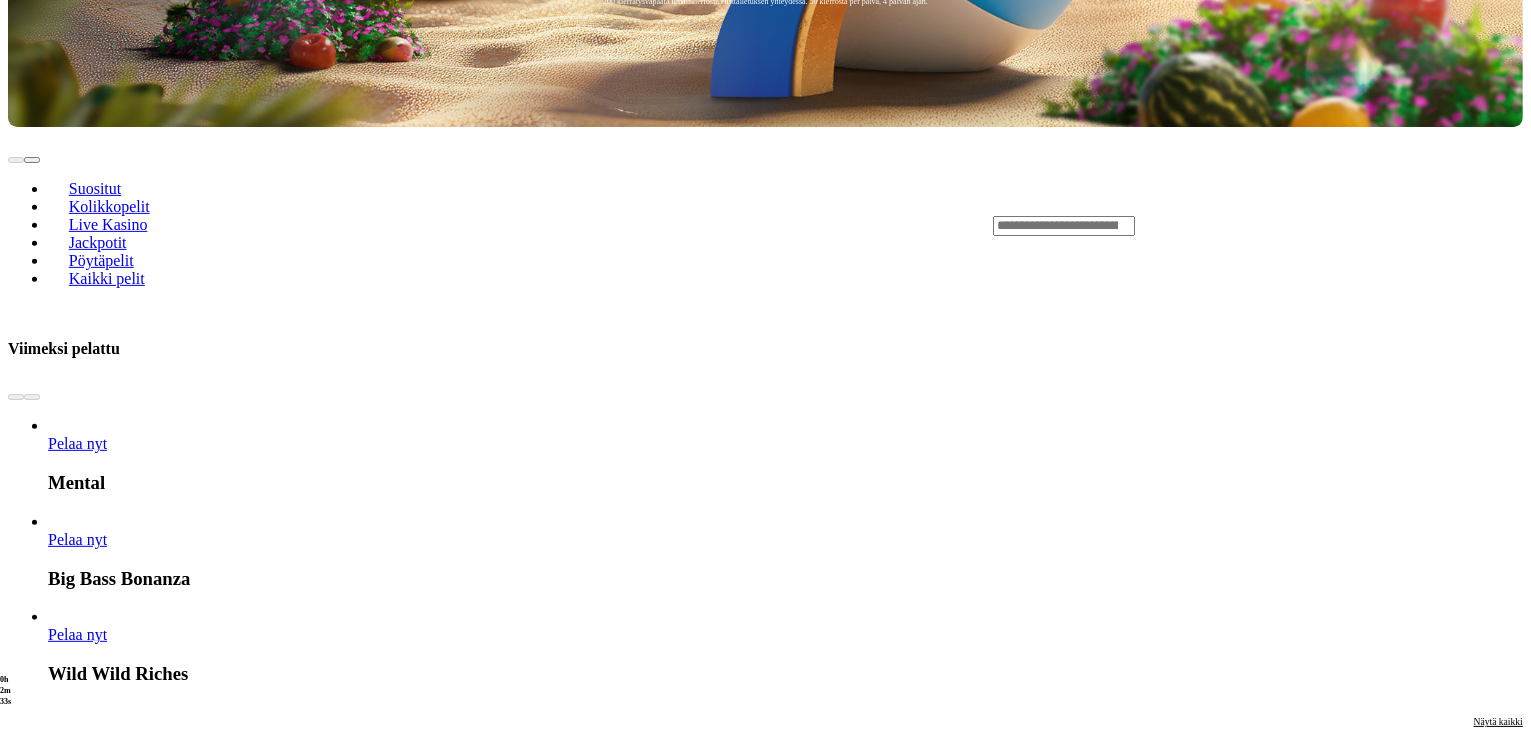click at bounding box center [32, 1947] 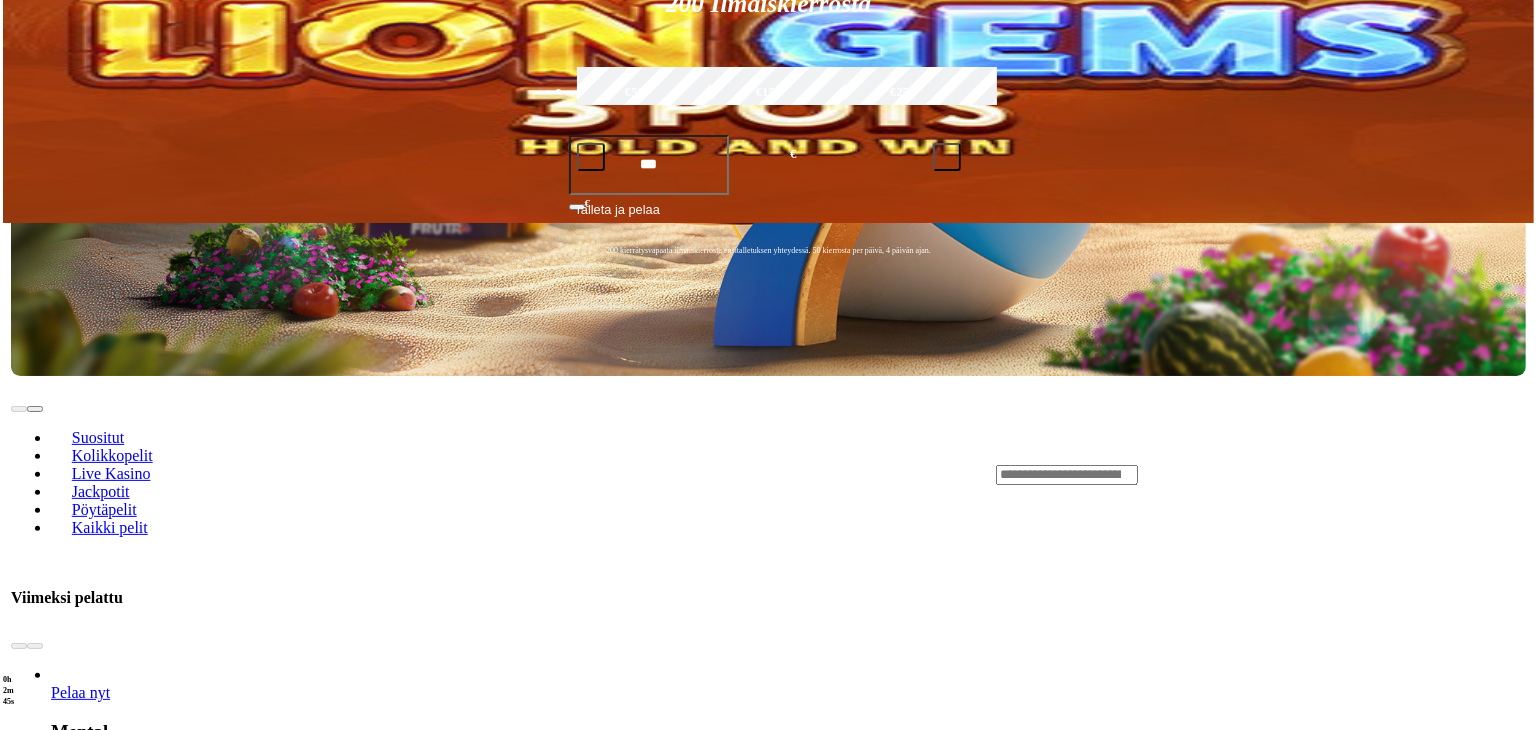 scroll, scrollTop: 506, scrollLeft: 0, axis: vertical 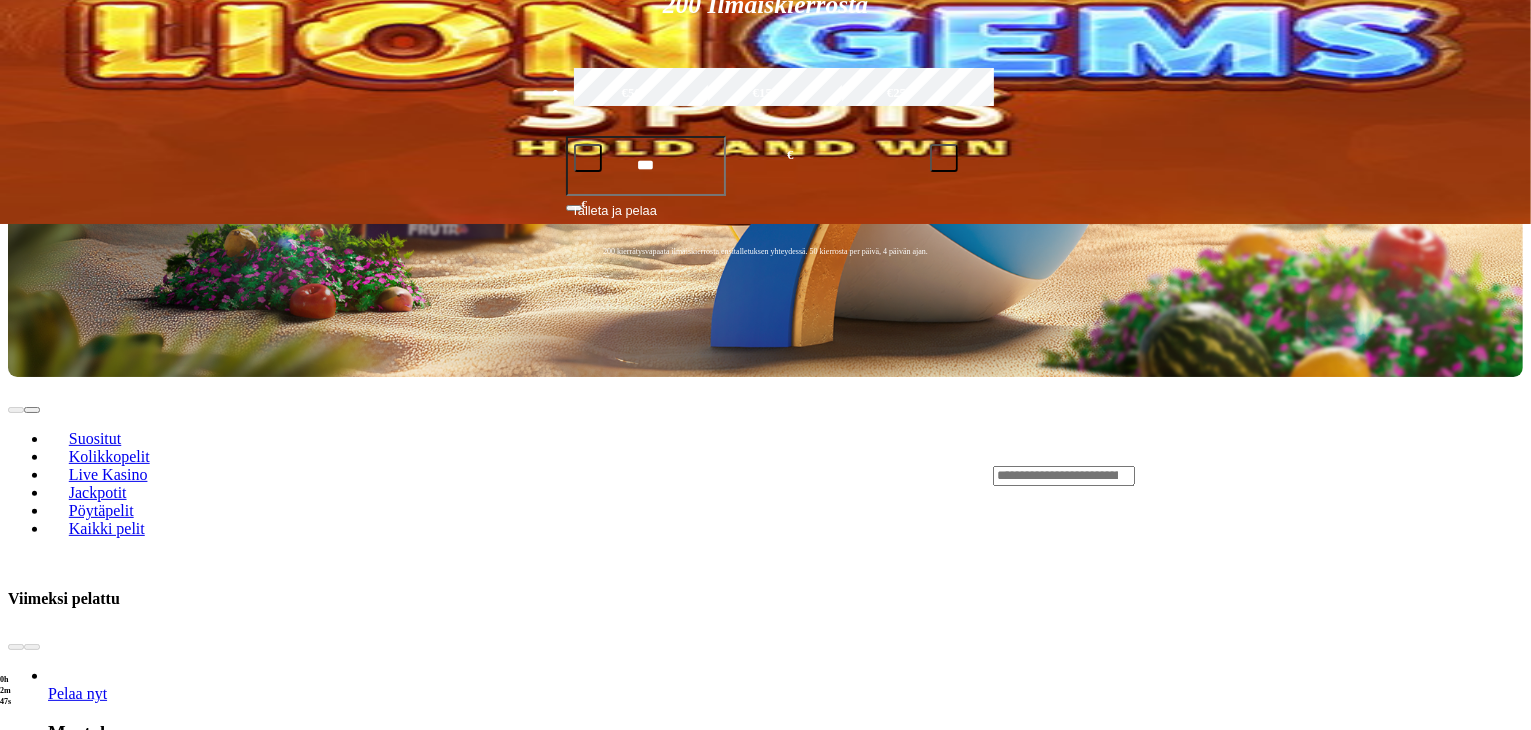 click at bounding box center (401, -326) 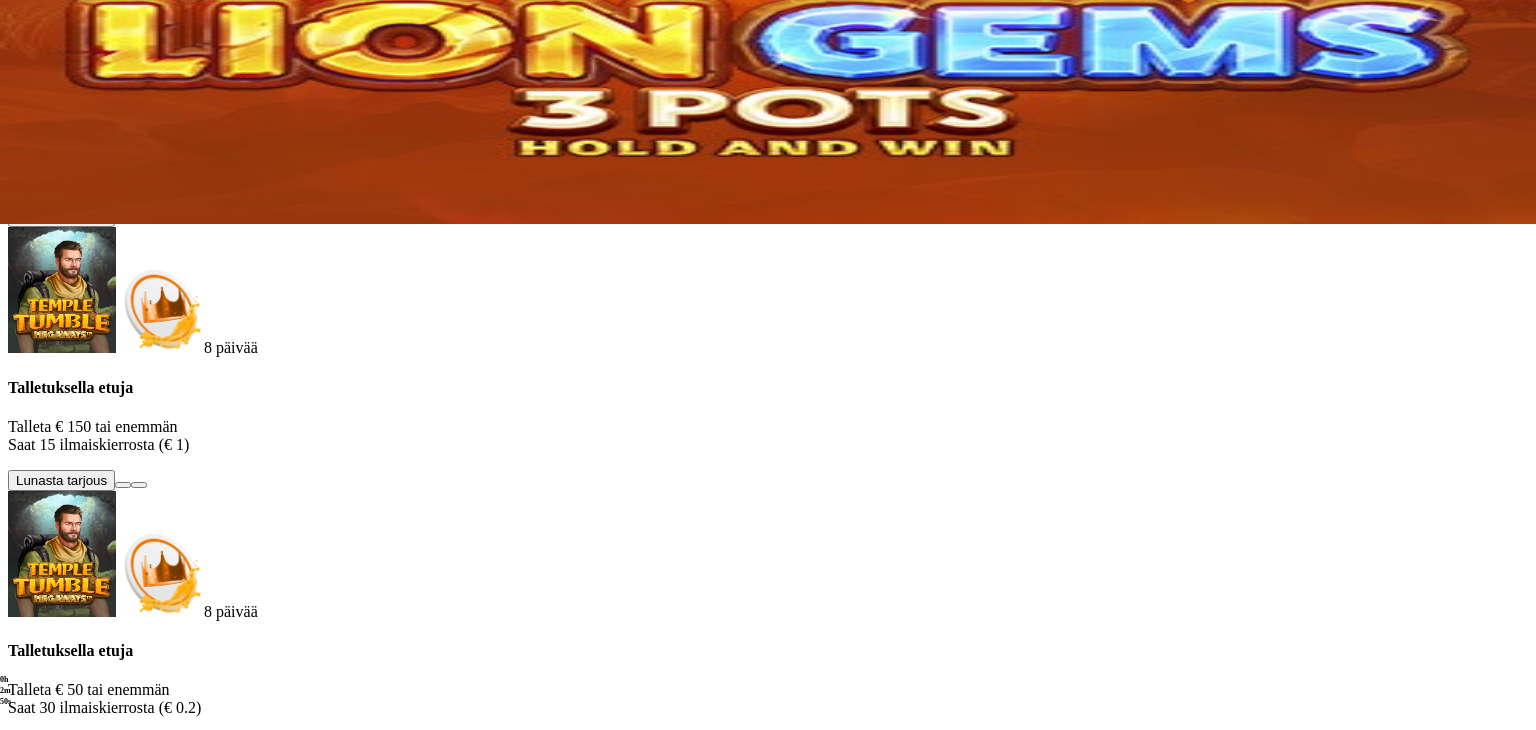 scroll, scrollTop: 112, scrollLeft: 0, axis: vertical 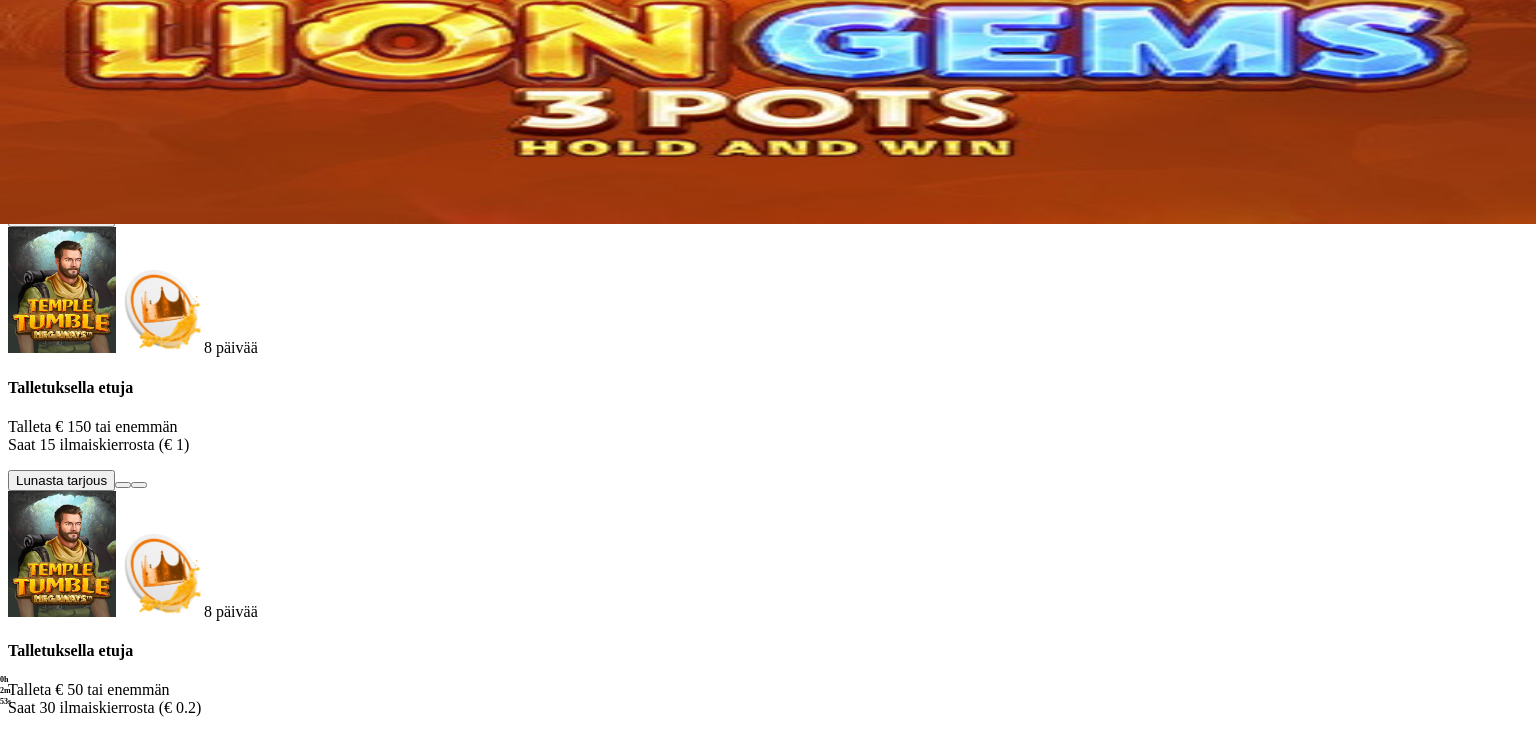 click at bounding box center [123, 1012] 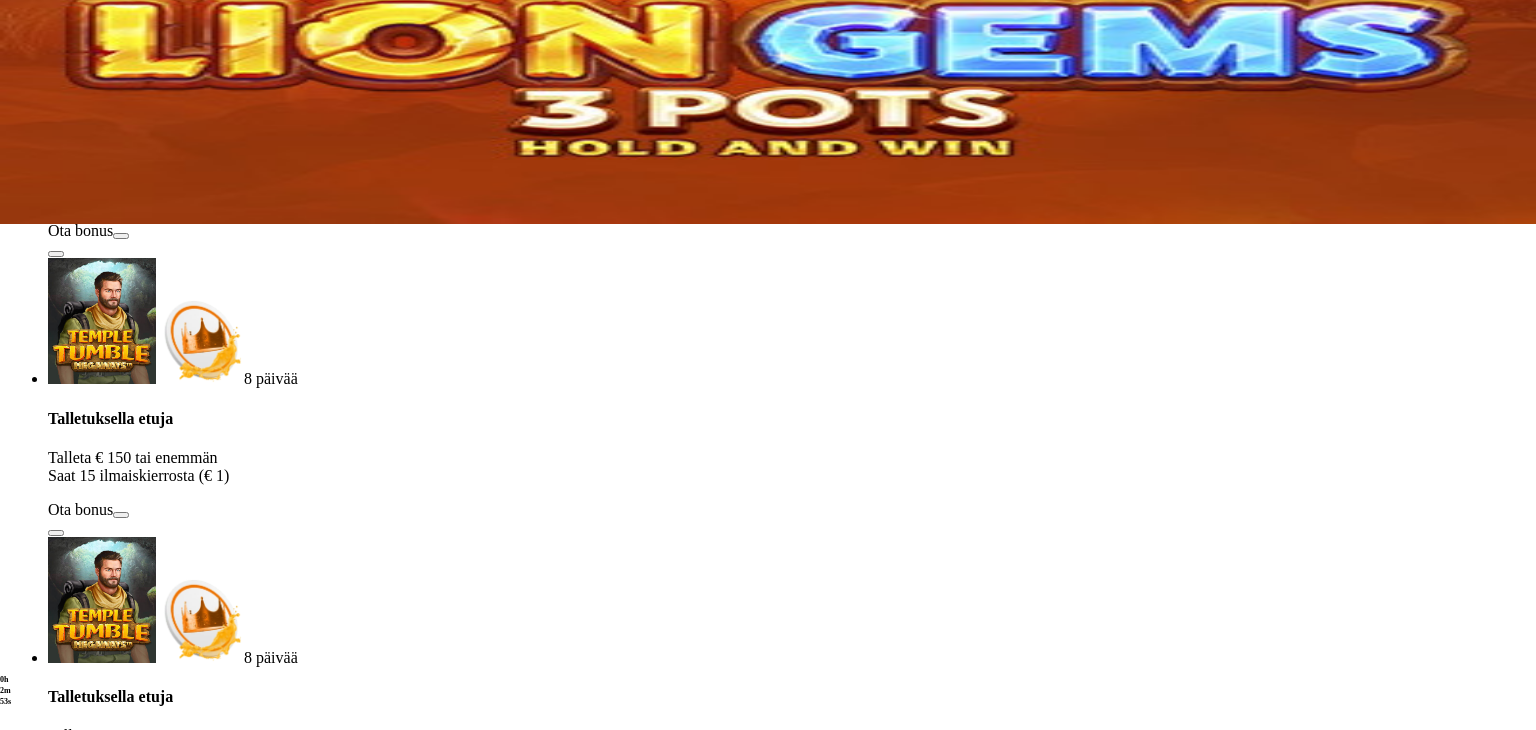 scroll, scrollTop: 0, scrollLeft: 0, axis: both 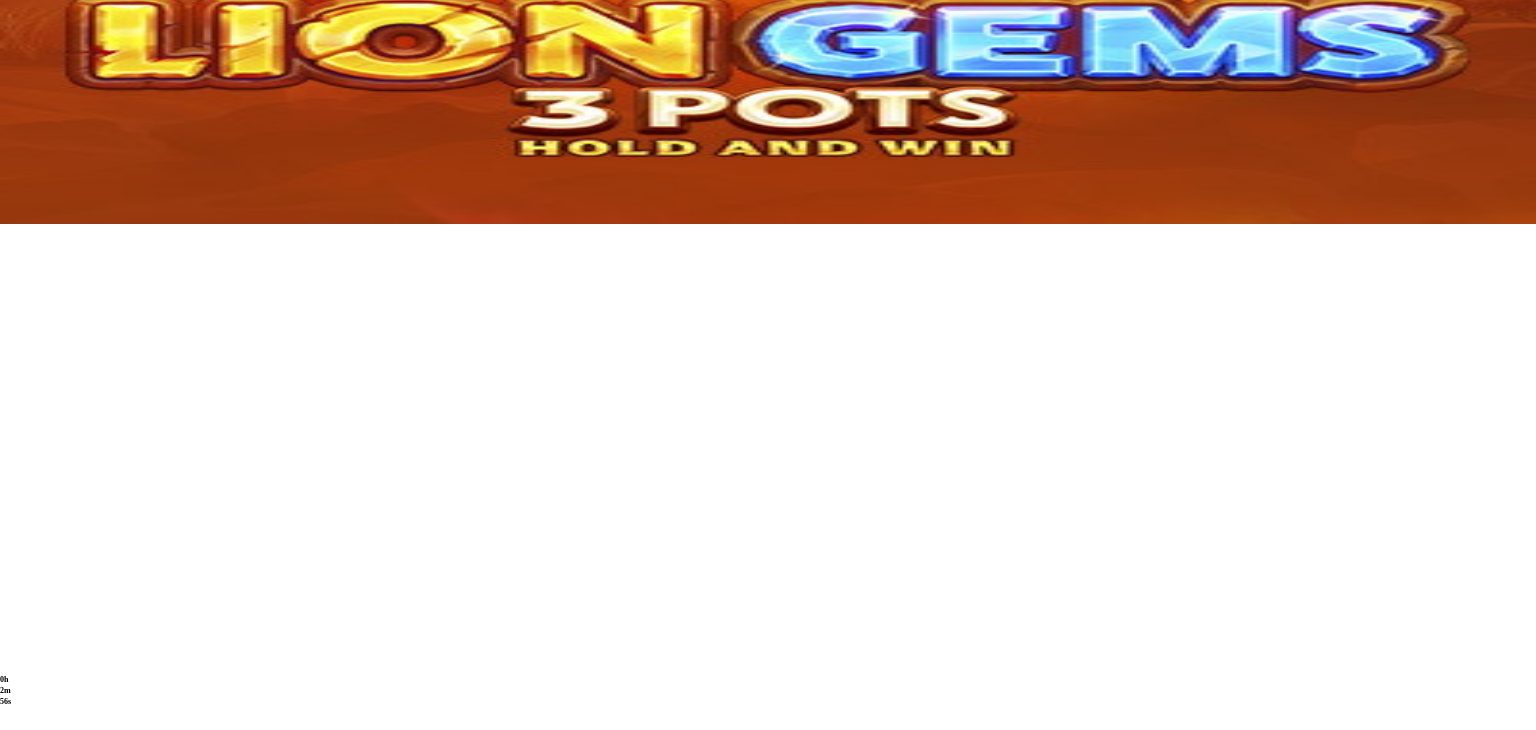 click at bounding box center [16, -40] 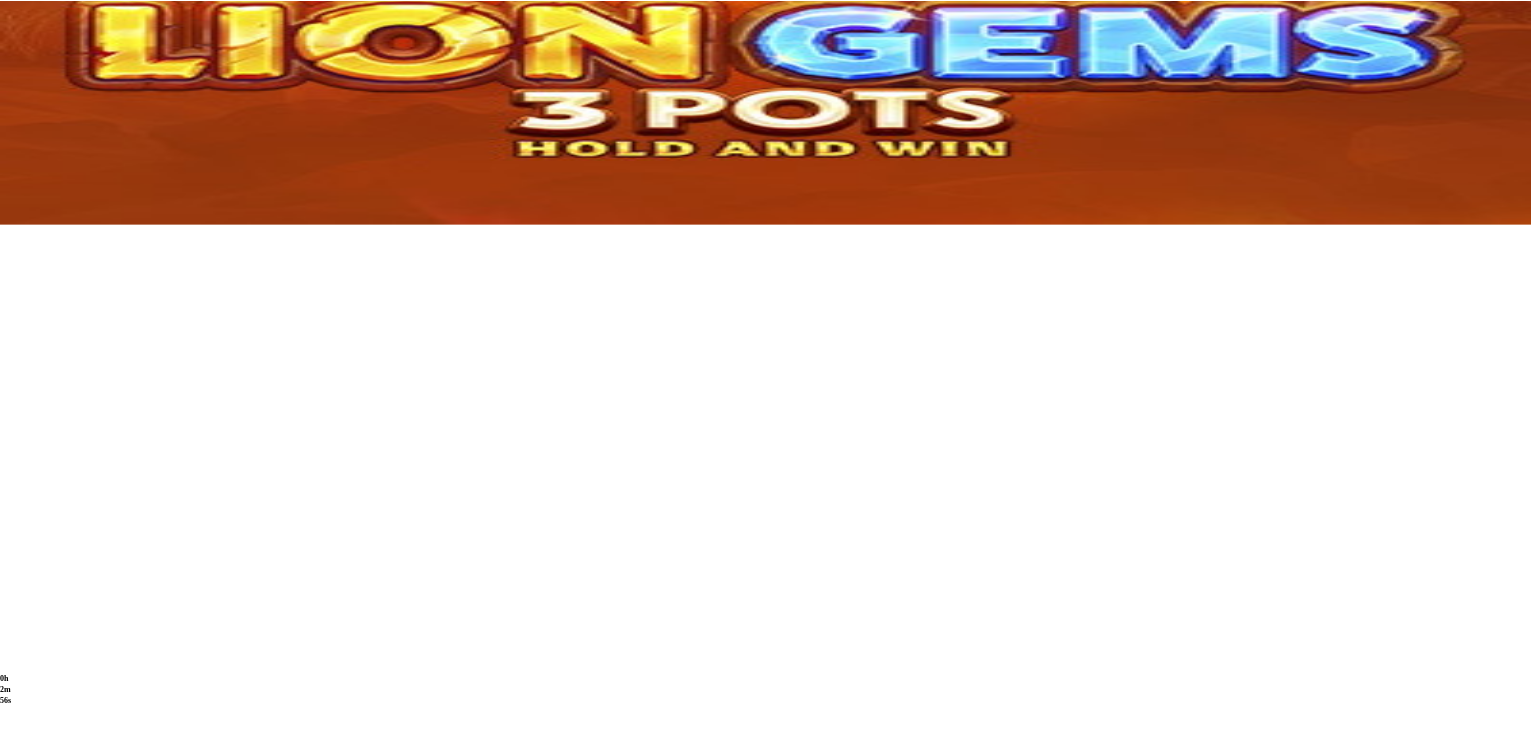 scroll, scrollTop: 0, scrollLeft: 0, axis: both 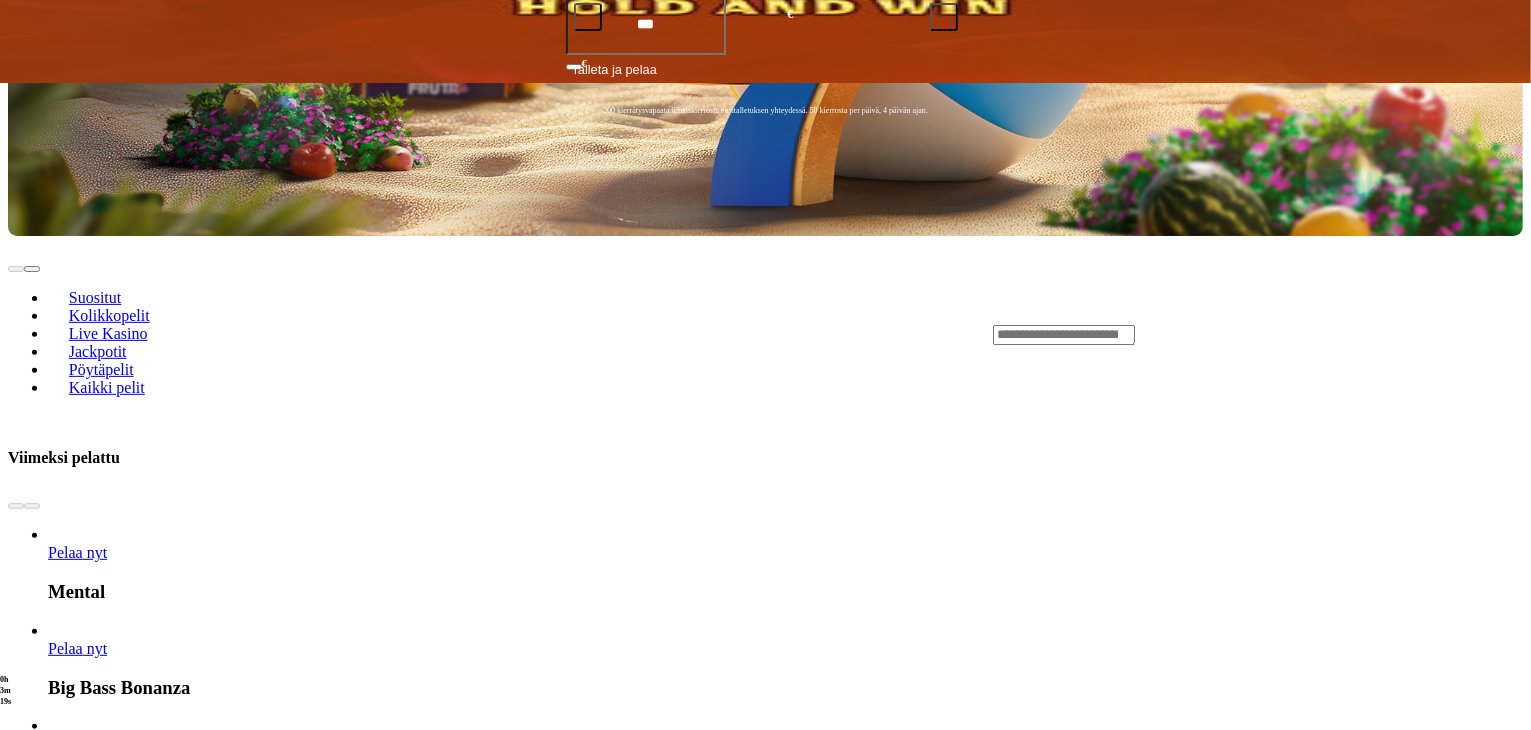 click on "Pelaa nyt" at bounding box center (-592, 1423) 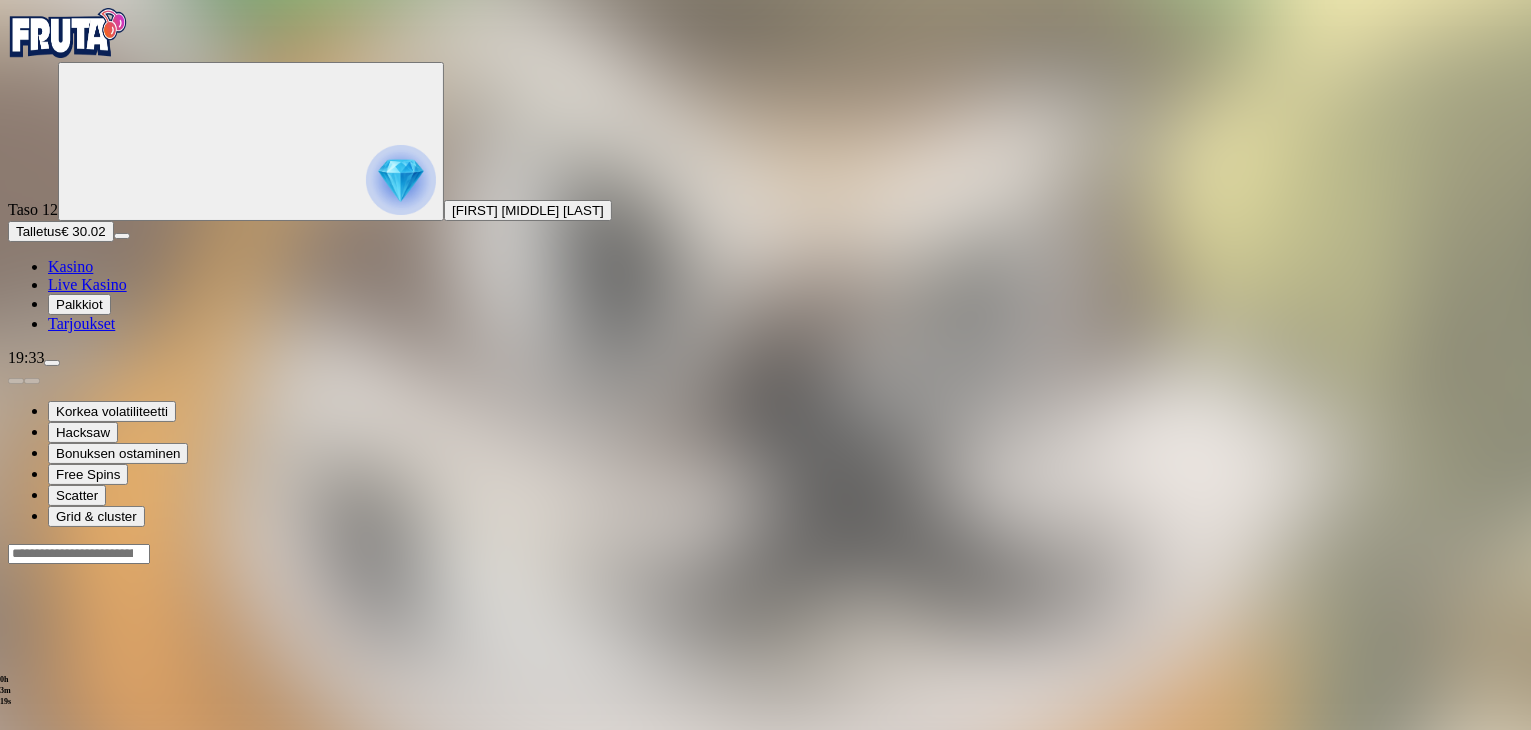 scroll, scrollTop: 0, scrollLeft: 0, axis: both 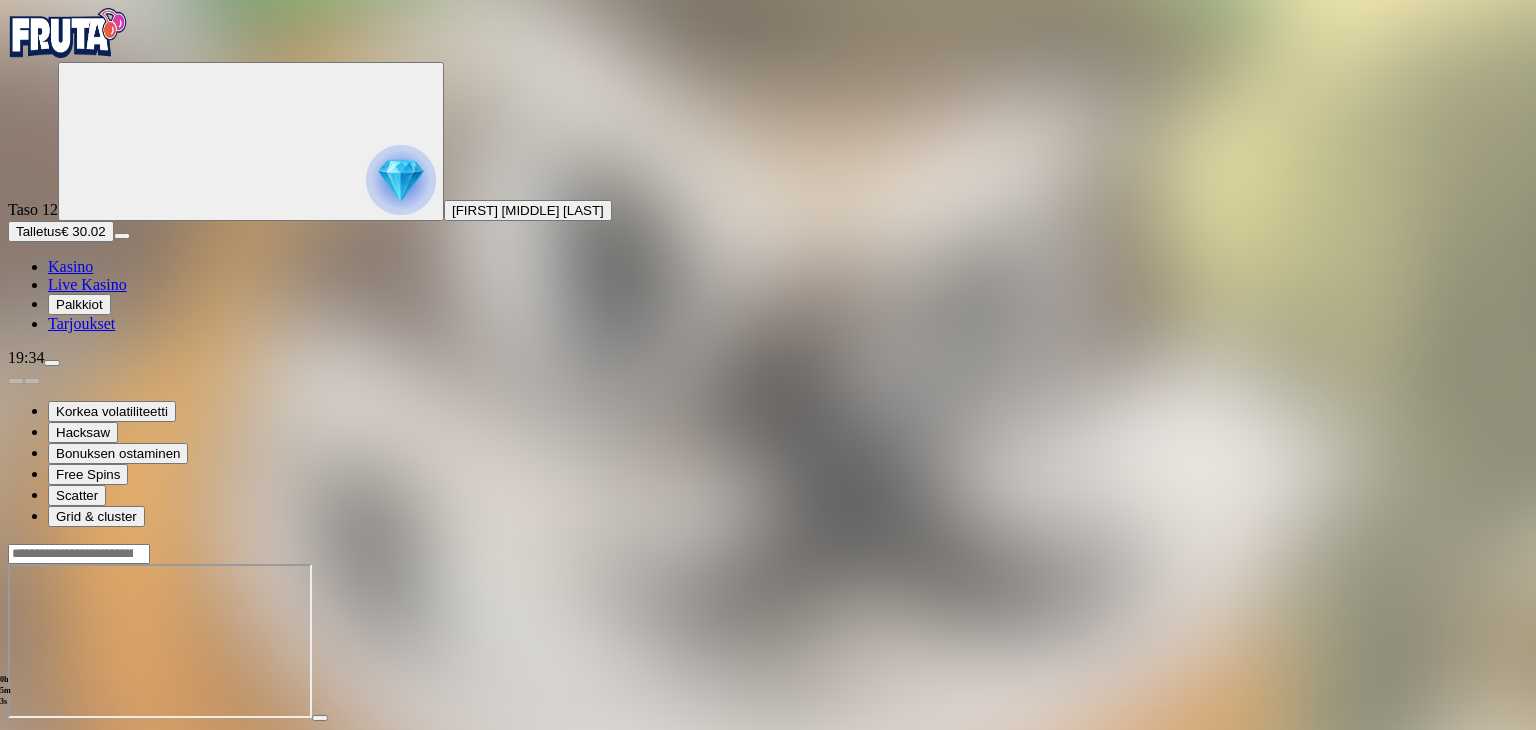 click at bounding box center (16, 736) 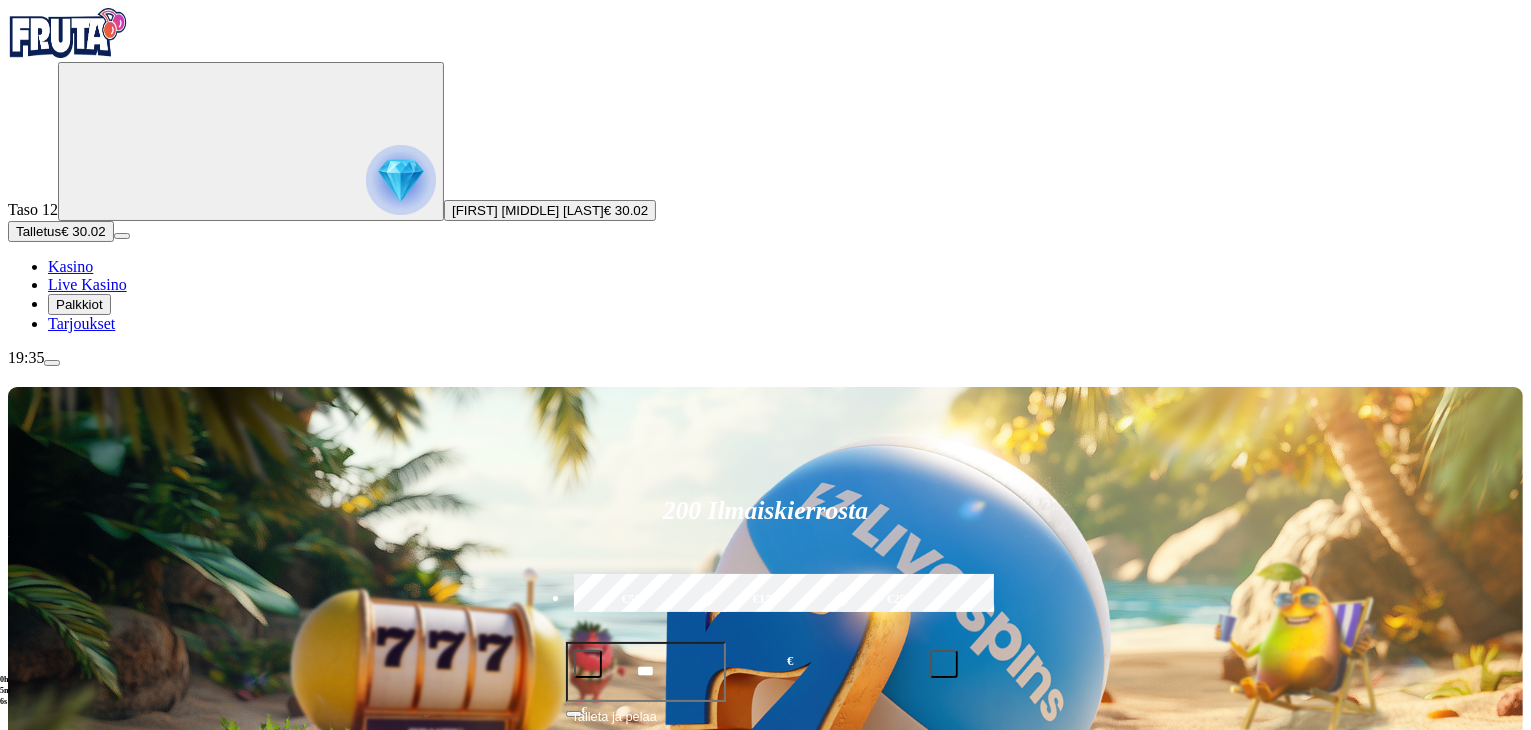 scroll, scrollTop: 139, scrollLeft: 0, axis: vertical 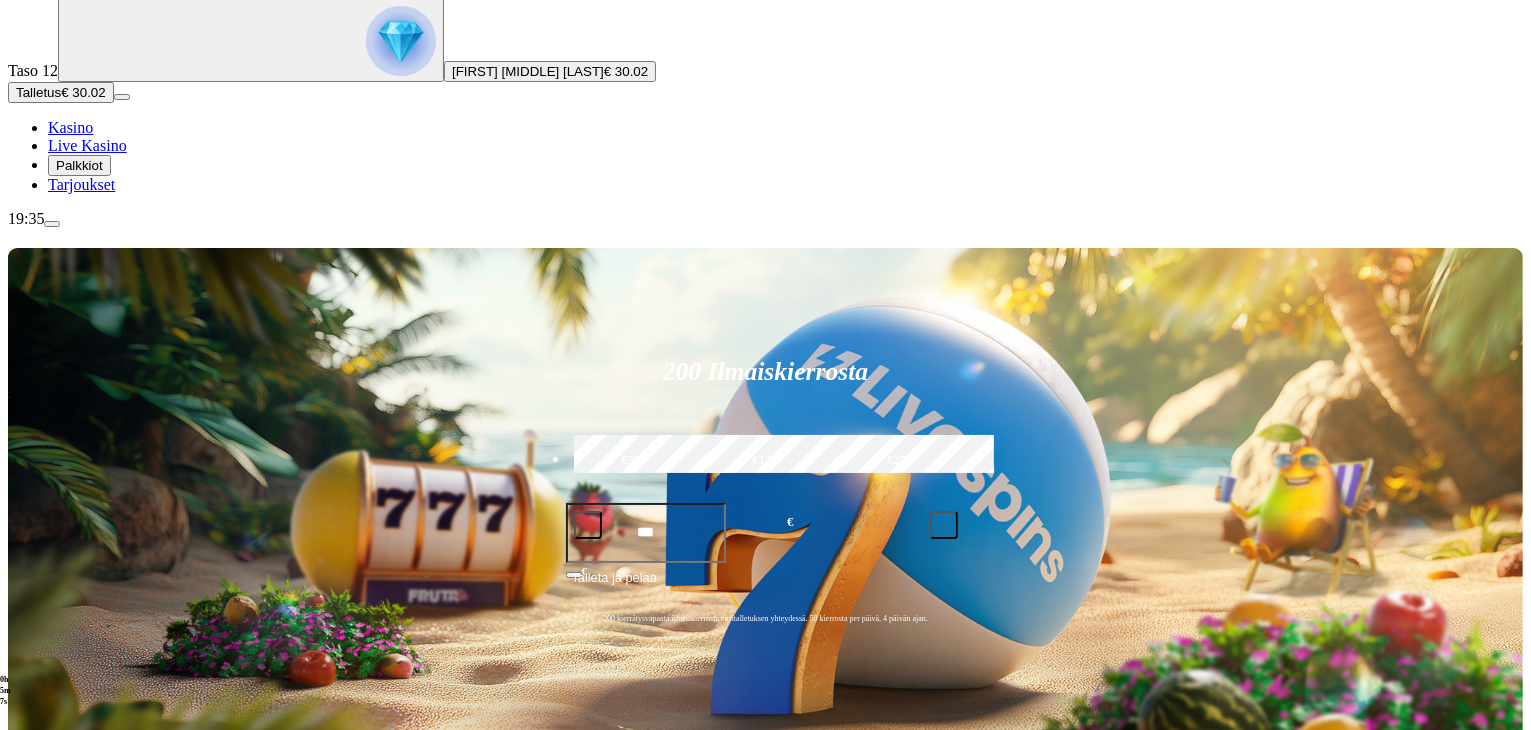 click at bounding box center [48, 1070] 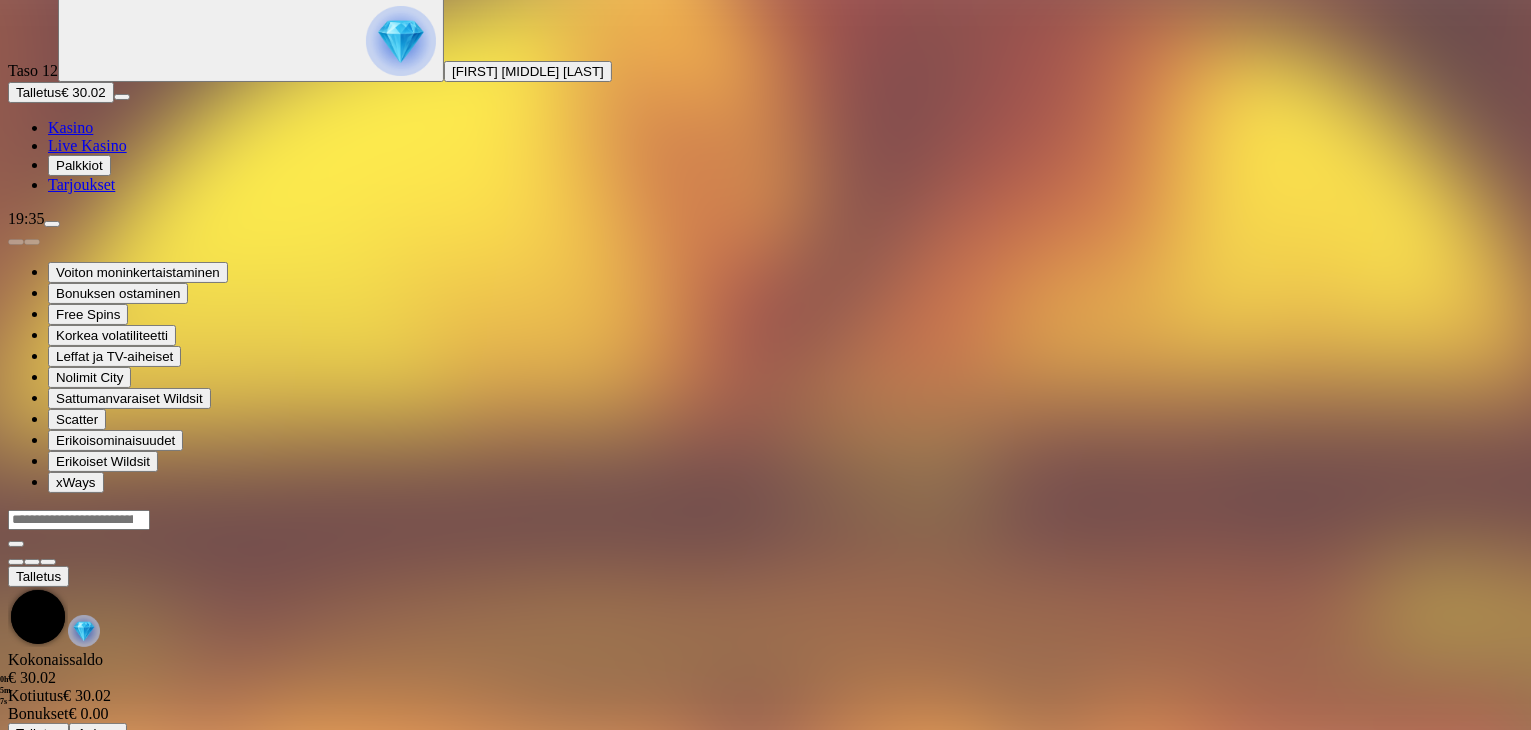 scroll, scrollTop: 0, scrollLeft: 0, axis: both 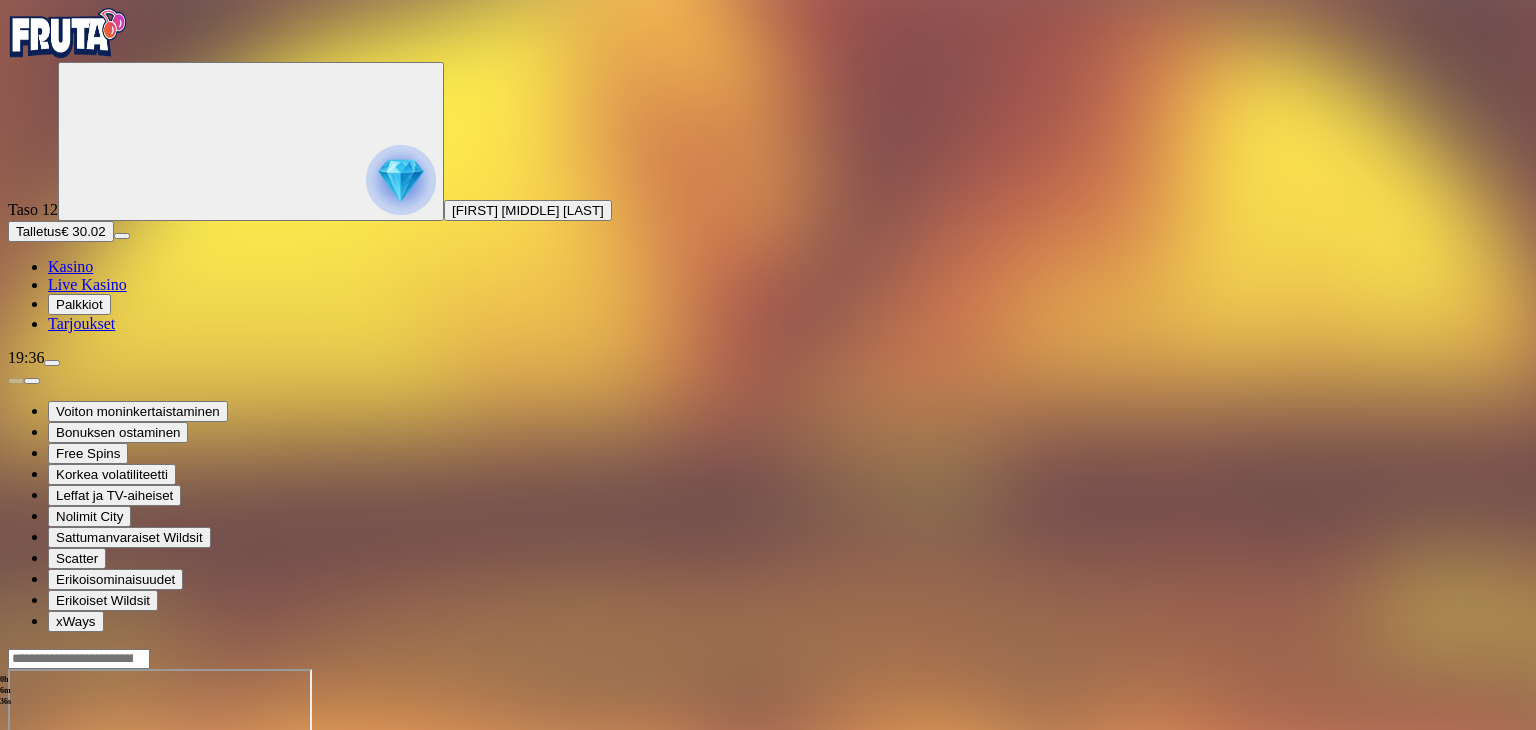 click at bounding box center (768, 746) 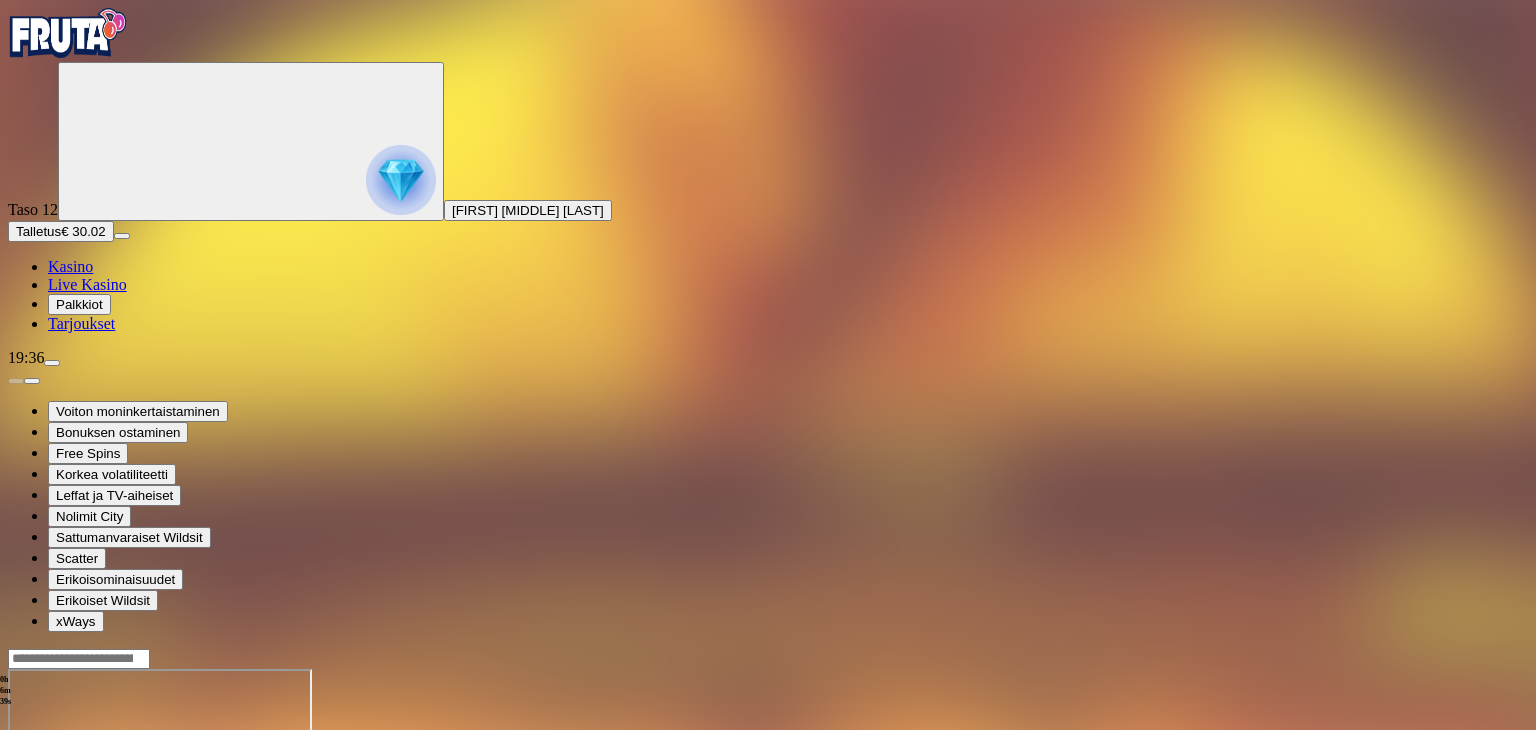 click at bounding box center (768, 746) 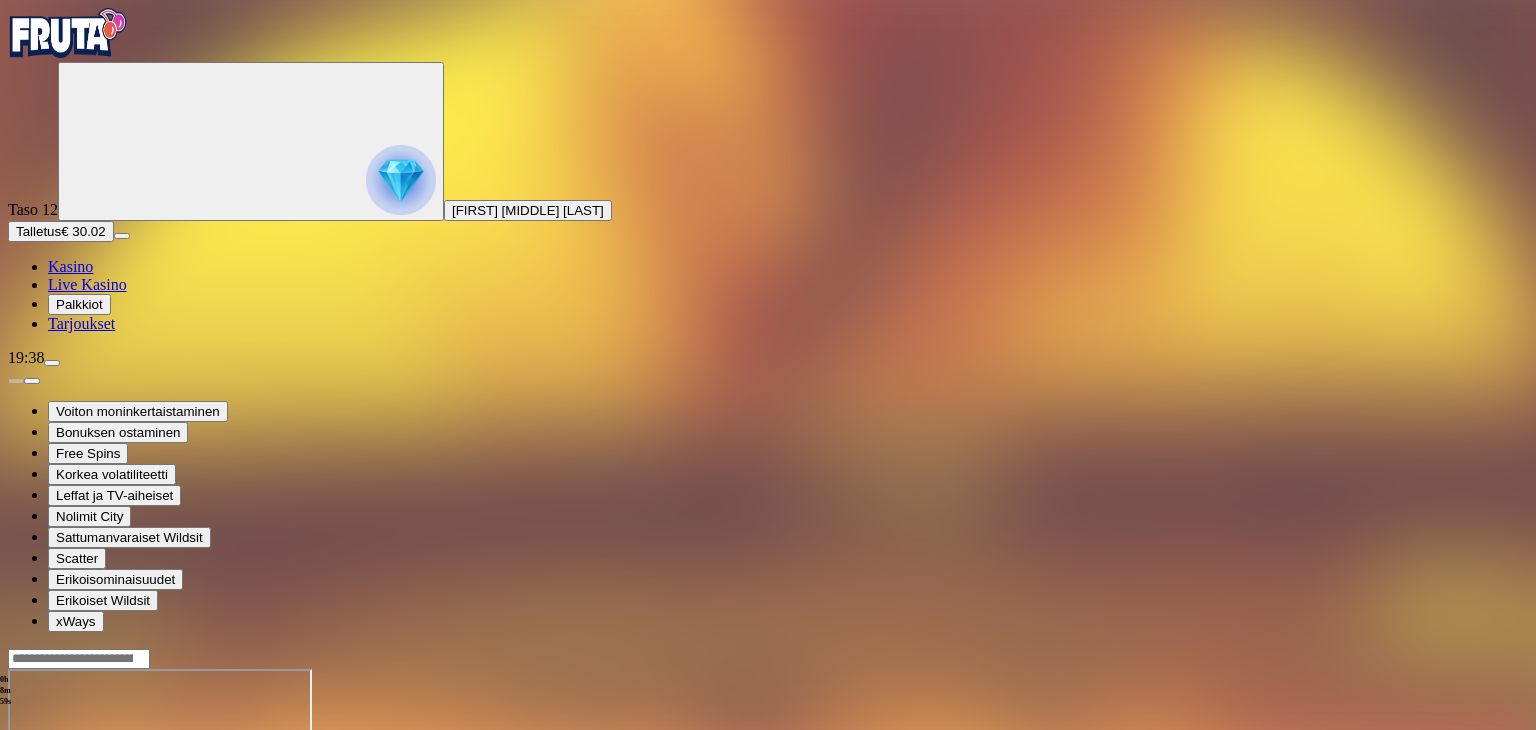 click at bounding box center [16, 841] 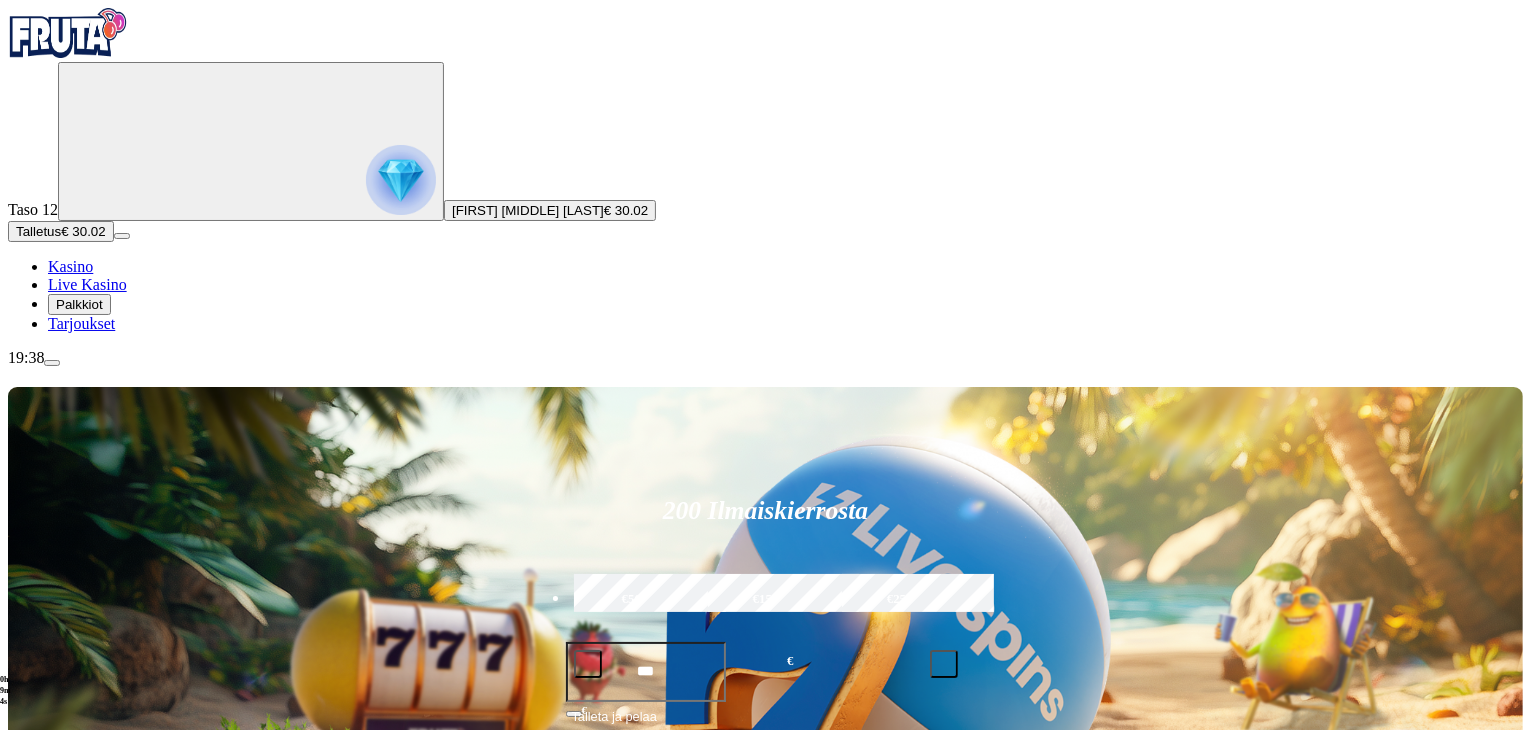 click on "Pelaa nyt Mental Pelaa nyt Big Bass Bonanza Pelaa nyt Wild Wild Riches Pelaa nyt Le Bandit" at bounding box center (829, 1354) 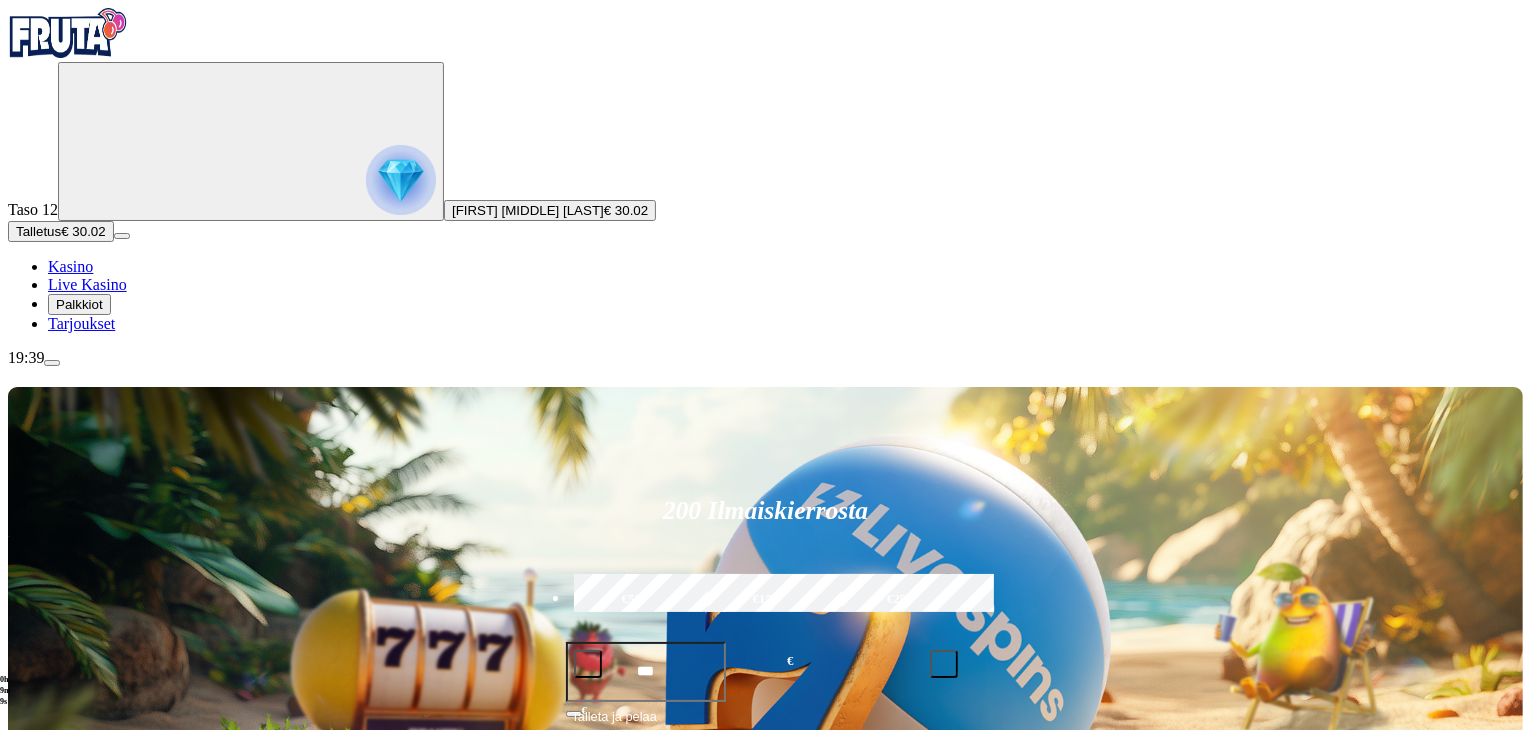 click on "Pelaa nyt Mental Pelaa nyt Big Bass Bonanza Pelaa nyt Wild Wild Riches Pelaa nyt Le Bandit" at bounding box center [829, 1354] 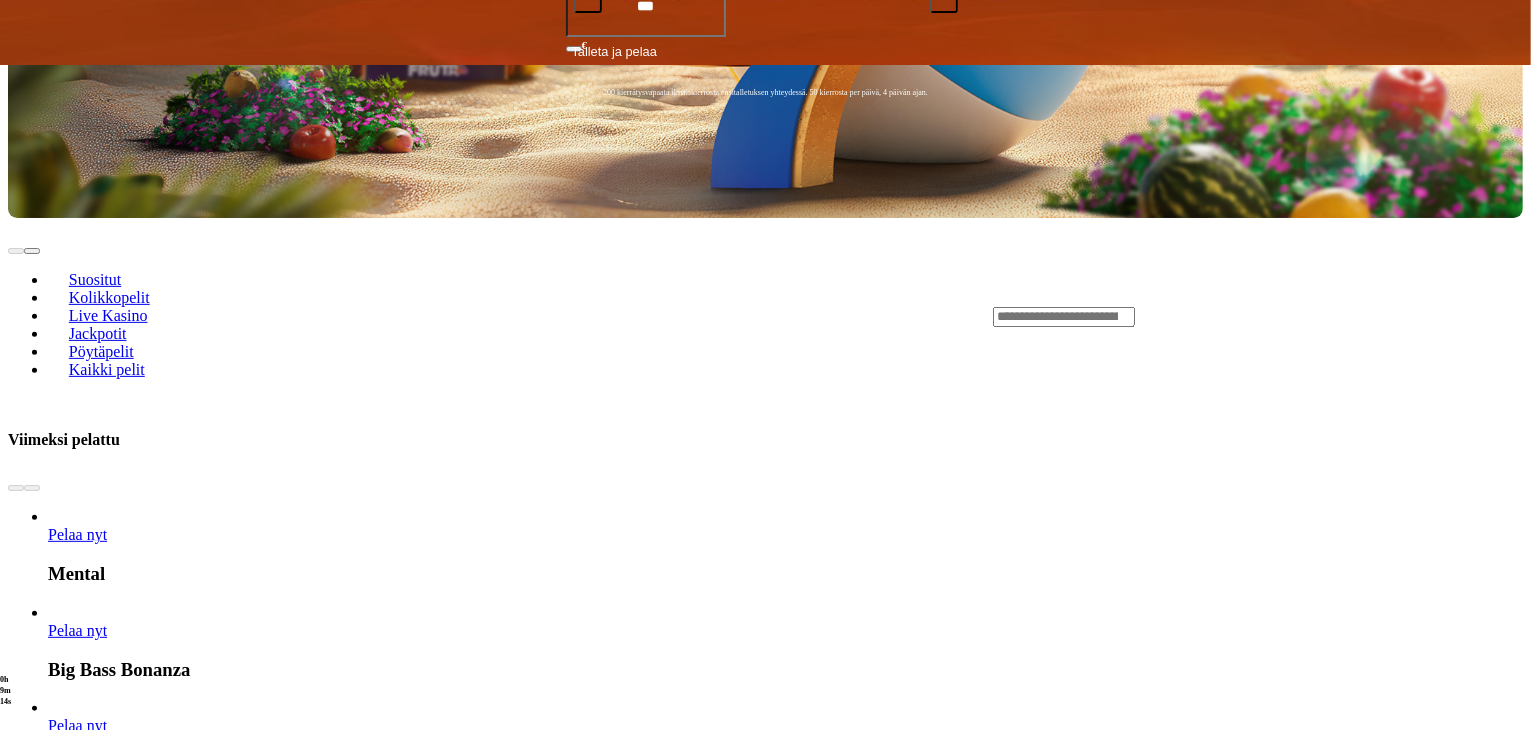 scroll, scrollTop: 840, scrollLeft: 0, axis: vertical 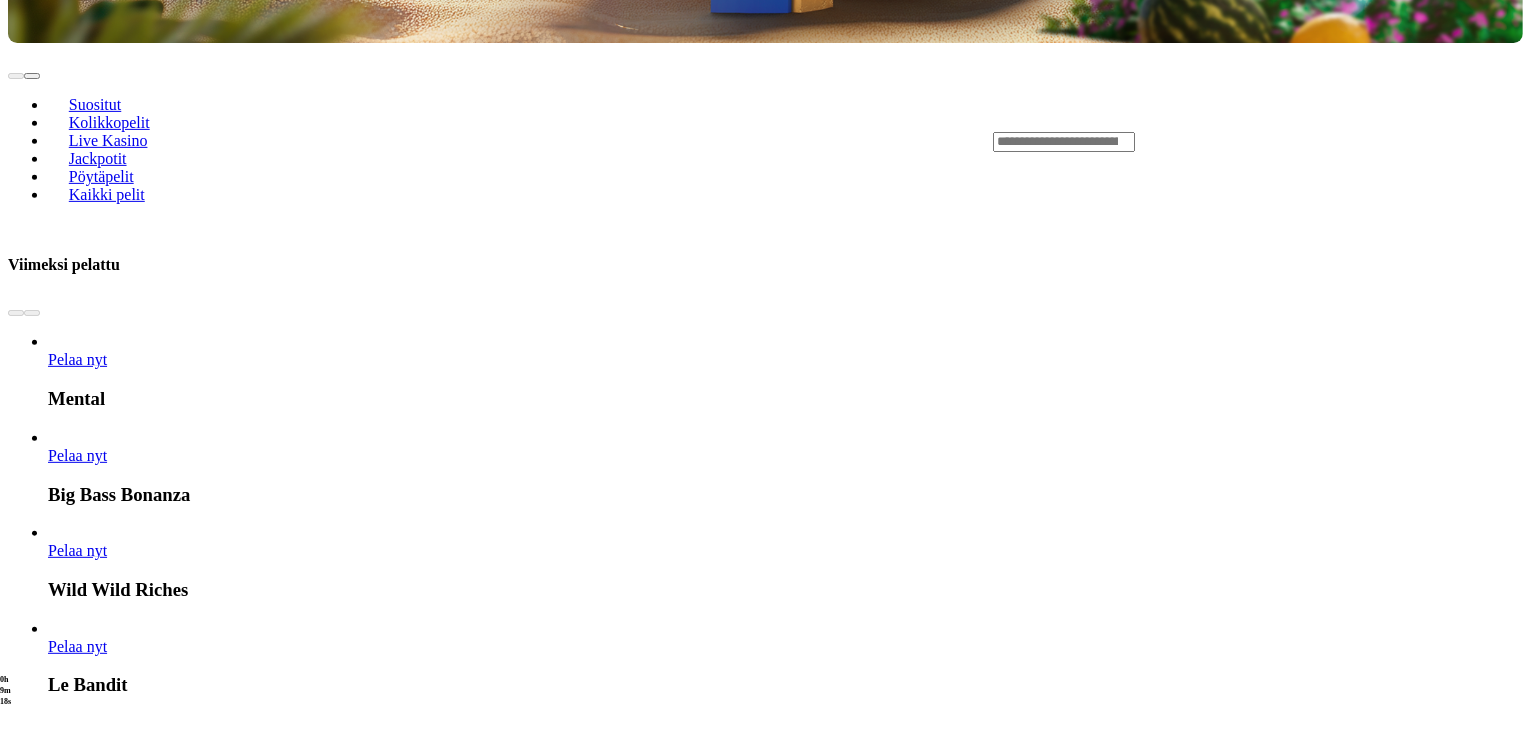 click at bounding box center [32, 1959] 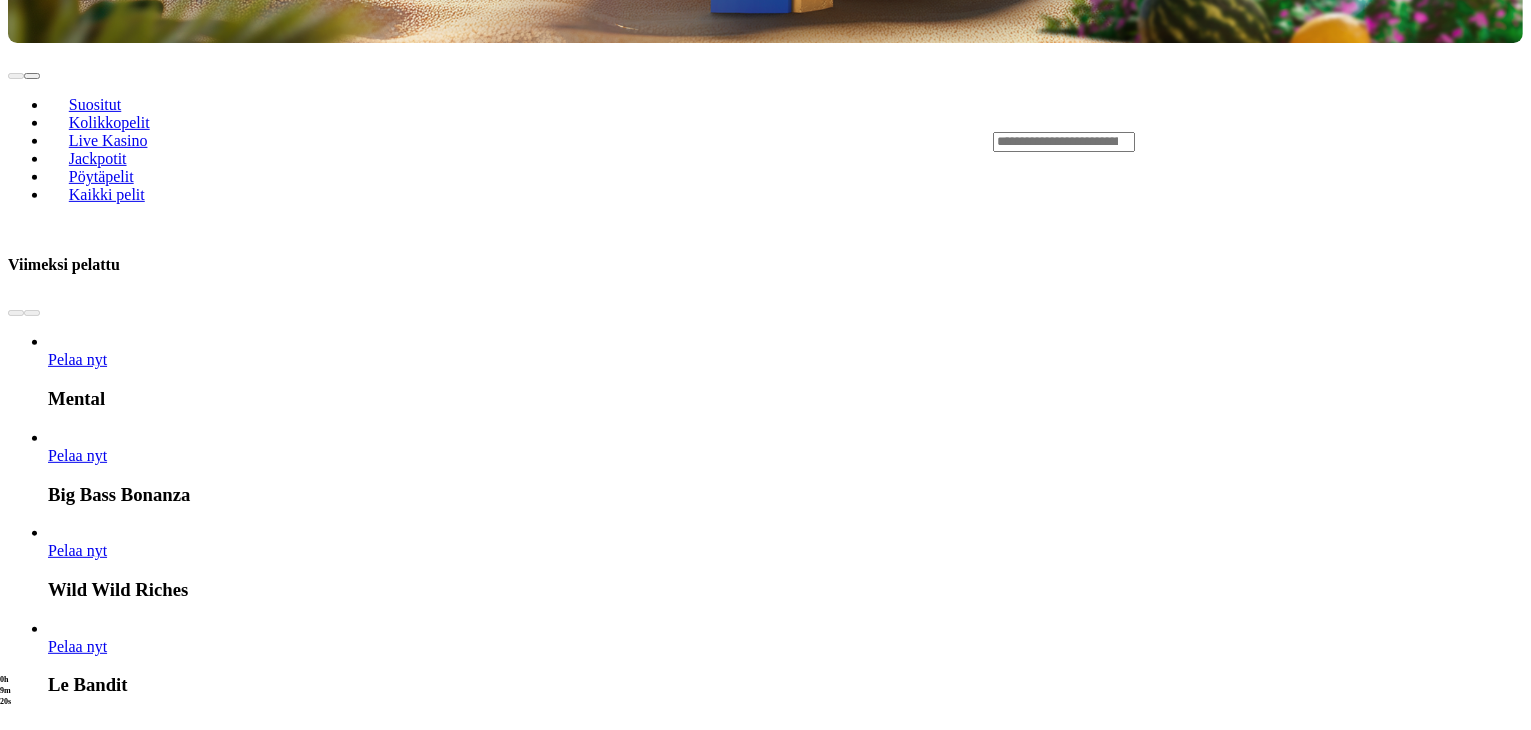 click at bounding box center (32, 1959) 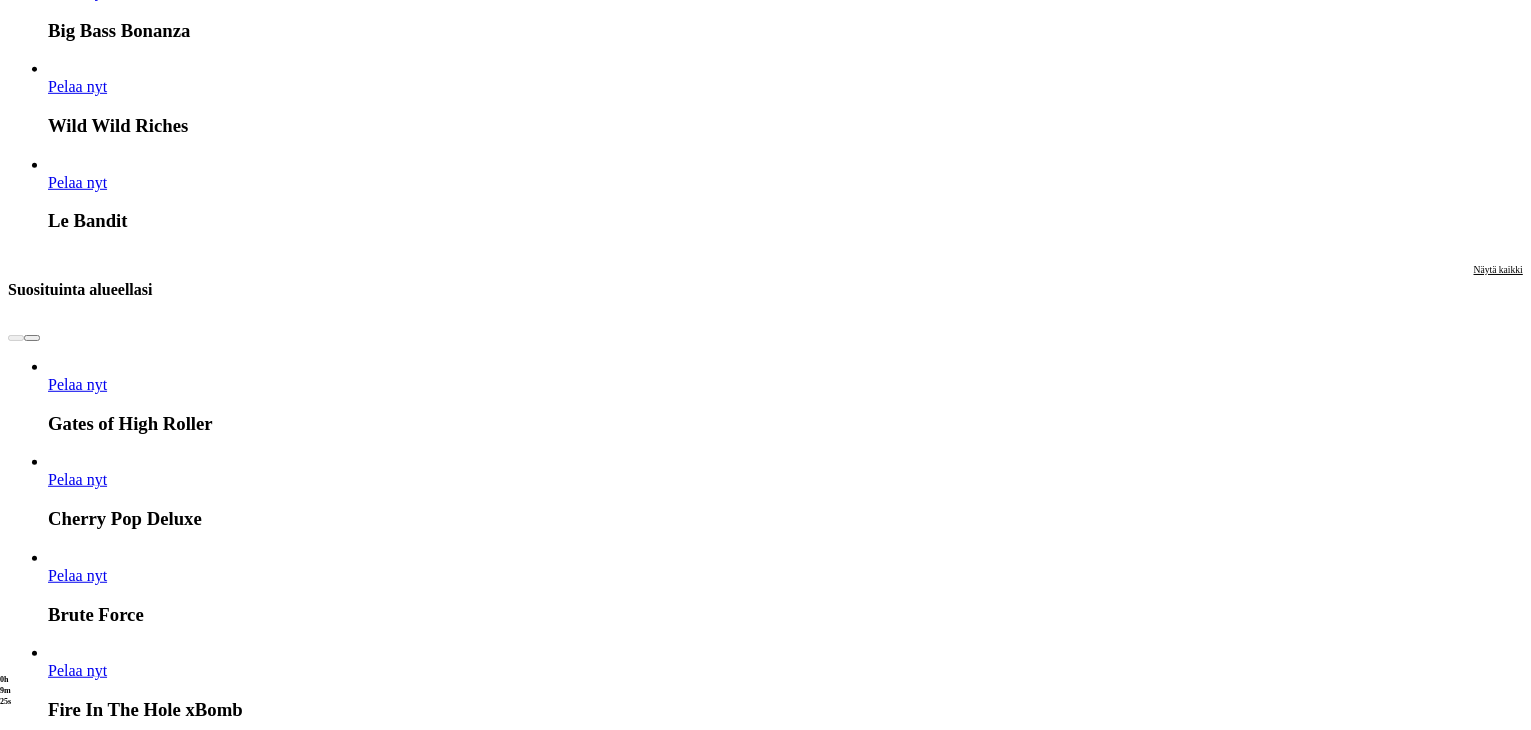 scroll, scrollTop: 1308, scrollLeft: 0, axis: vertical 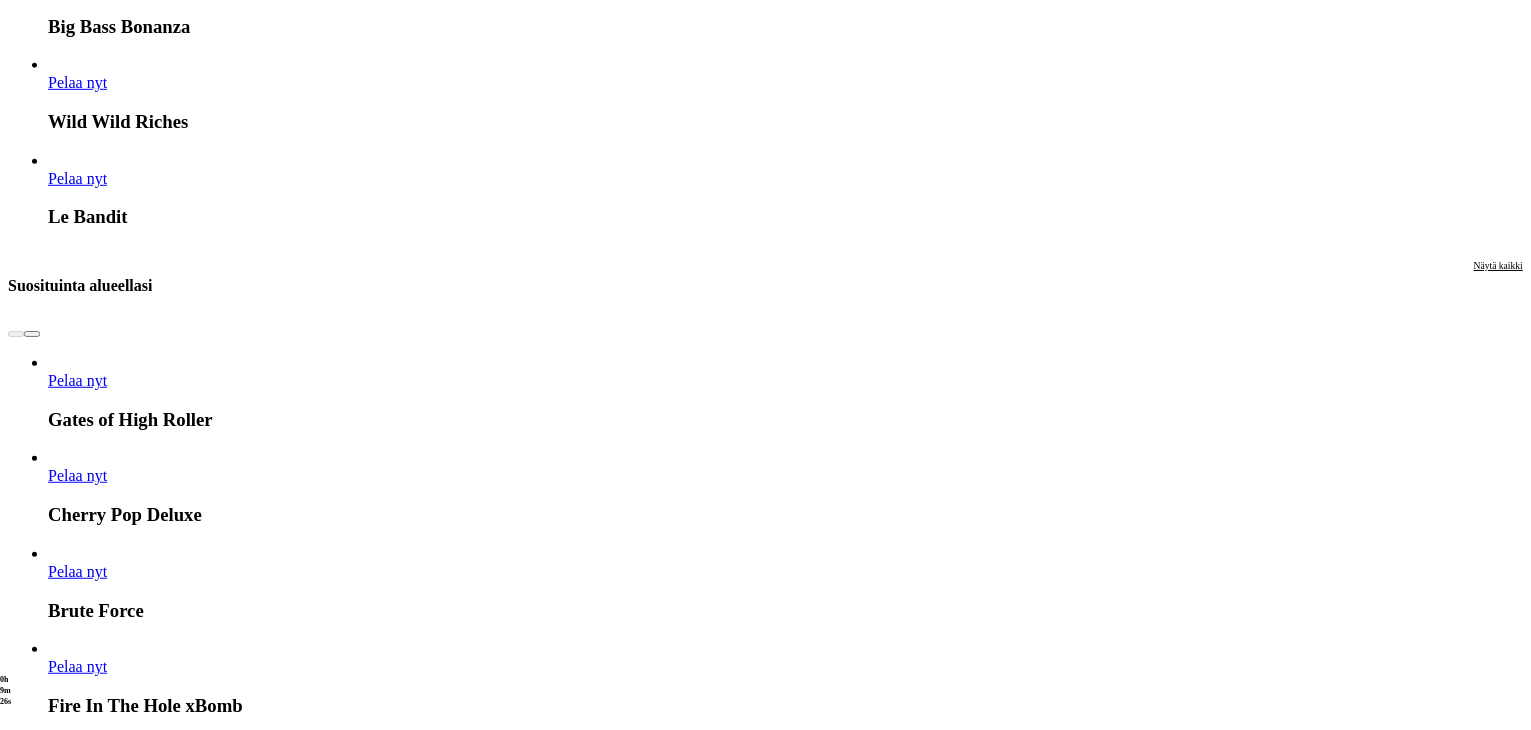 click at bounding box center (850, 5706) 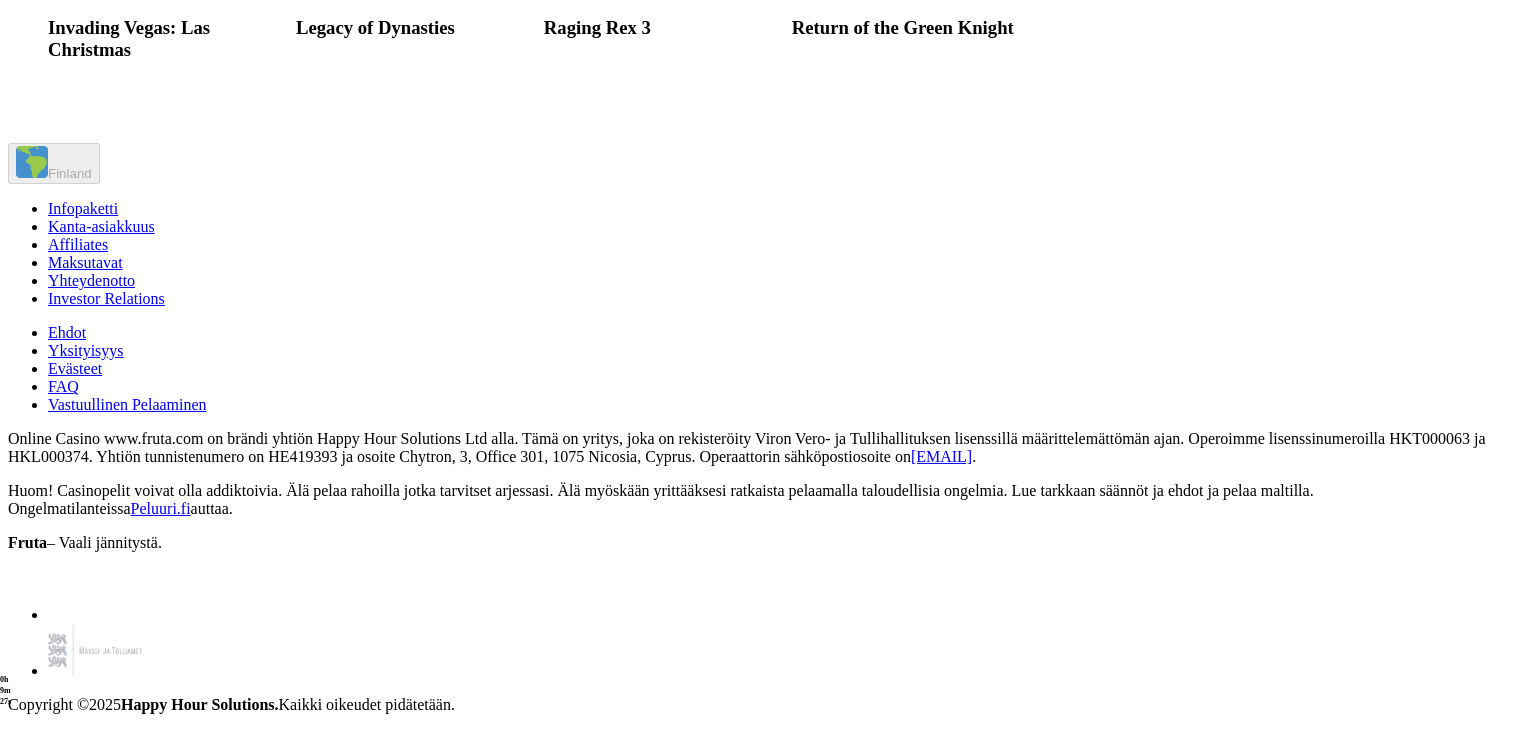 scroll, scrollTop: 0, scrollLeft: 0, axis: both 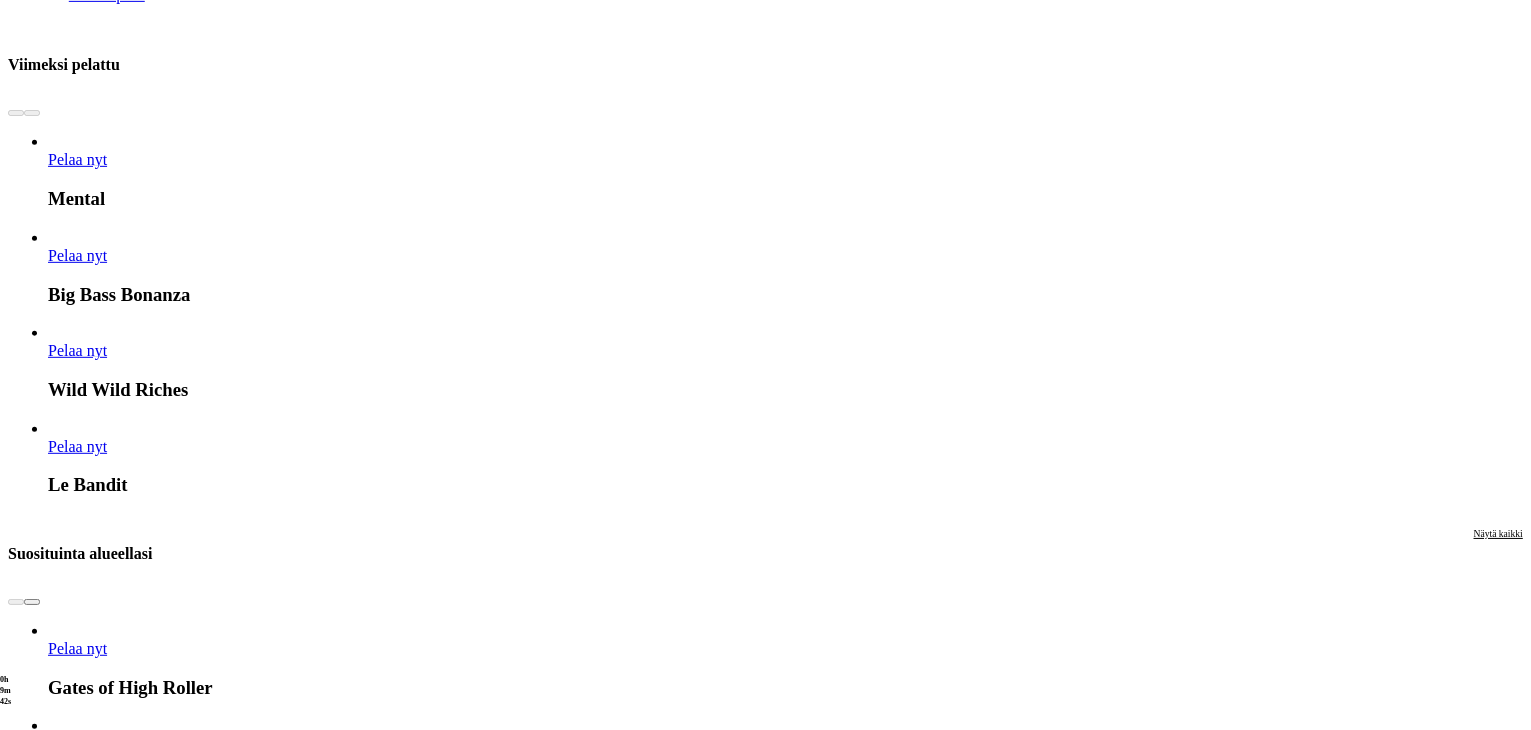 click at bounding box center [48, 2101] 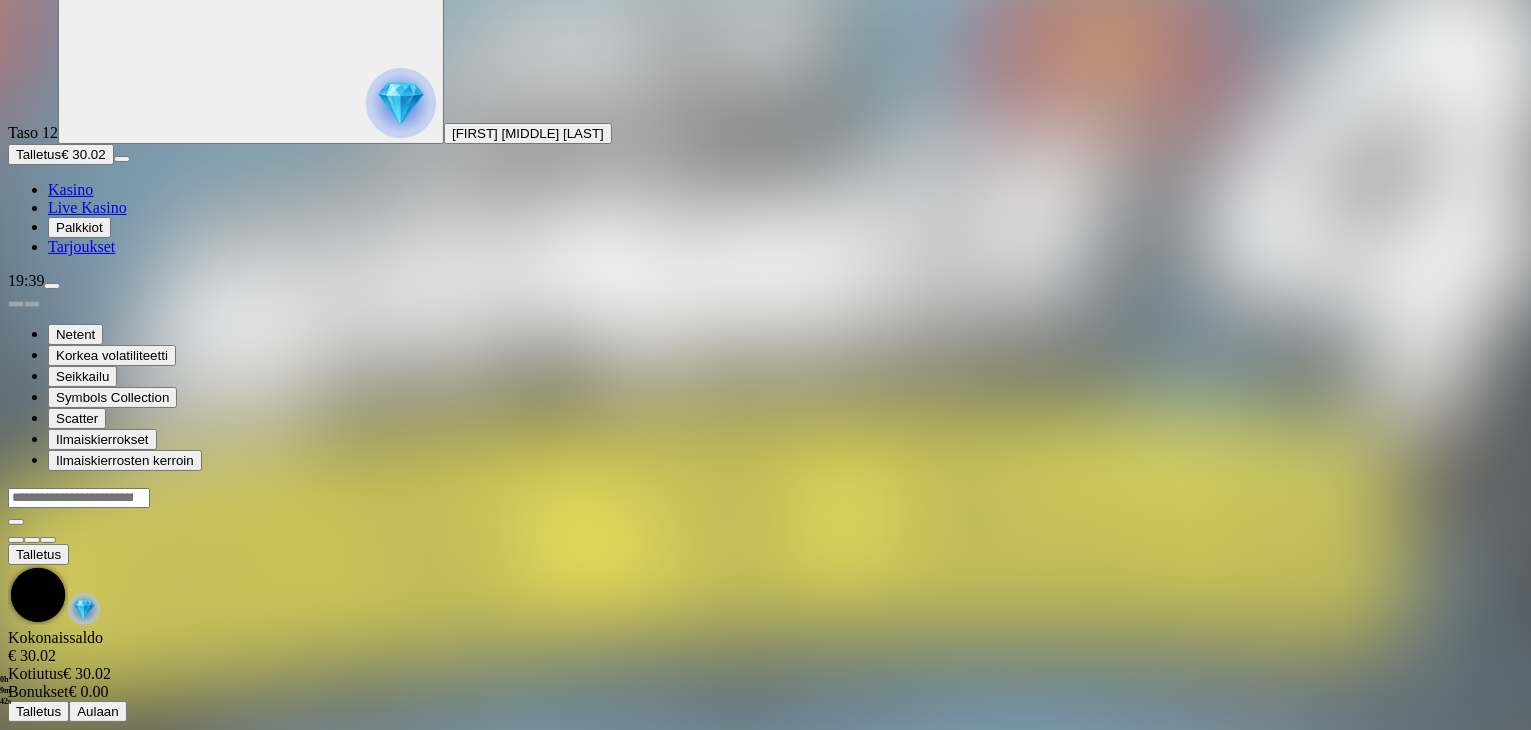 scroll, scrollTop: 0, scrollLeft: 0, axis: both 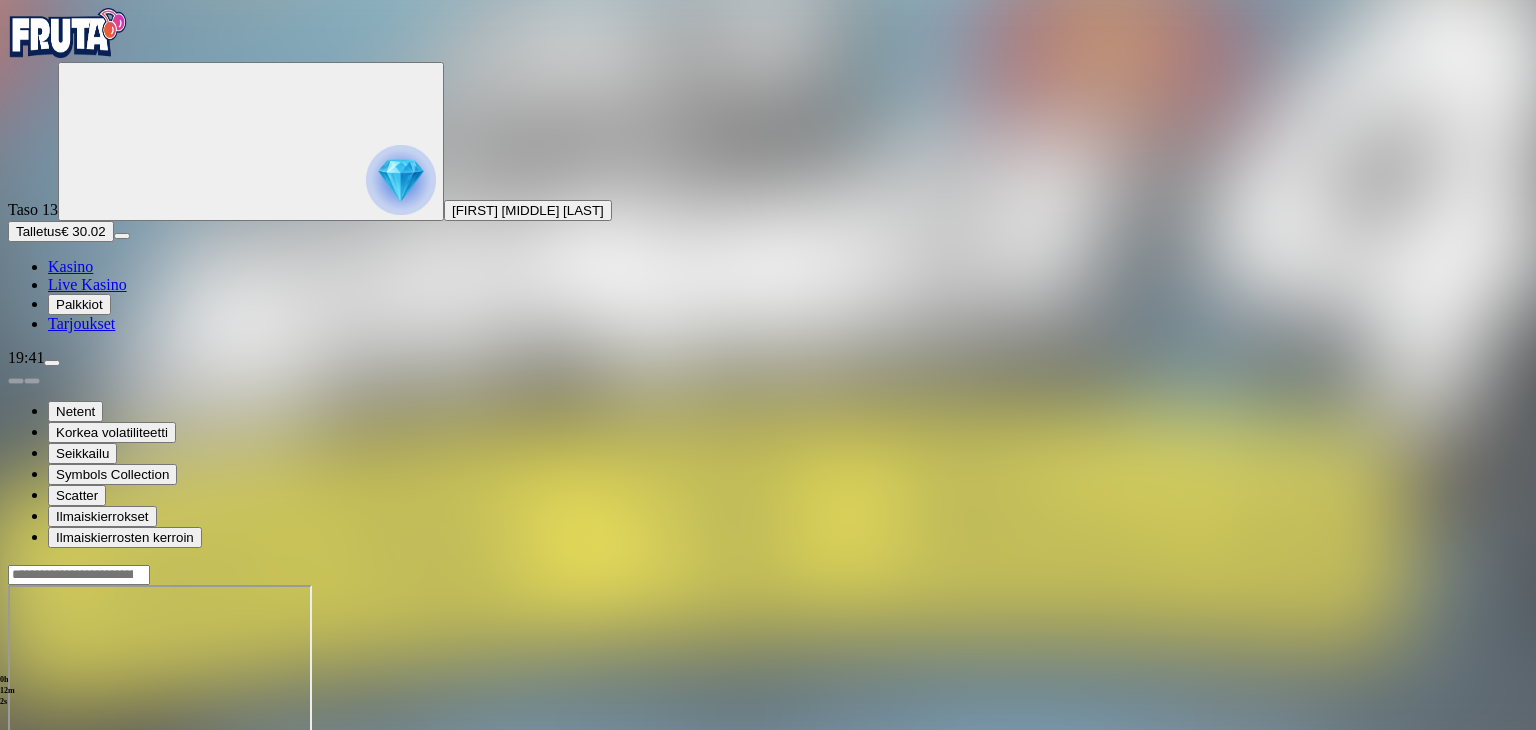 click at bounding box center [16, 757] 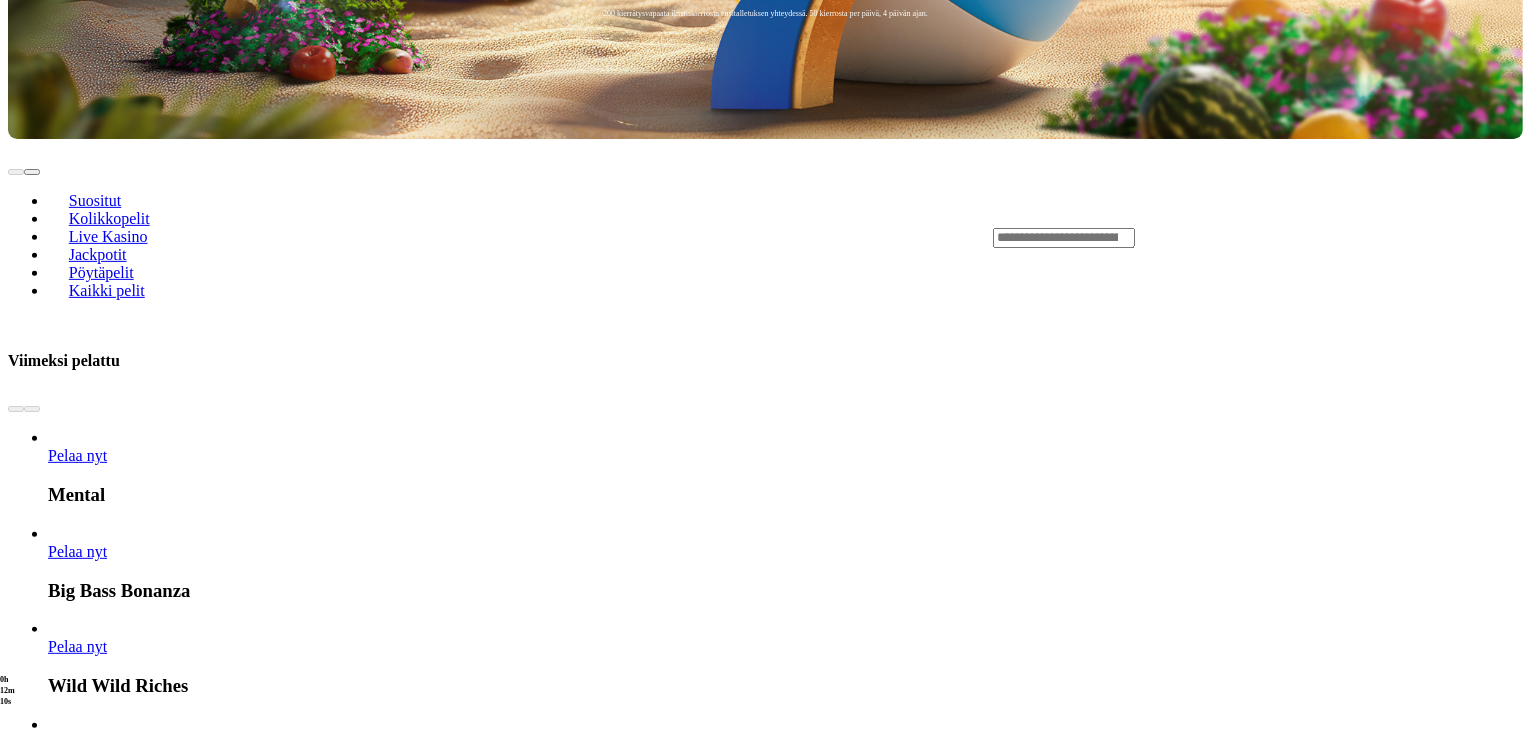 scroll, scrollTop: 812, scrollLeft: 0, axis: vertical 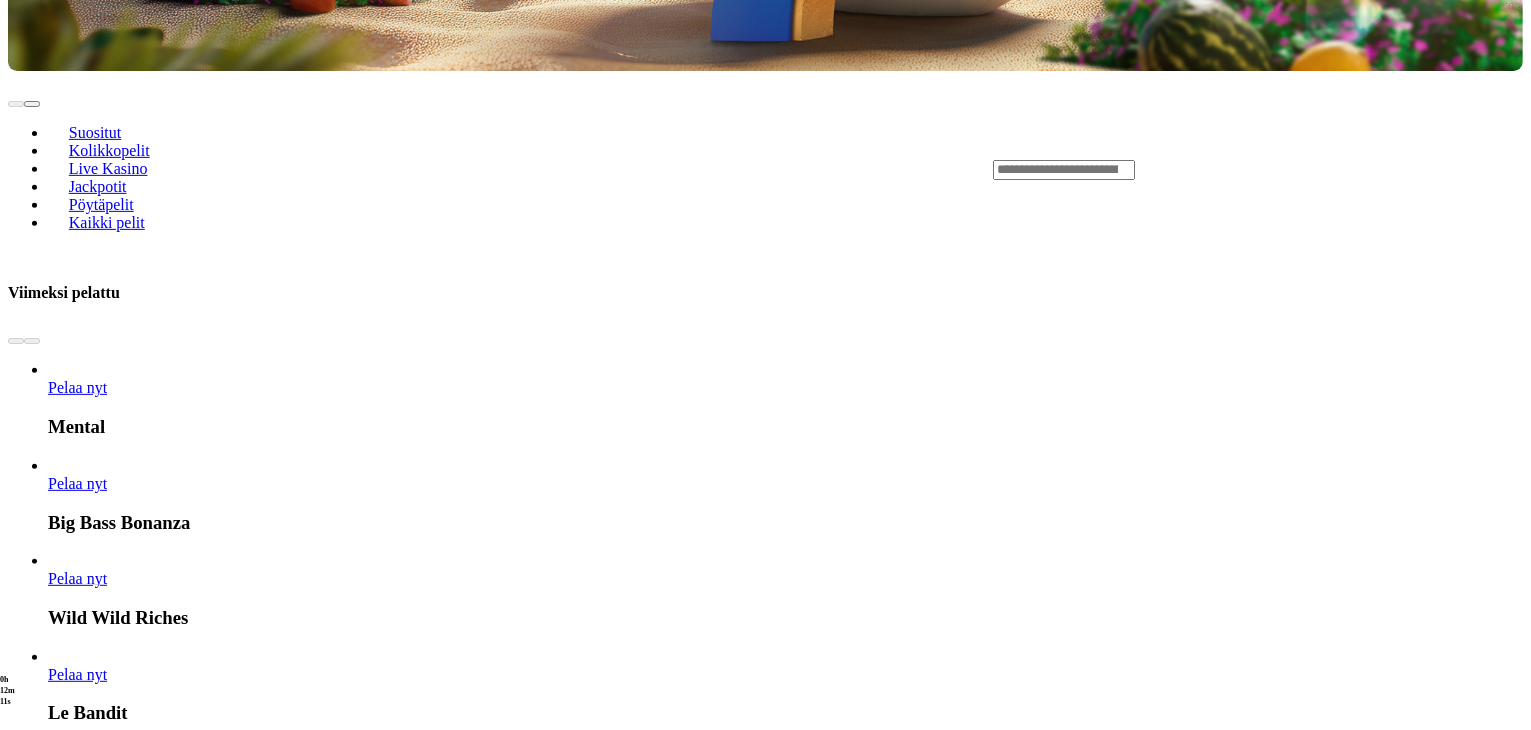 click at bounding box center [32, 925] 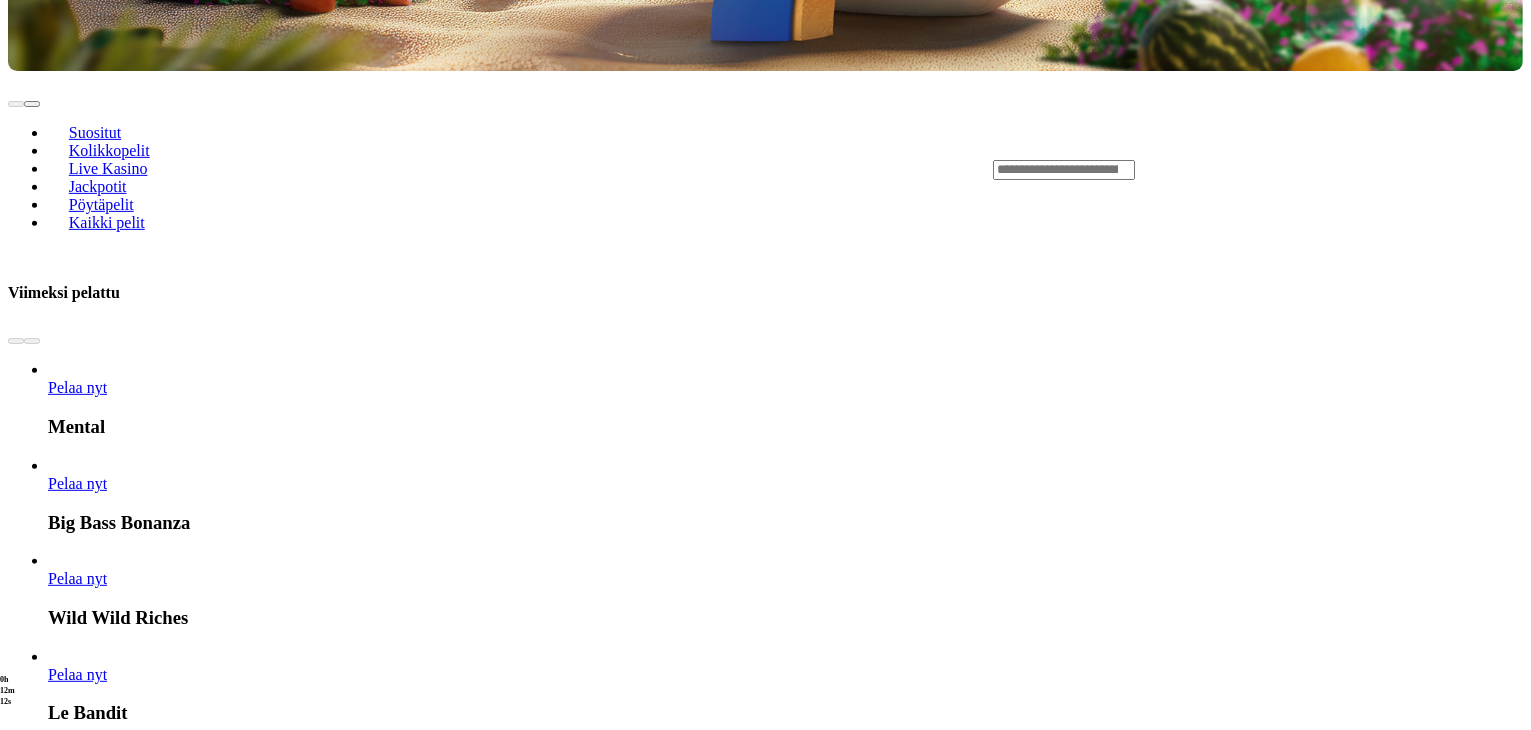click at bounding box center (32, 925) 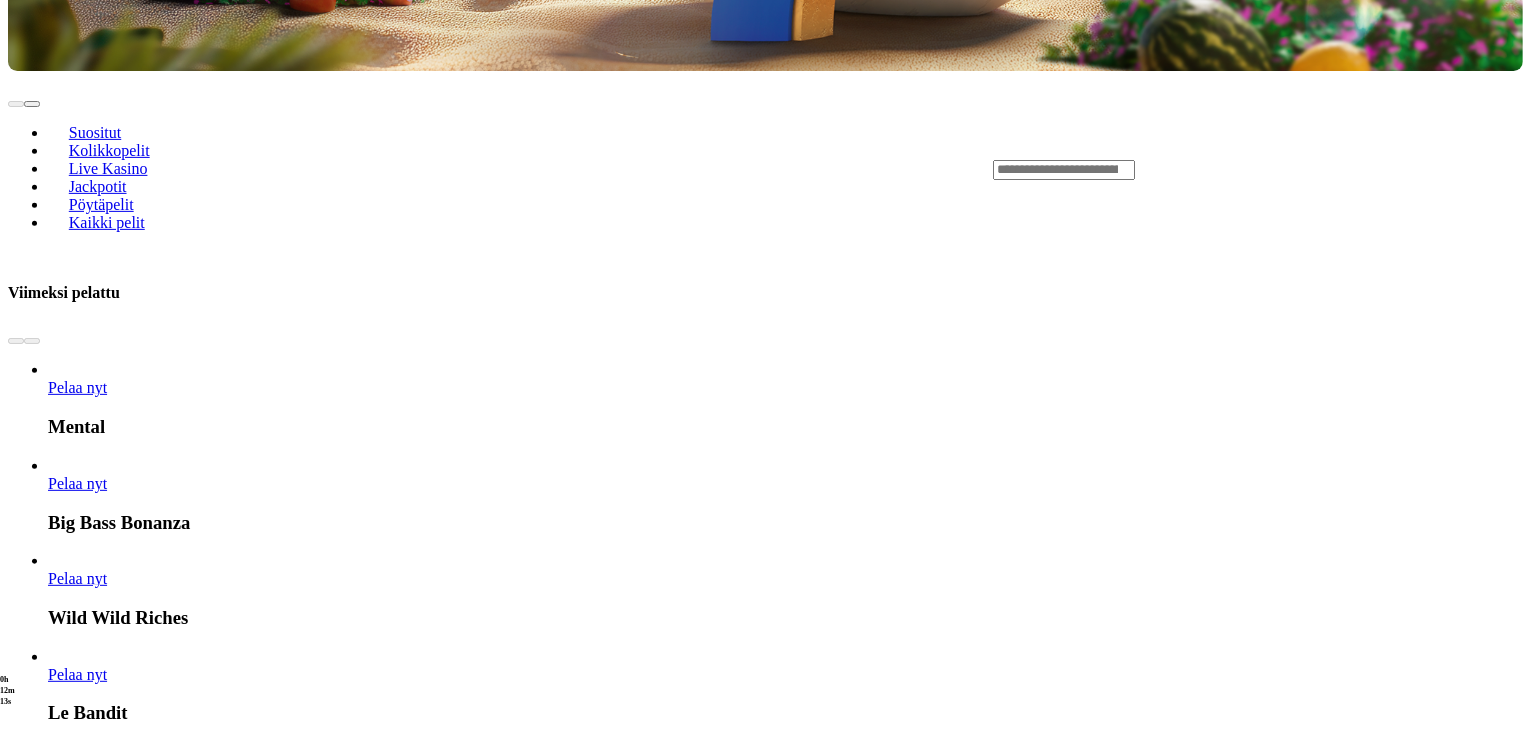 scroll, scrollTop: 886, scrollLeft: 0, axis: vertical 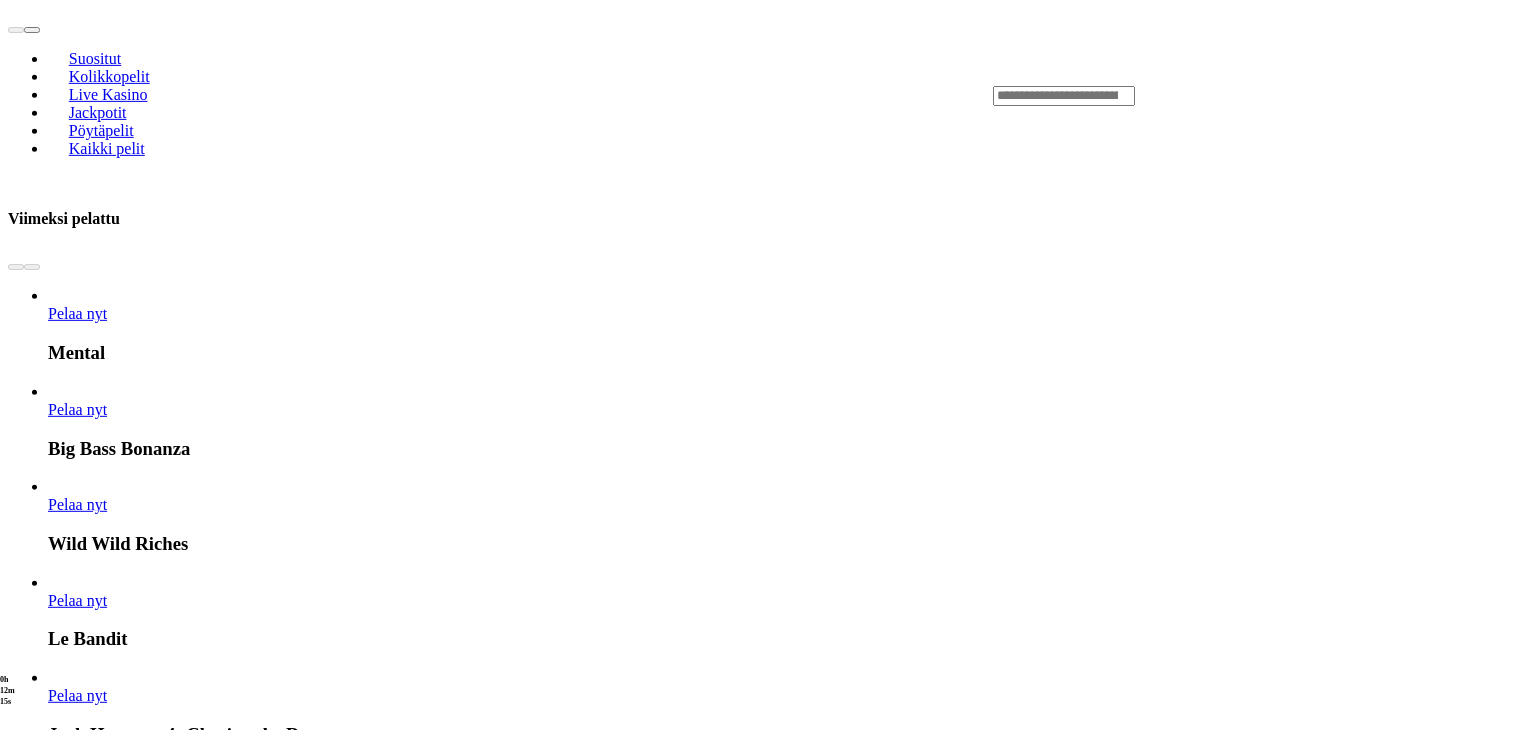 click on "Pelaa nyt Giga Match Gems Pelaa nyt Aiko and the Wind Spirit Pelaa nyt Rise of Orpheus  Pelaa nyt Jack Hammer 4: Chasing the Dragon Pelaa nyt Alien Invaders Pelaa nyt Buck Bucks Bagawk Pelaa nyt Fish 'n' Nudge Big Catch Pelaa nyt Brute Force: Alien Onslaught Pelaa nyt Jumbo Juicy Pelaa nyt Astro Rumble Pelaa nyt Club Tropicana - Happy Hour" at bounding box center [829, 2535] 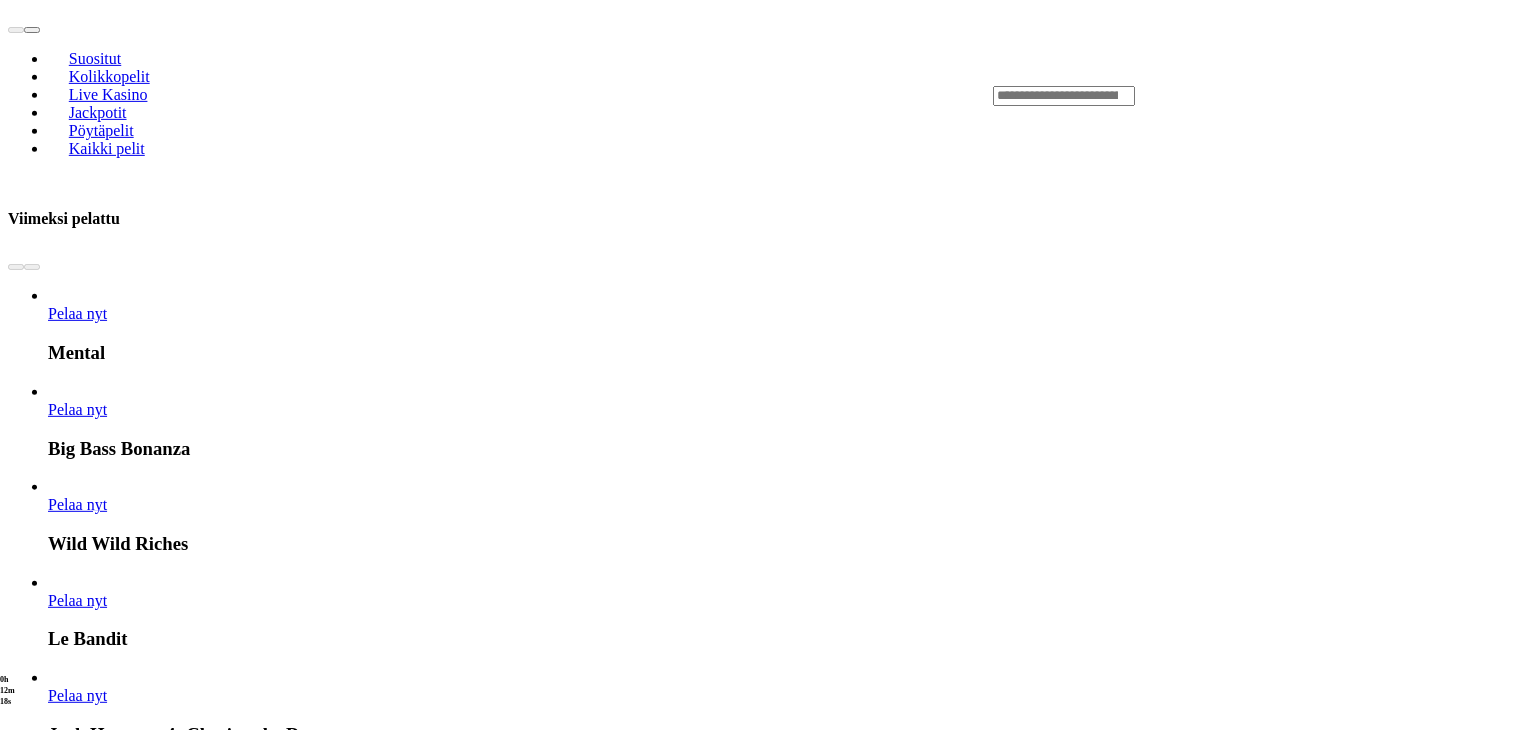 drag, startPoint x: 1508, startPoint y: 353, endPoint x: 1007, endPoint y: 522, distance: 528.7362 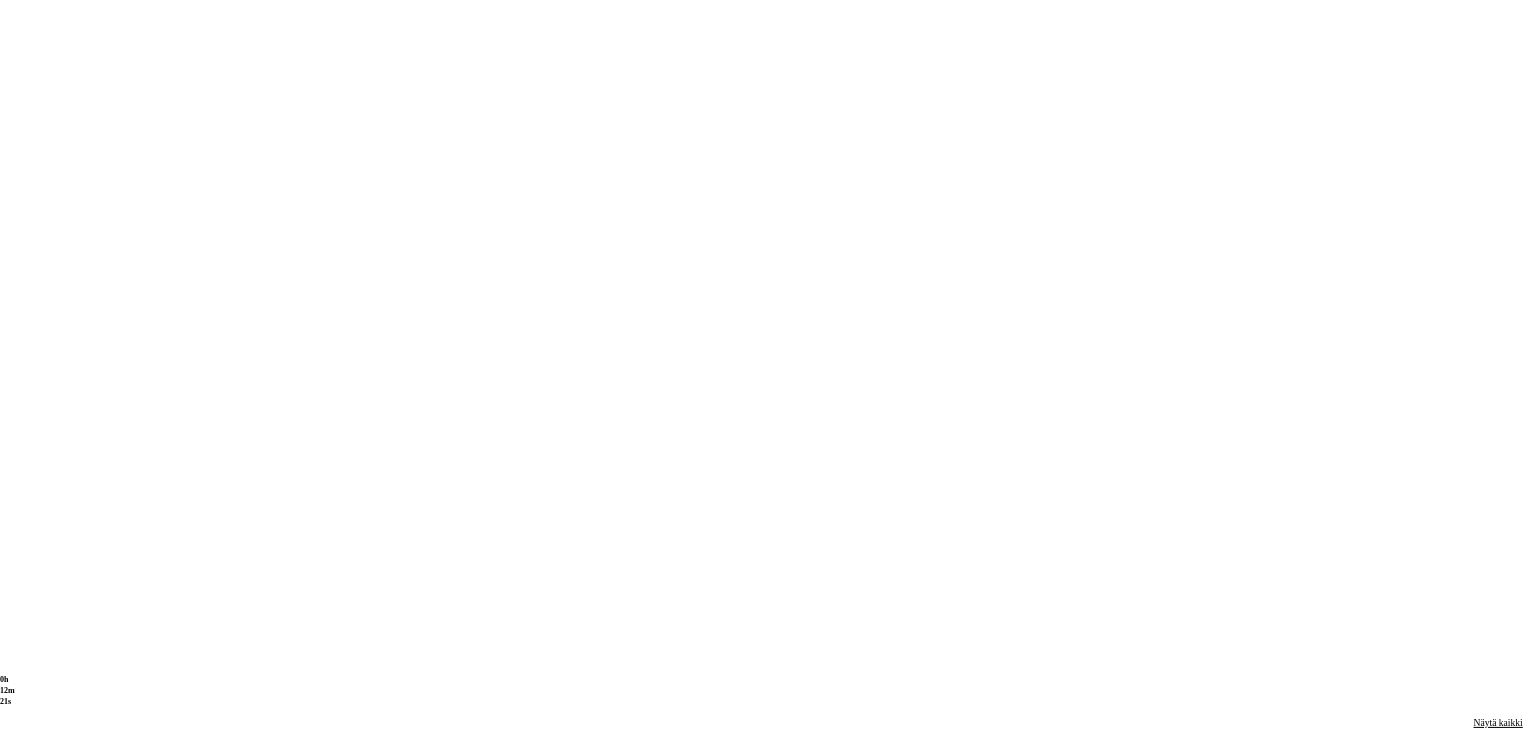 scroll, scrollTop: 2104, scrollLeft: 0, axis: vertical 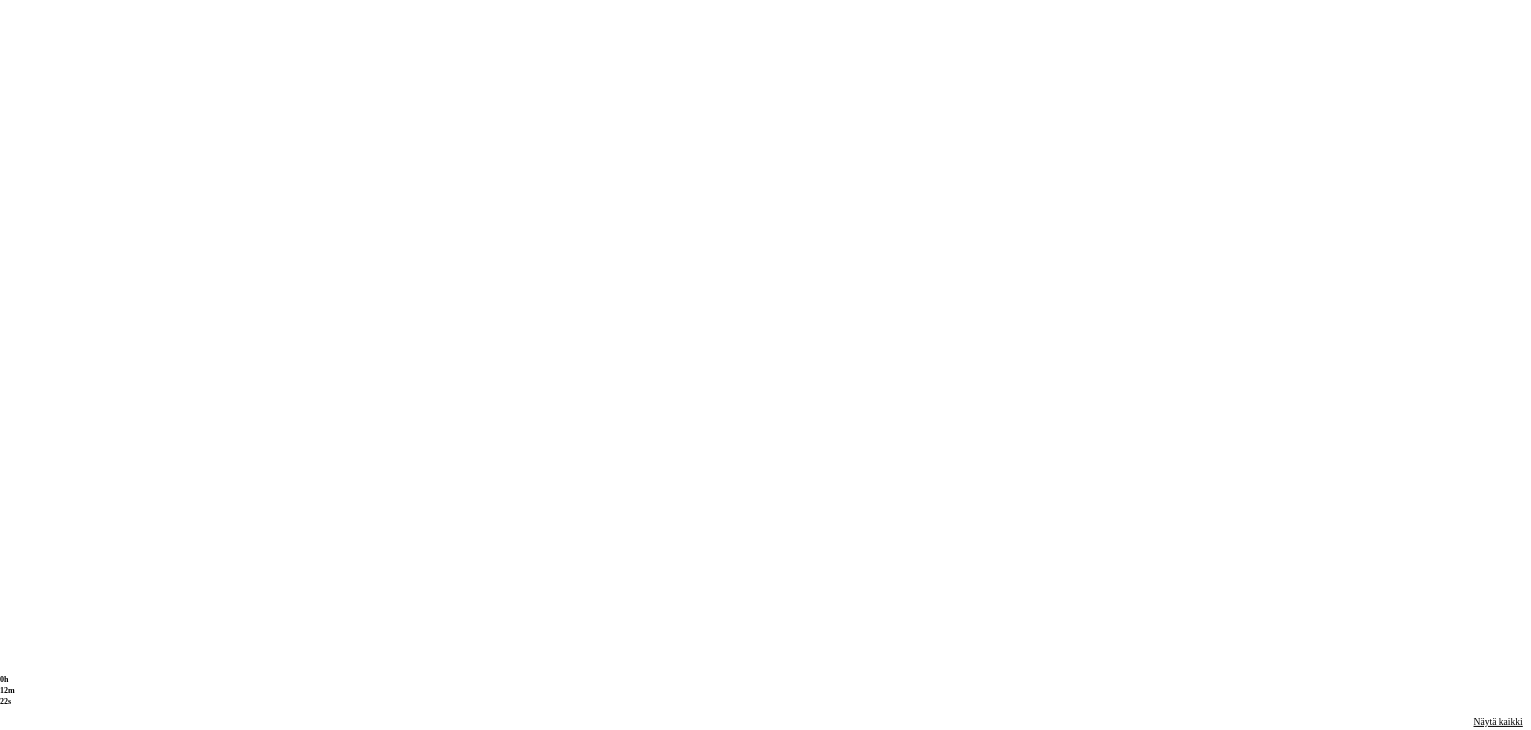 click at bounding box center (32, 16651) 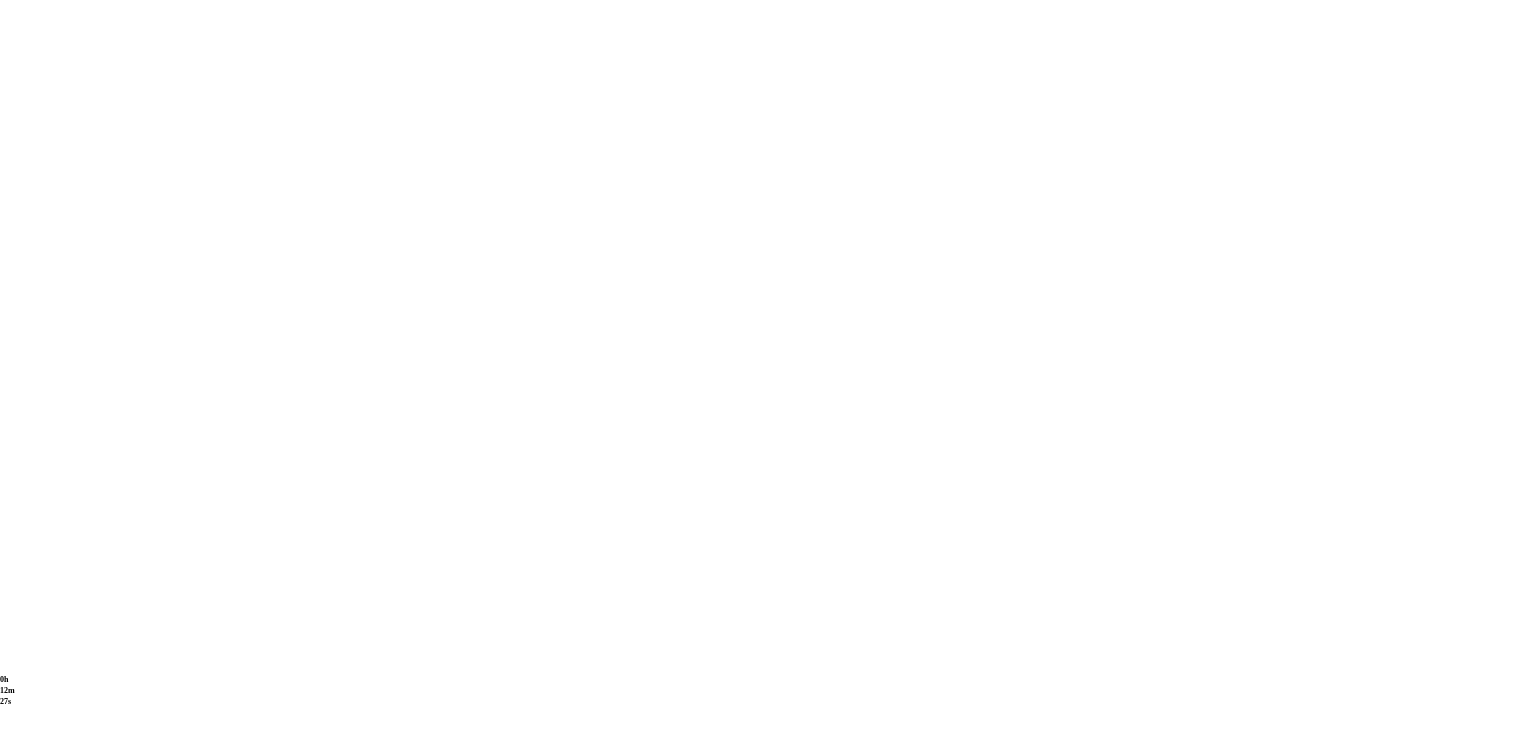 scroll, scrollTop: 2055, scrollLeft: 0, axis: vertical 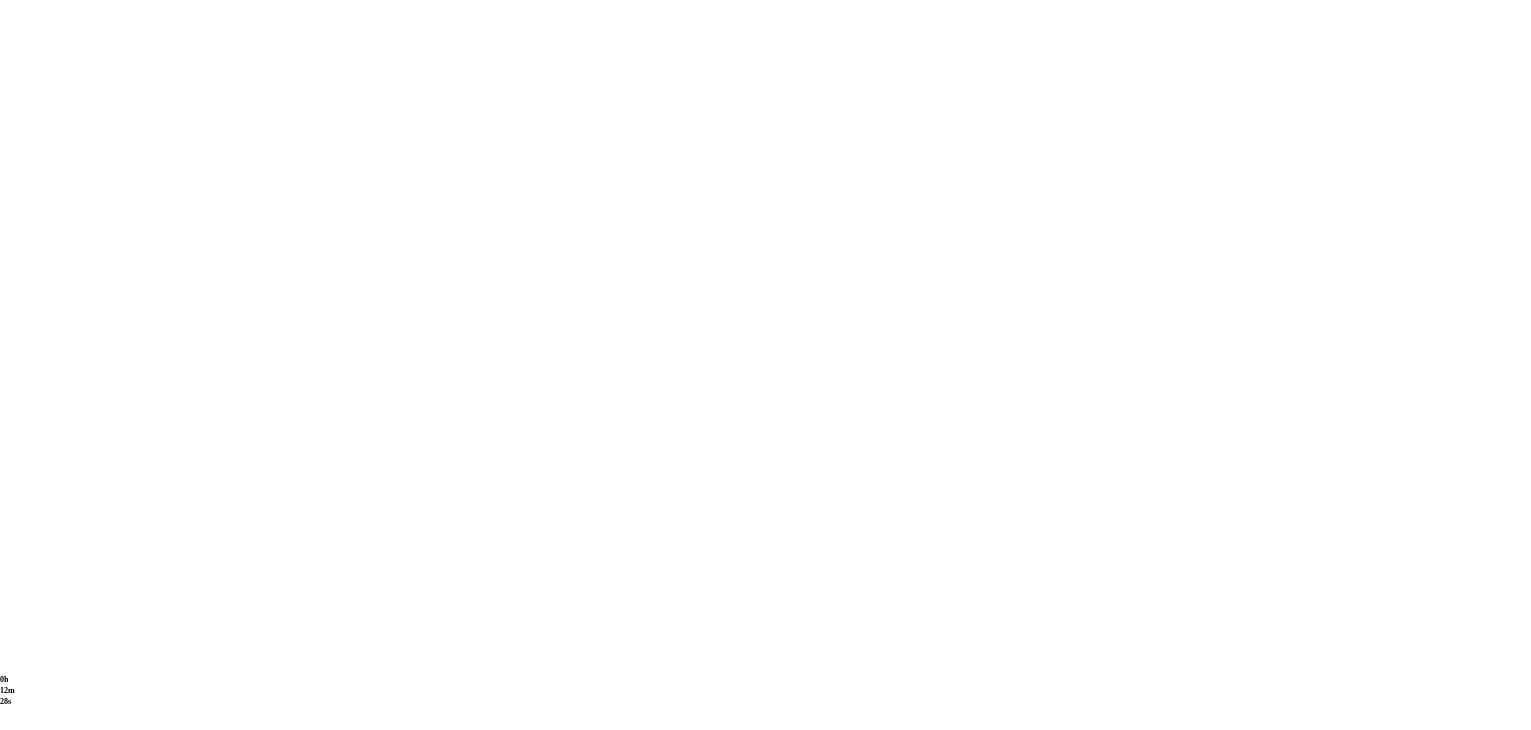 click at bounding box center (32, 16700) 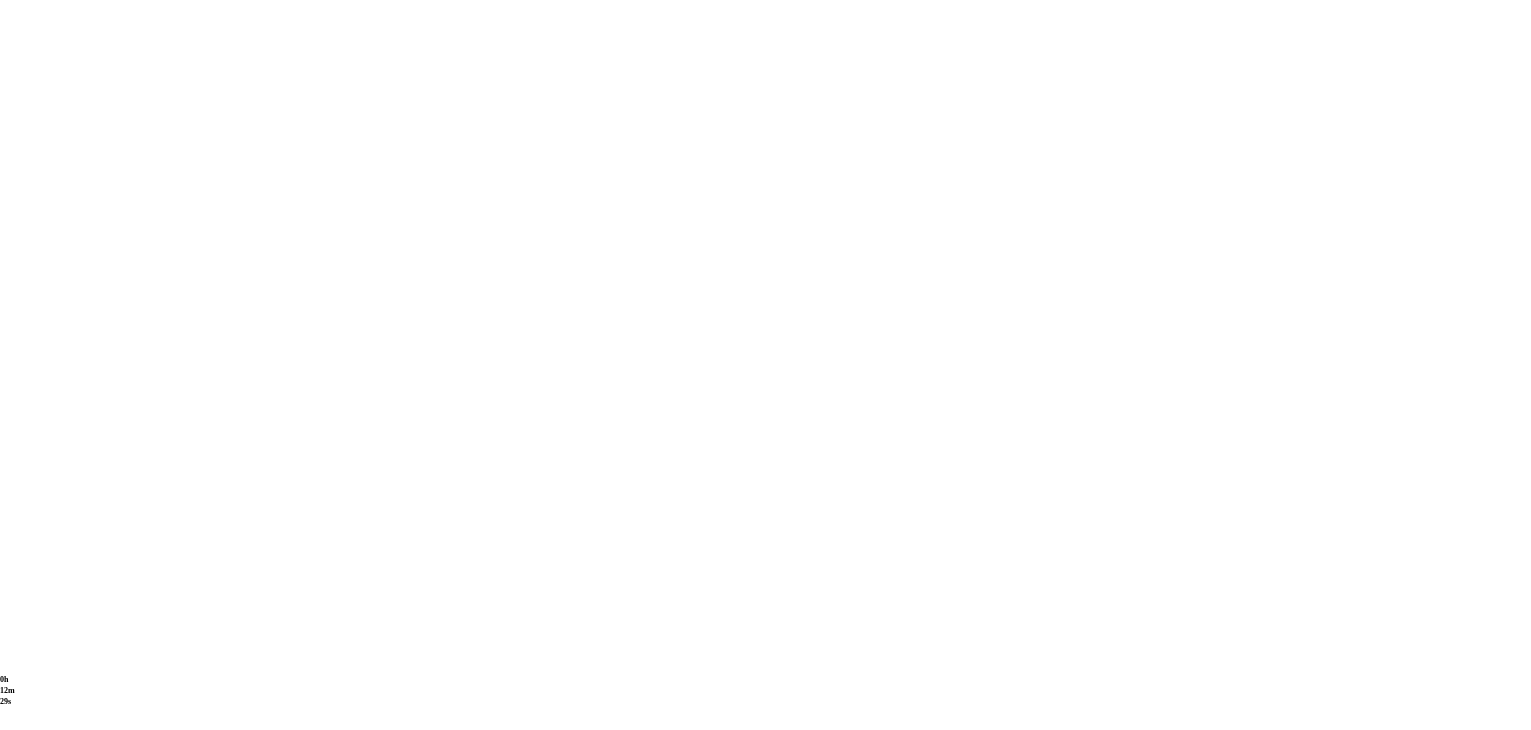 click on "Pelaa nyt Rad Maxx Pelaa nyt Brick Snake 2000	 Pelaa nyt Juicy Pop Pelaa nyt Chance Machine 100 Pelaa nyt Princess Pea & Royal Wild Pelaa nyt Avalon III Pelaa nyt Sticky Bandits Thunder Rail Pelaa nyt xWays Hoarder 2 Pelaa nyt Ragnarok 40K Pelaa nyt Big Stack Lumberjack Pelaa nyt Doomsday Saloon" at bounding box center [829, 17227] 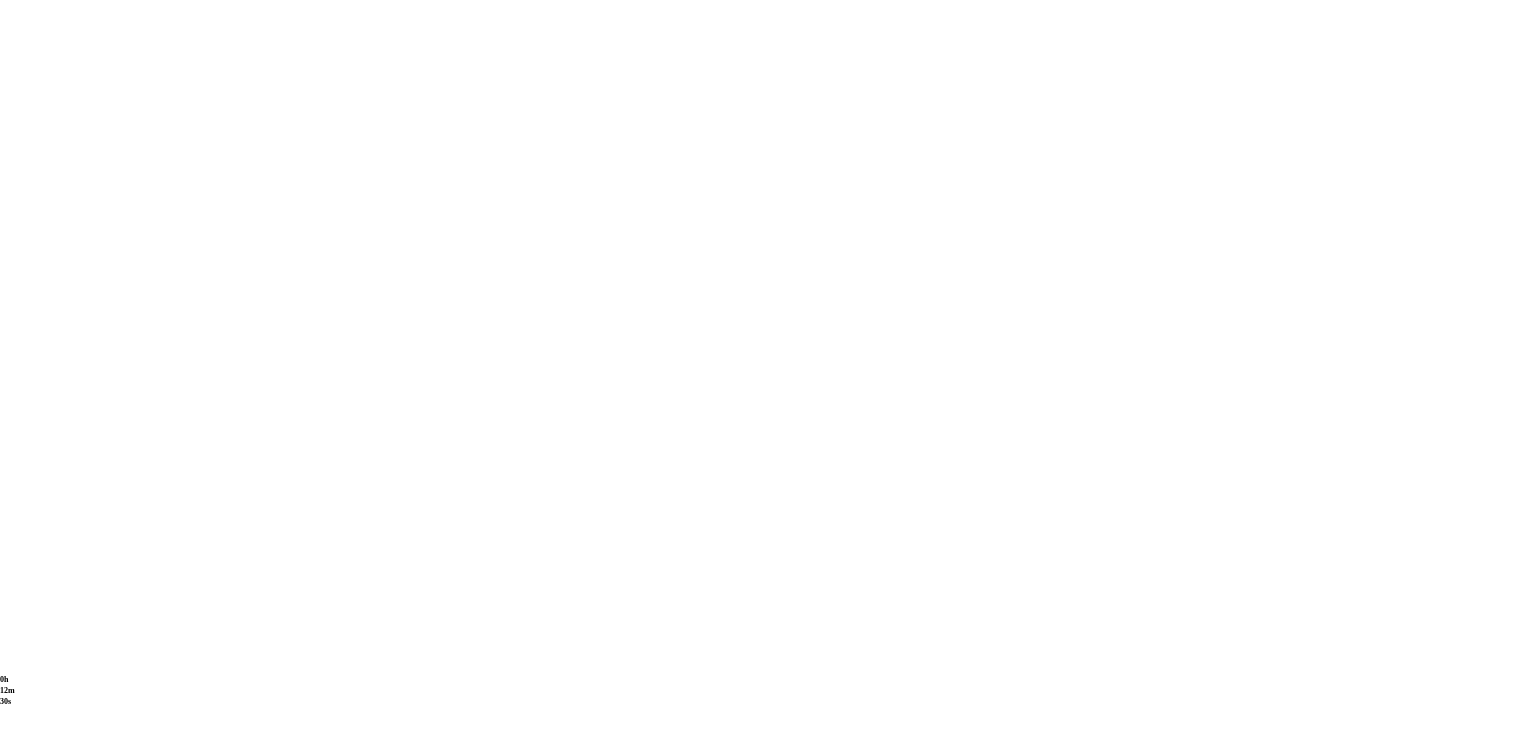 click on "Pelaa nyt Rad Maxx Pelaa nyt Brick Snake 2000	 Pelaa nyt Juicy Pop Pelaa nyt Chance Machine 100 Pelaa nyt Princess Pea & Royal Wild Pelaa nyt Avalon III Pelaa nyt Sticky Bandits Thunder Rail Pelaa nyt xWays Hoarder 2 Pelaa nyt Ragnarok 40K Pelaa nyt Big Stack Lumberjack Pelaa nyt Doomsday Saloon" at bounding box center (829, 17227) 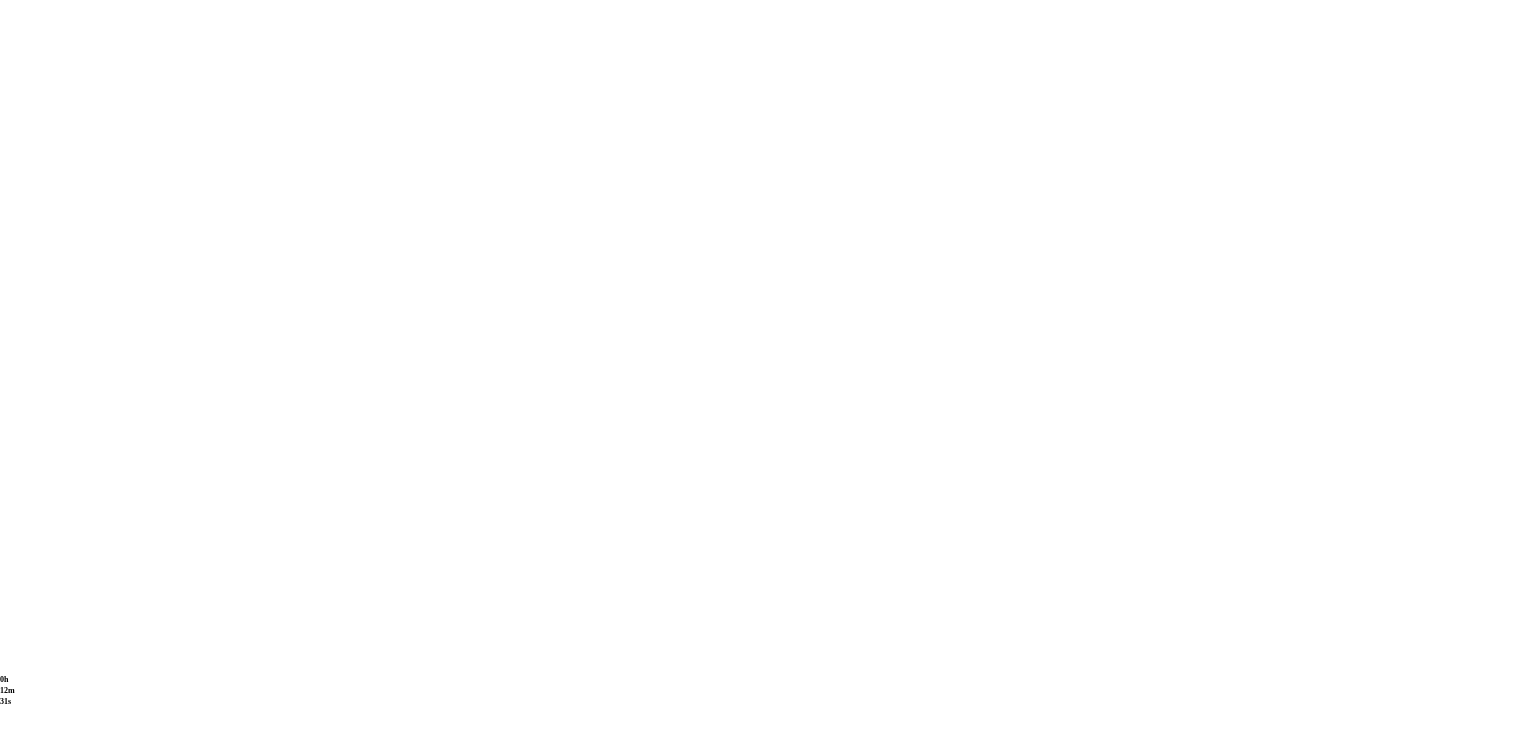 click at bounding box center [32, 16700] 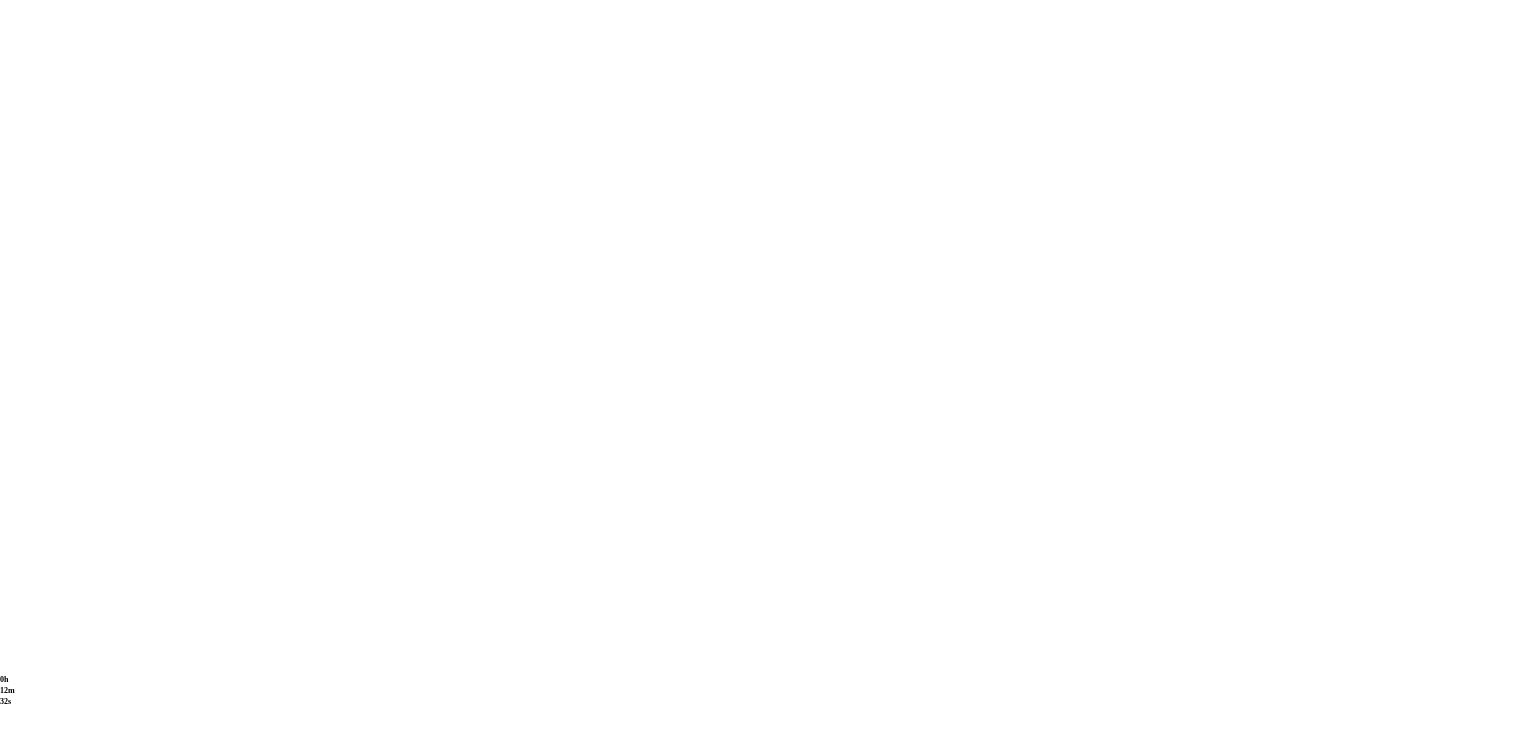 click at bounding box center [32, 16700] 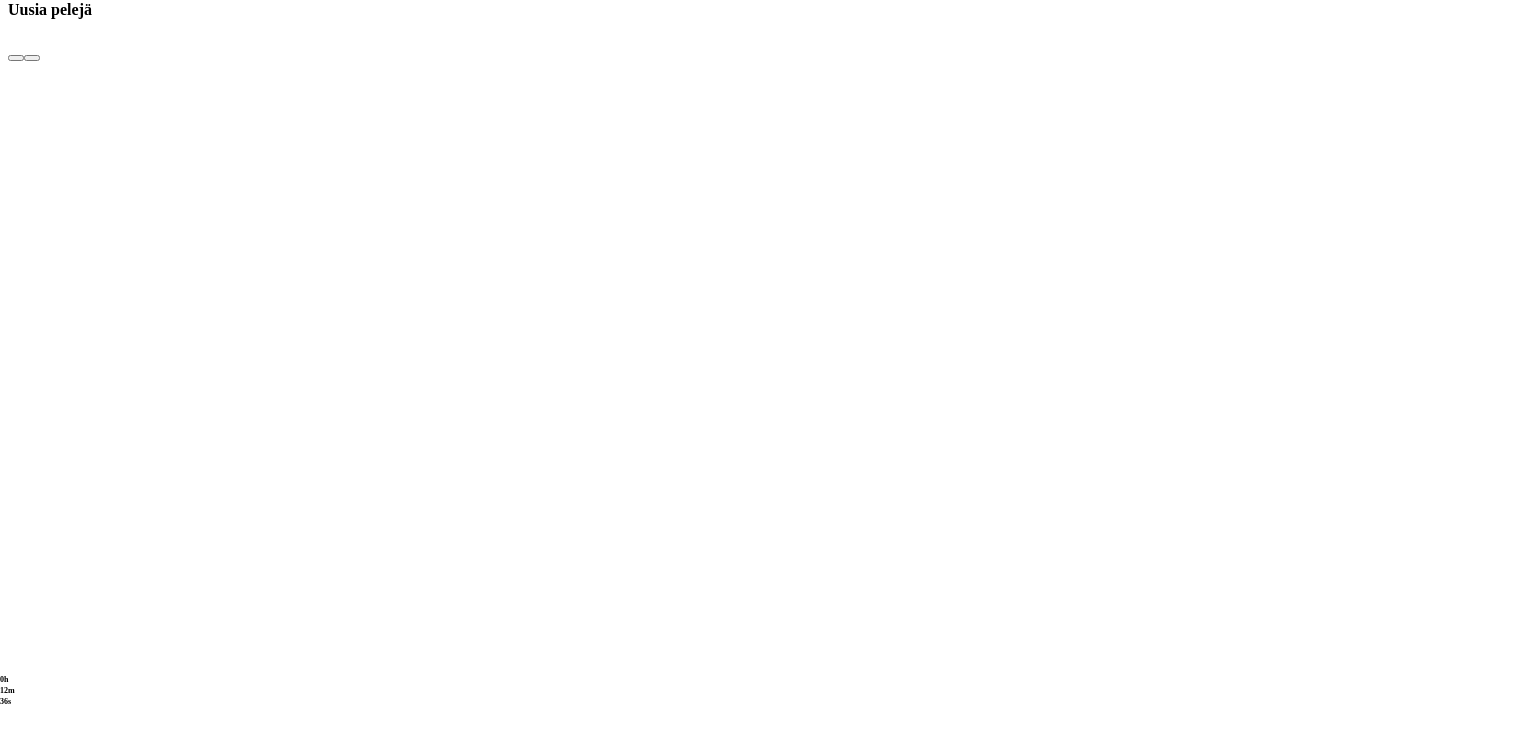 scroll, scrollTop: 2839, scrollLeft: 0, axis: vertical 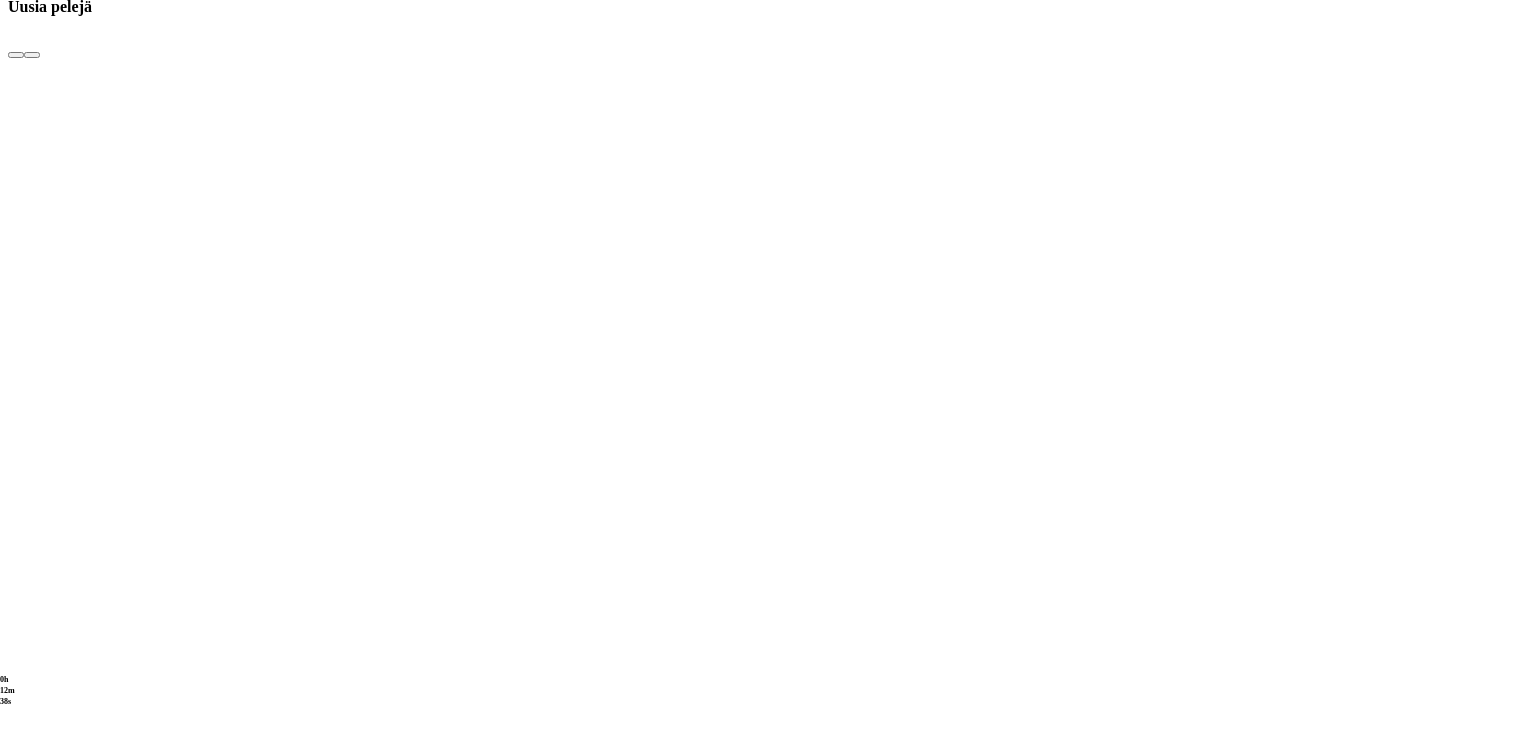click at bounding box center (32, 17997) 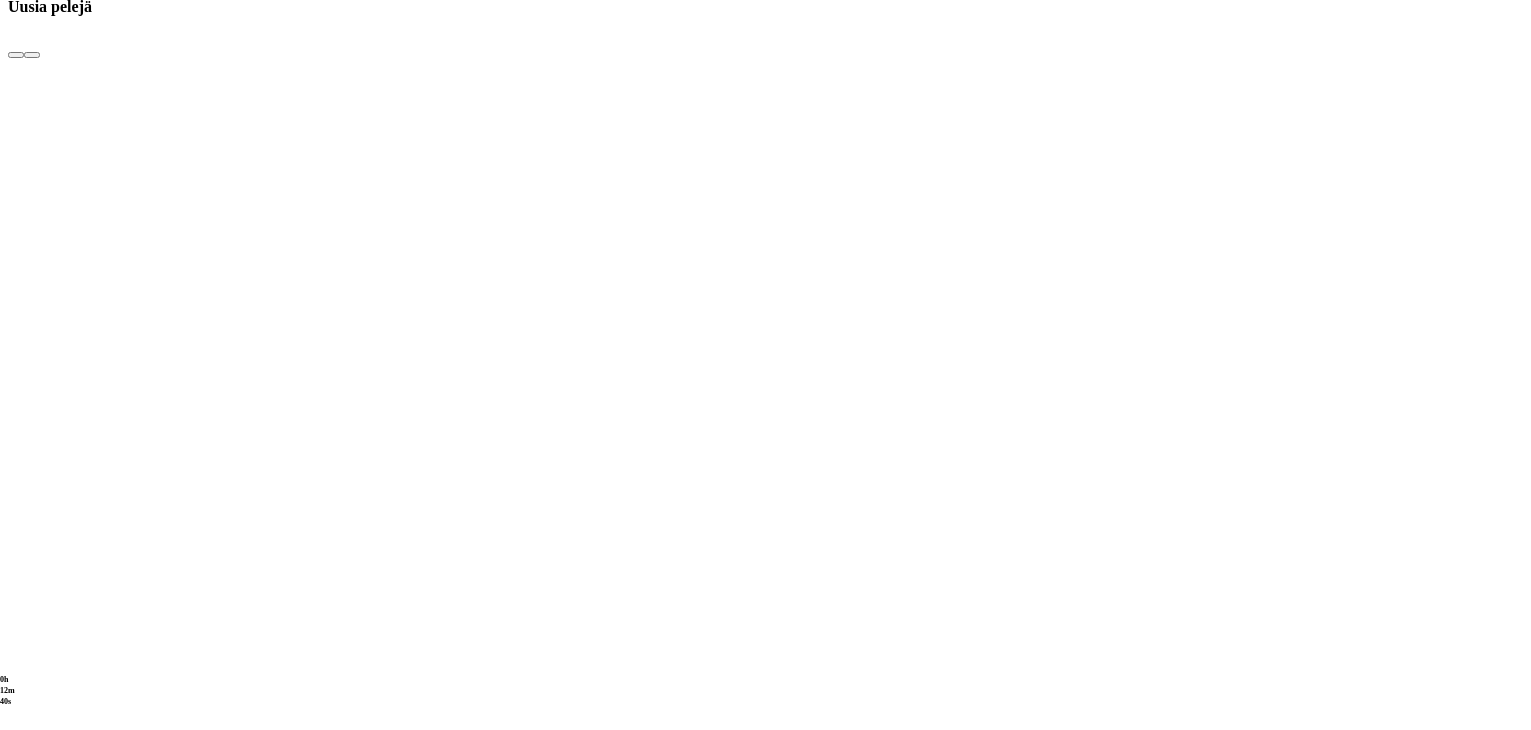 click at bounding box center [32, 17997] 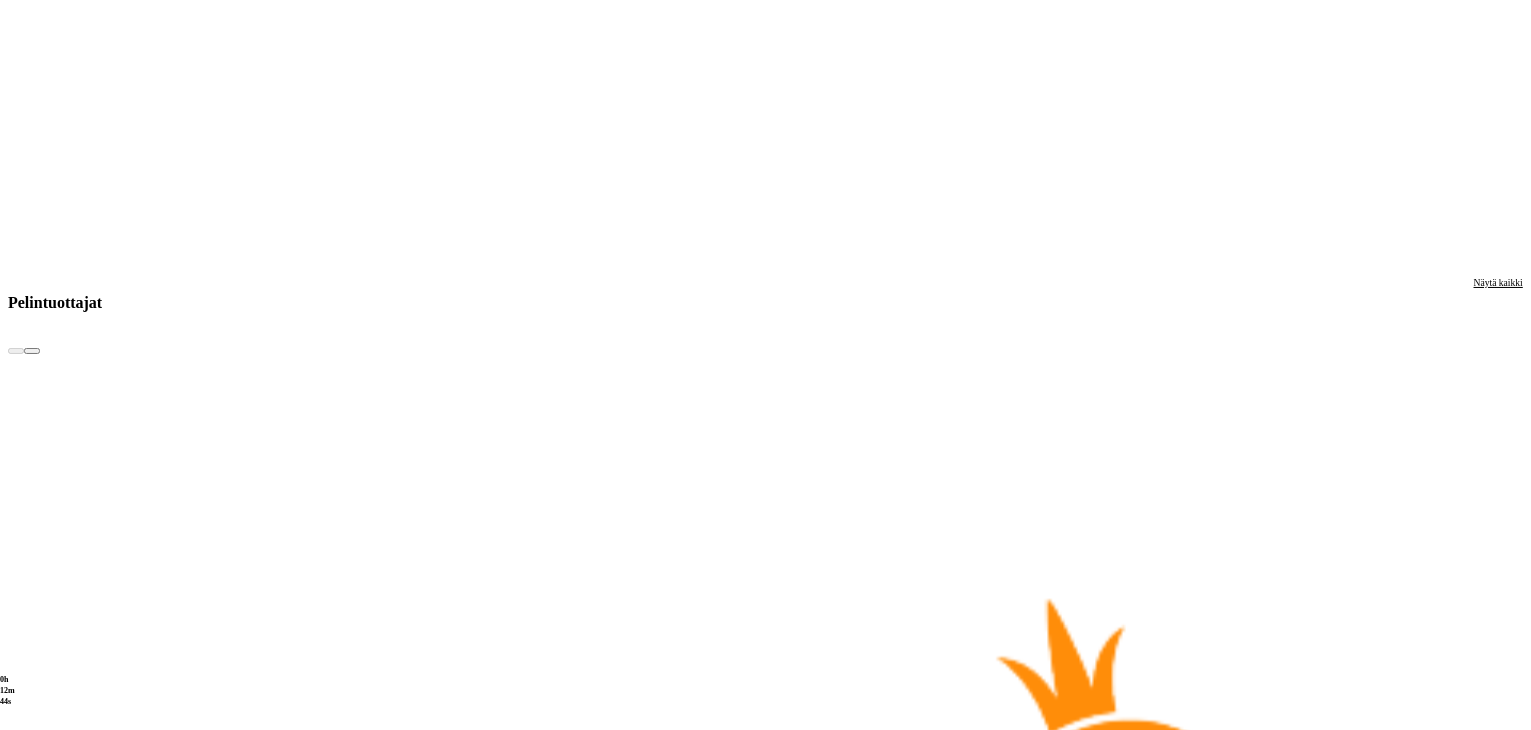 scroll, scrollTop: 3703, scrollLeft: 0, axis: vertical 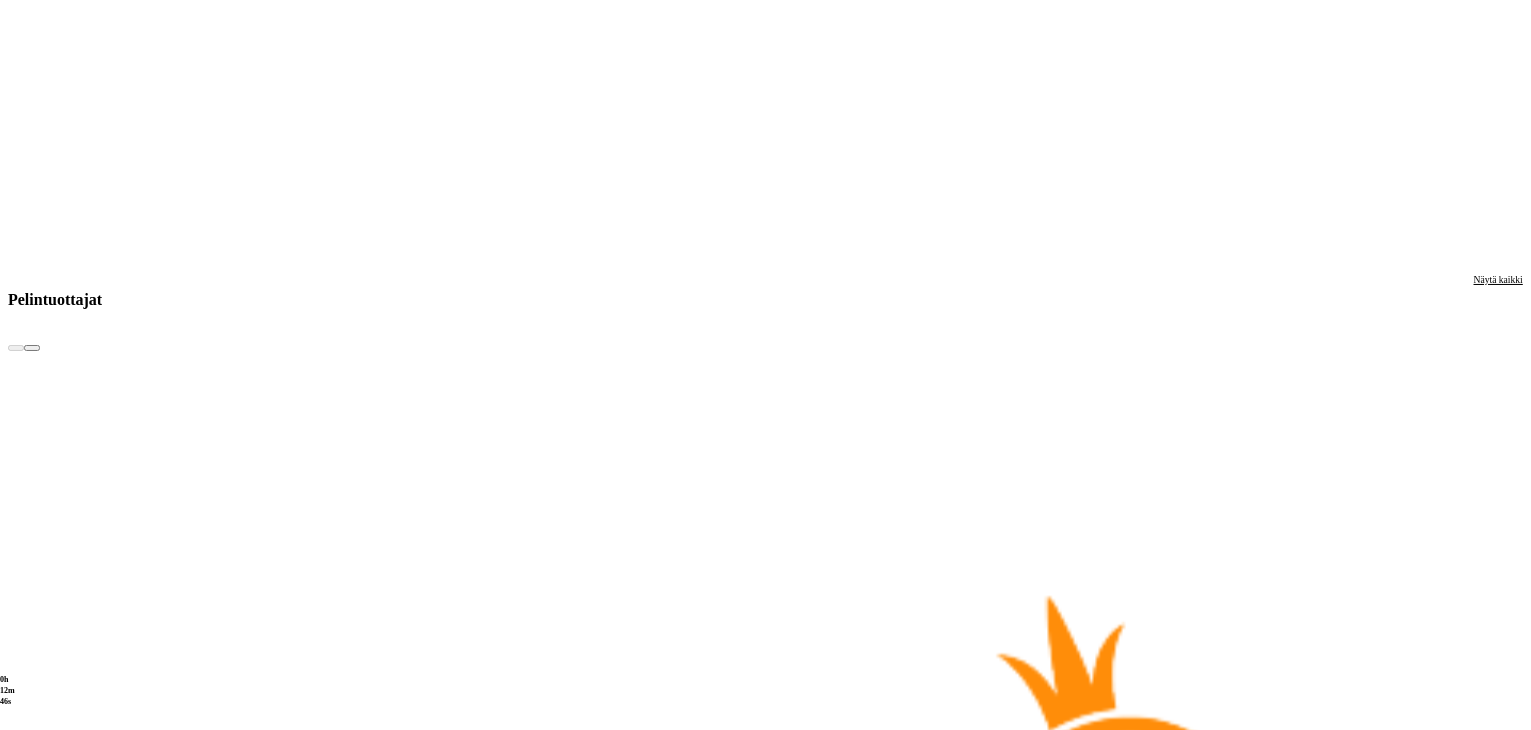 click at bounding box center [32, 24287] 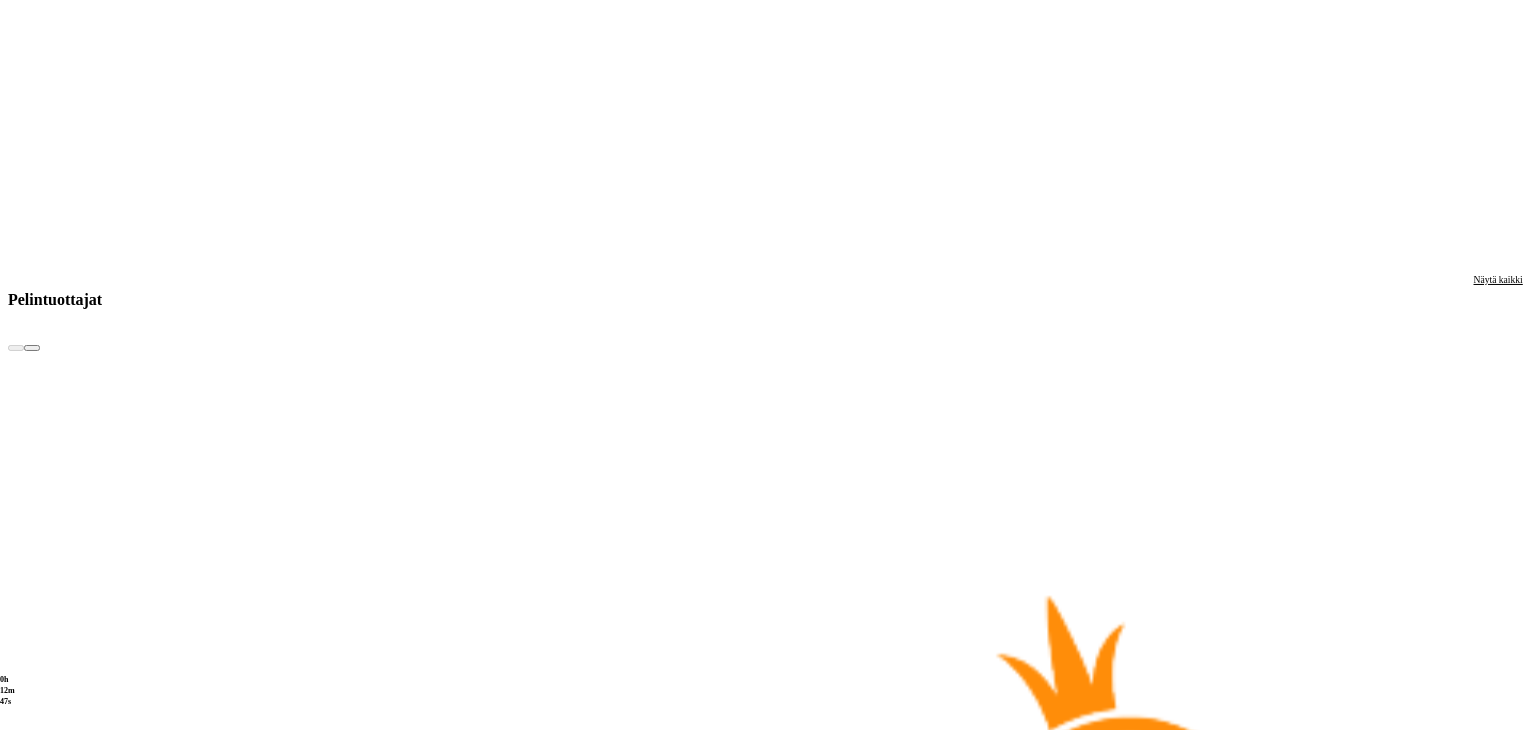 click at bounding box center (32, 24287) 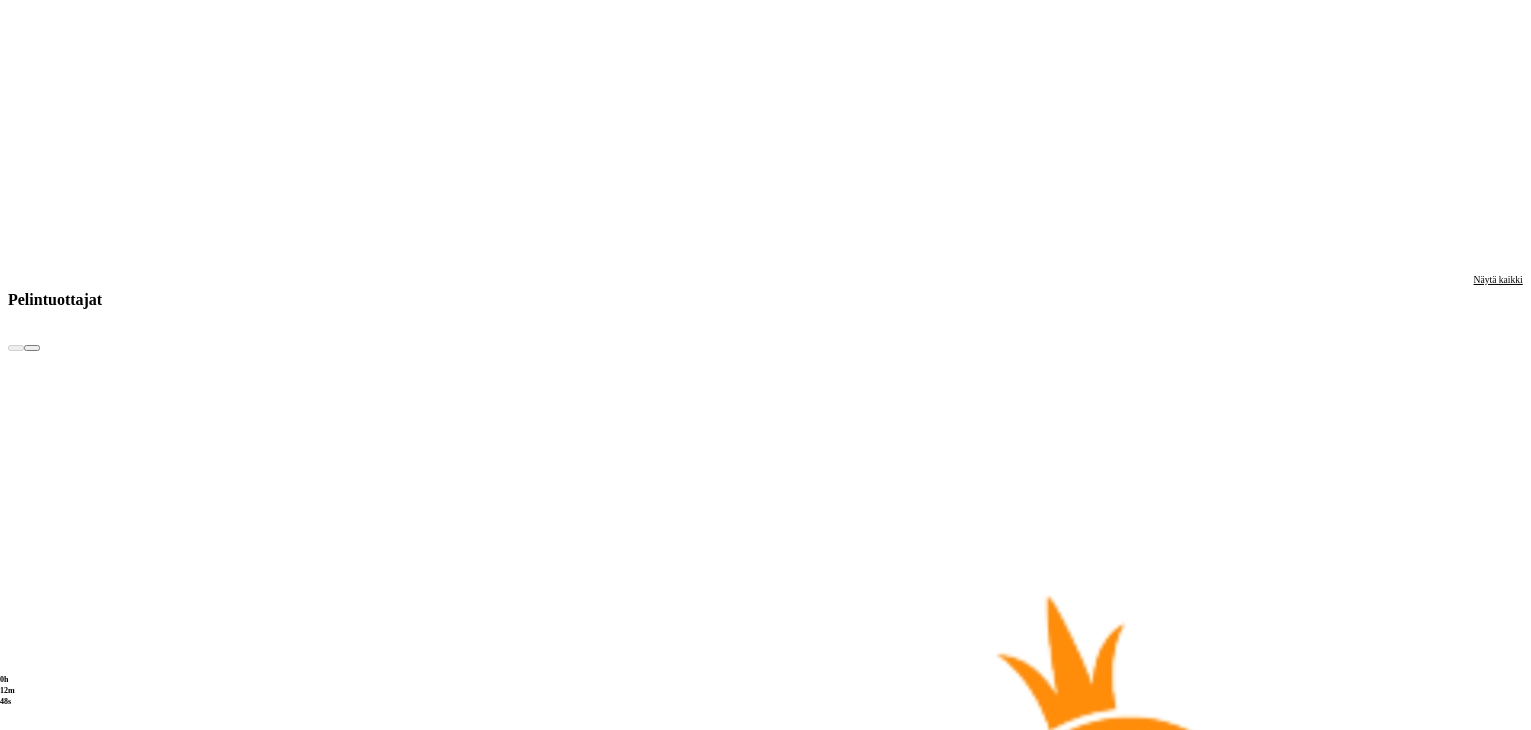 click at bounding box center [32, 24287] 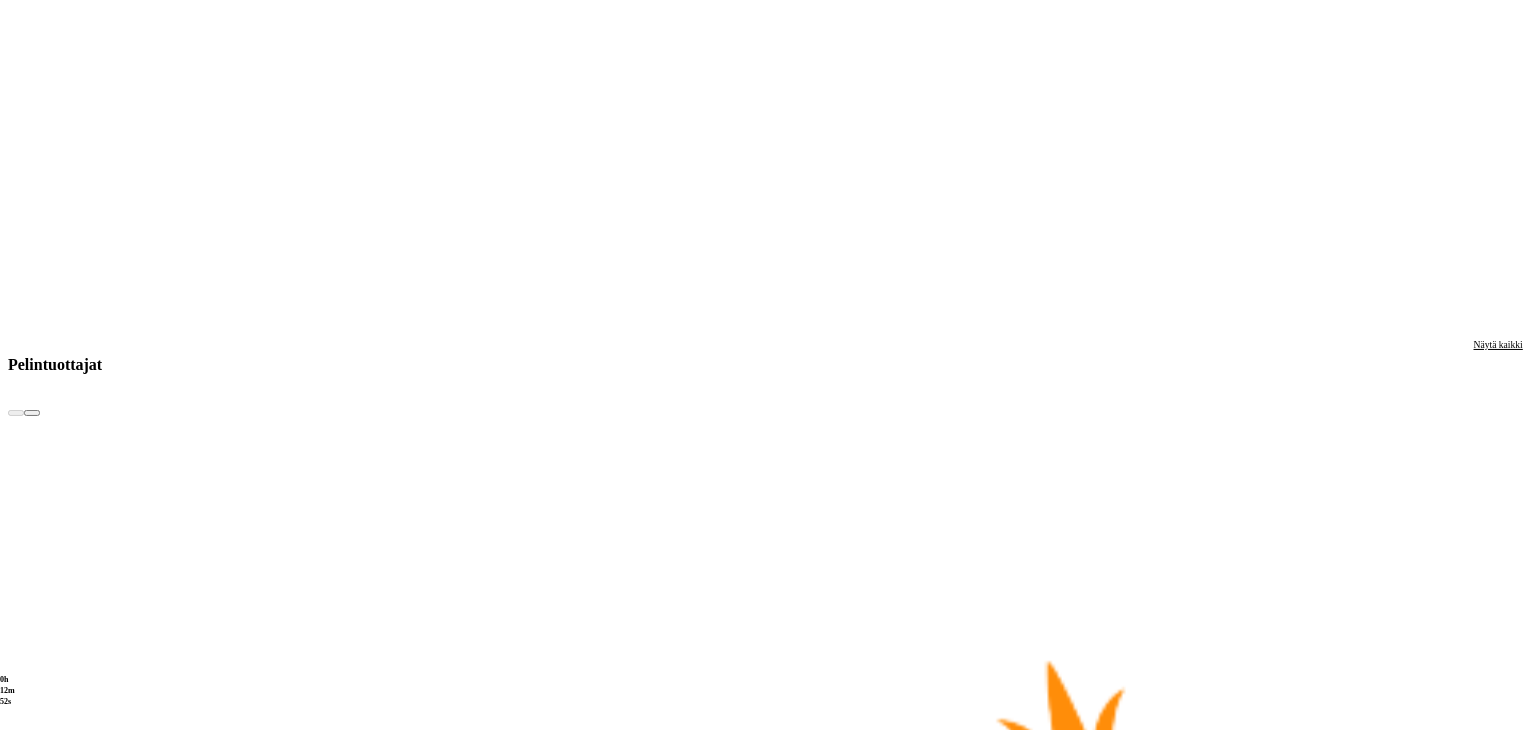 scroll, scrollTop: 3639, scrollLeft: 0, axis: vertical 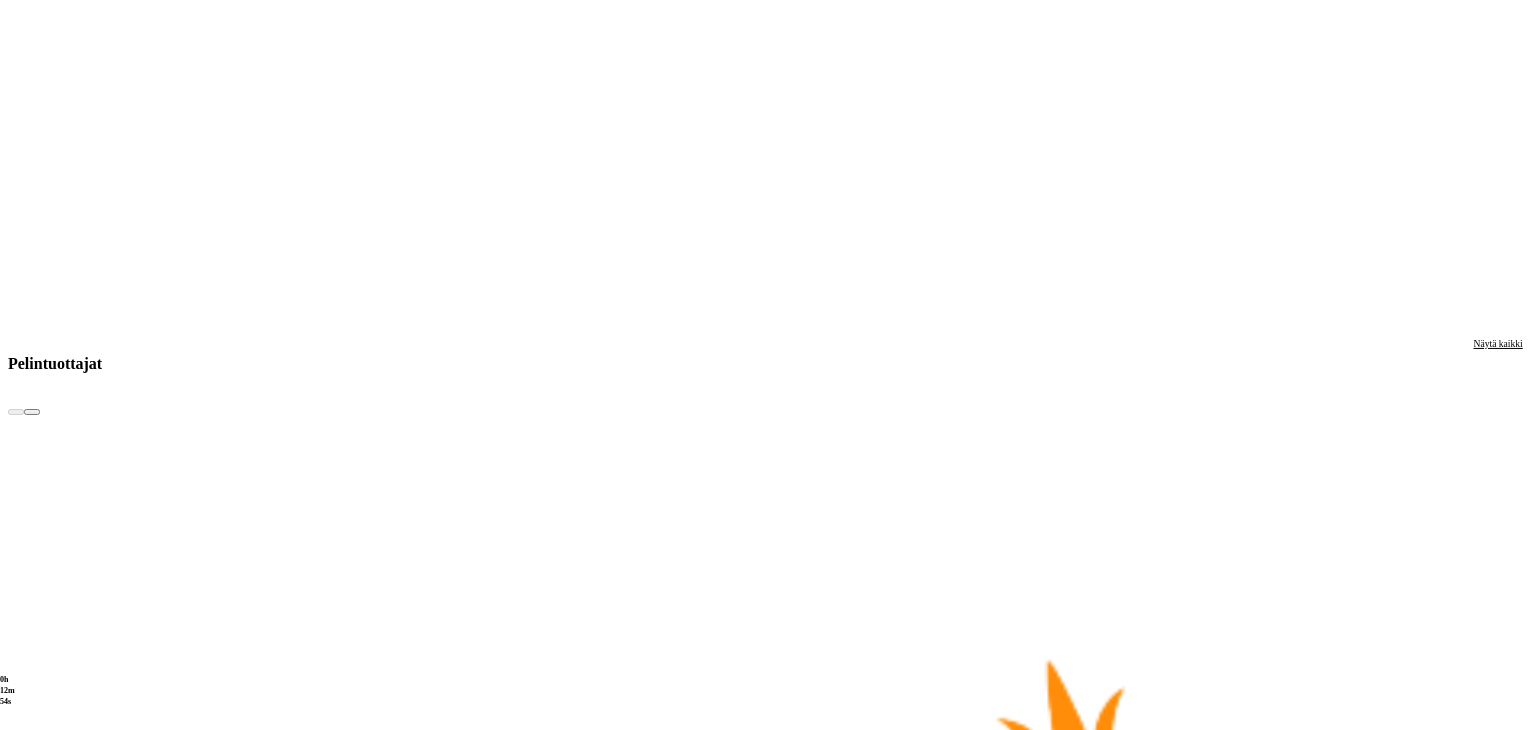 click at bounding box center (-928, 24980) 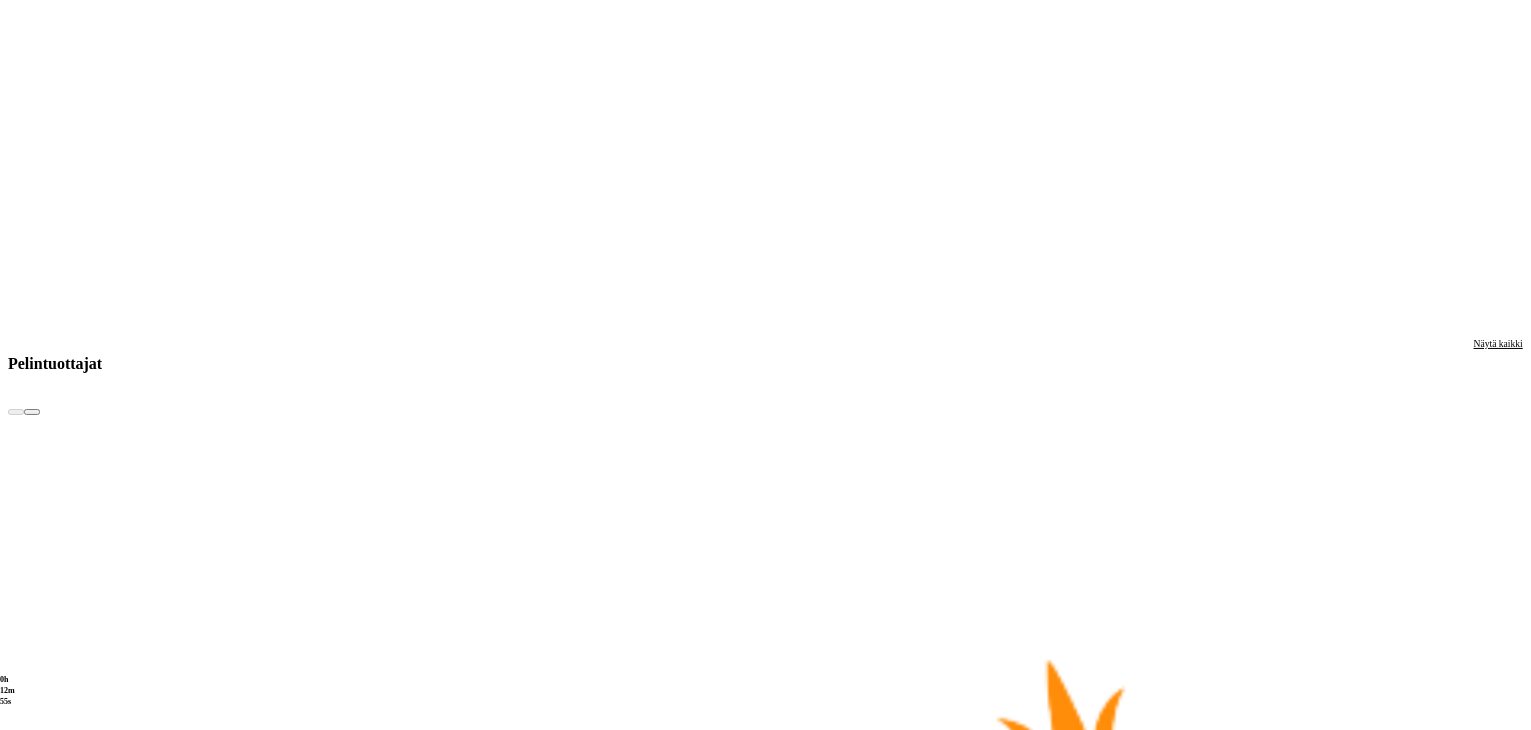 click on "200 Ilmaiskierrosta €50 €150 €250 *** € € Talleta ja pelaa 200 kierrätysvapaata ilmaiskierrosta ensitalletuksen yhteydessä. 50 kierrosta per päivä, 4 päivän ajan. Suositut Kolikkopelit Live Kasino Jackpotit Pöytäpelit Kaikki pelit Viimeksi pelattu Pelaa nyt Mental Pelaa nyt Big Bass Bonanza Pelaa nyt Wild Wild Riches Pelaa nyt Le Bandit Pelaa nyt Jack Hammer 4: Chasing the Dragon Suosituinta alueellasi Näytä kaikki Pelaa nyt Gates of High Roller Pelaa nyt Cherry Pop Deluxe Pelaa nyt Brute Force Pelaa nyt Fire In The Hole xBomb Pelaa nyt Book of Dead Pelaa nyt Le Bandit Pelaa nyt Gold Blitz Pelaa nyt Sweet Bonanza Pelaa nyt Energy Coins: Hold and Win Pelaa nyt Bill & Coin Dream Drop Pelaa nyt Moon Princess 100 Uusia pelejä Näytä kaikki Pelaa nyt Giga Match Gems Pelaa nyt Aiko and the Wind Spirit Pelaa nyt Rise of Orpheus  Pelaa nyt Jack Hammer 4: Chasing the Dragon Pelaa nyt Alien Invaders Pelaa nyt Buck Bucks Bagawk Pelaa nyt Fish 'n' Nudge Big Catch Pelaa nyt Pelaa nyt Jumbo Juicy Keno" at bounding box center (765, 13166) 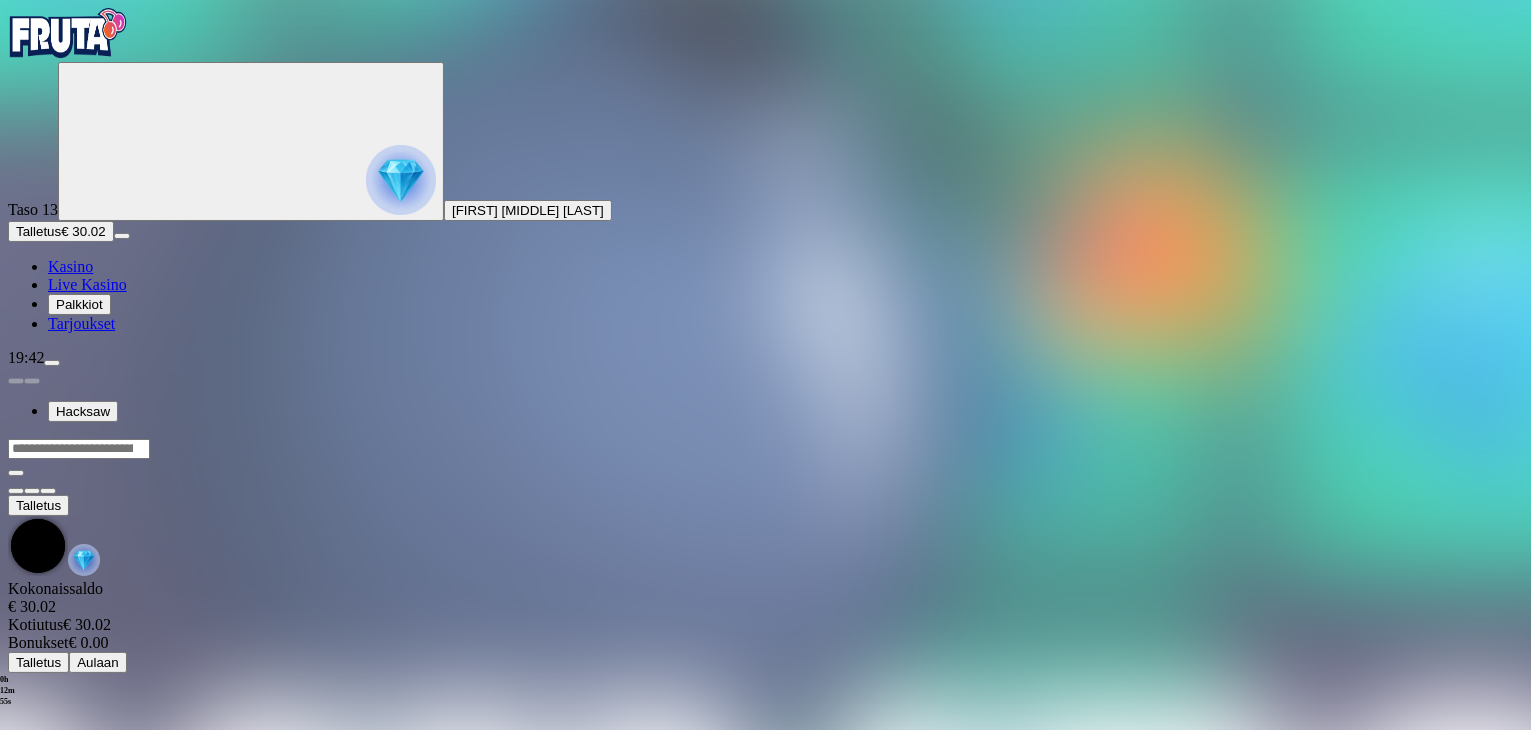 scroll, scrollTop: 0, scrollLeft: 0, axis: both 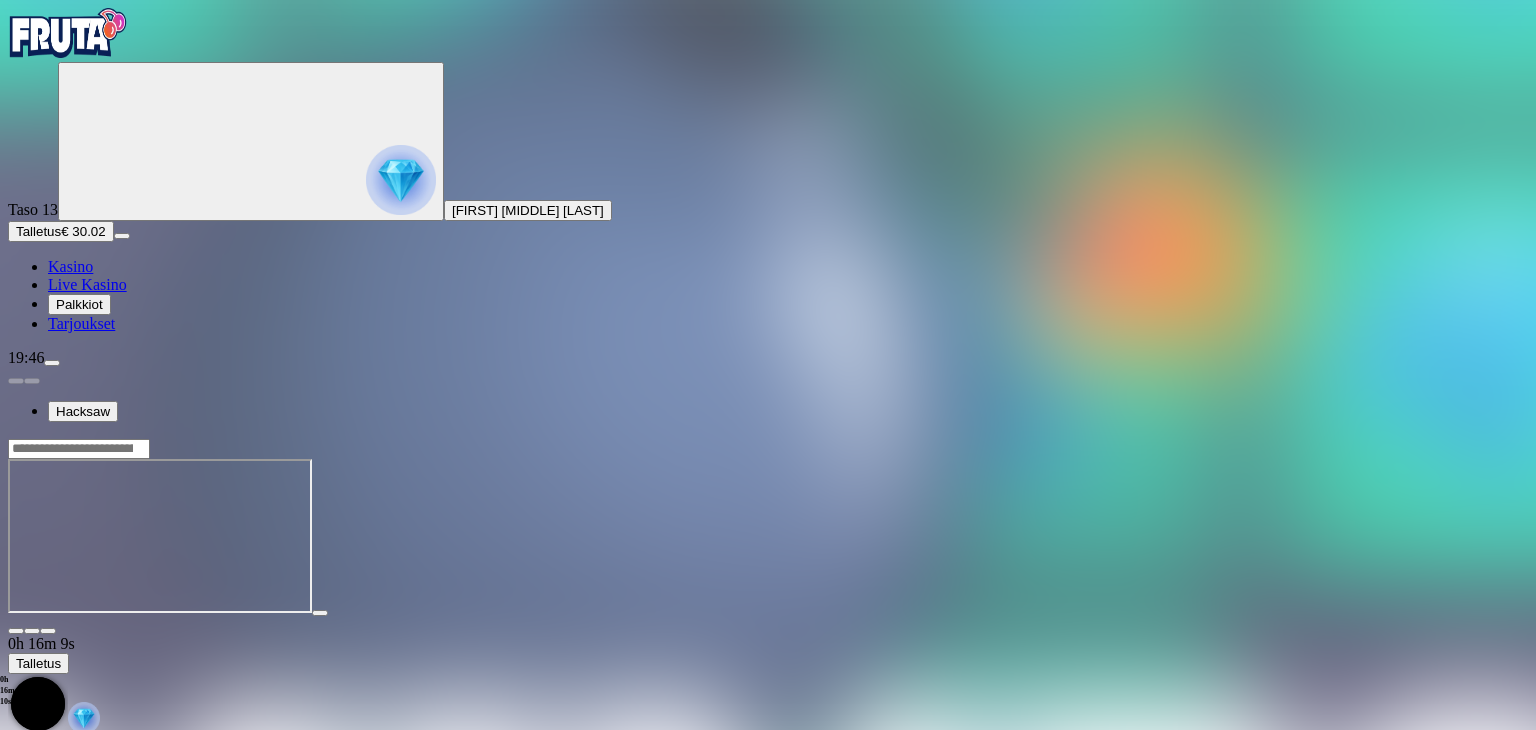 click at bounding box center (16, 631) 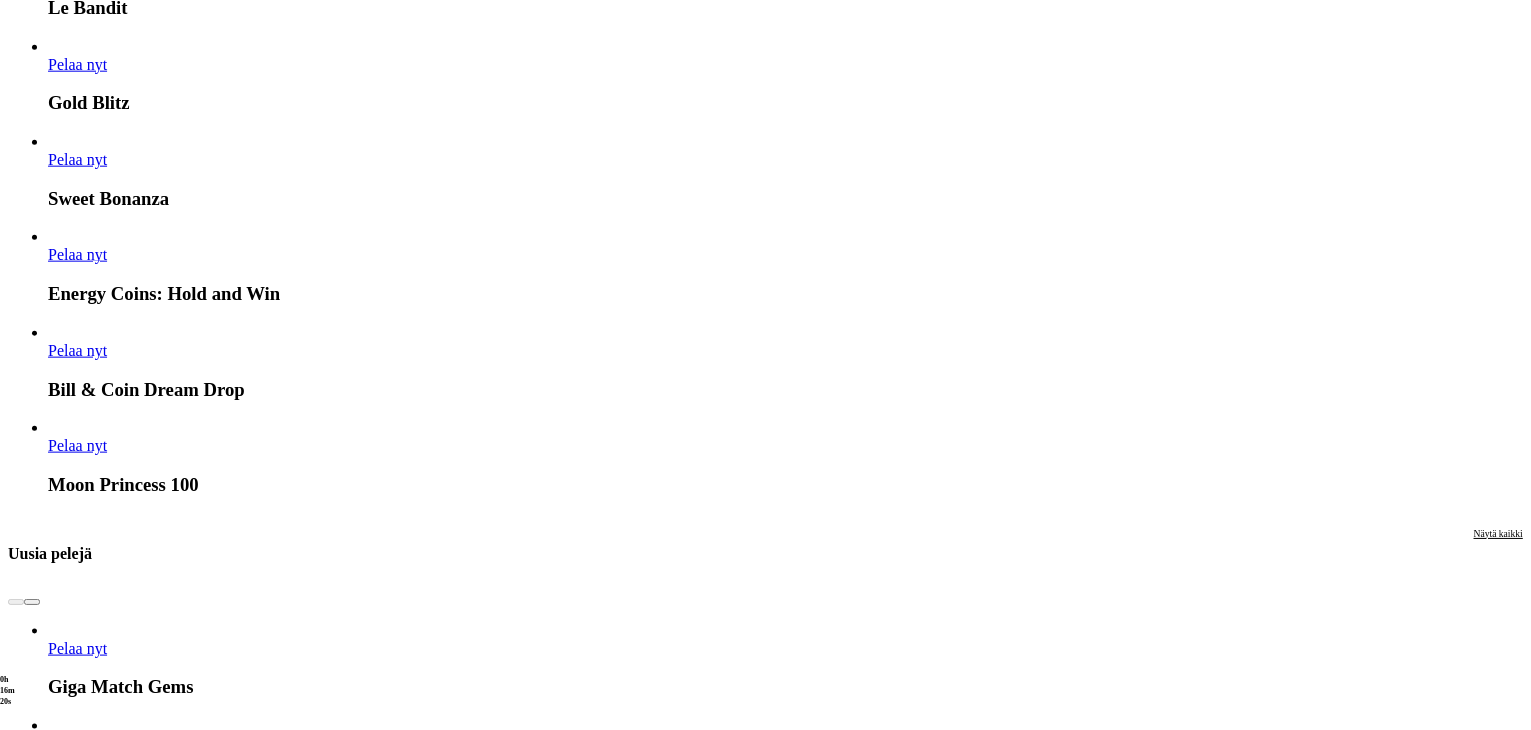 scroll, scrollTop: 2470, scrollLeft: 0, axis: vertical 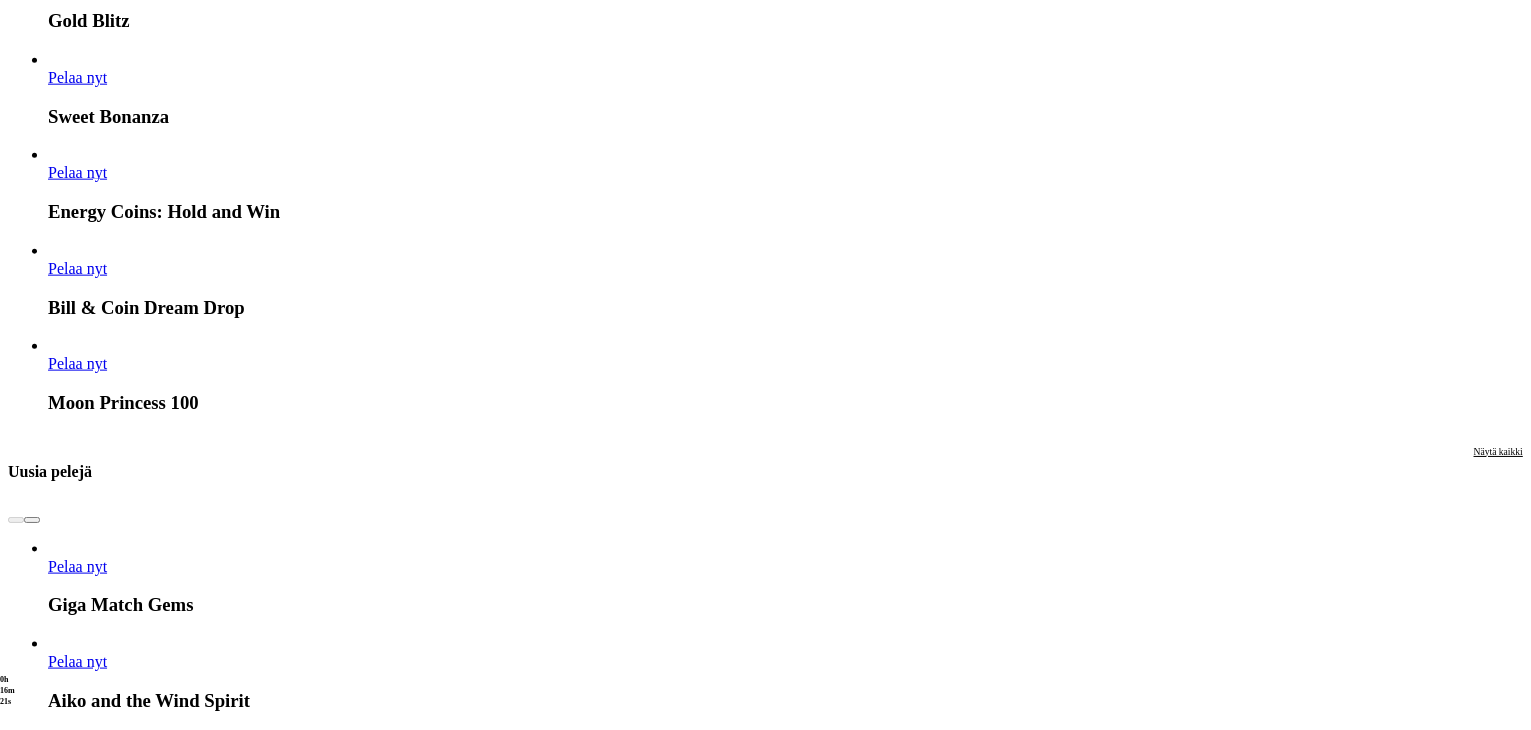 click at bounding box center (32, 17537) 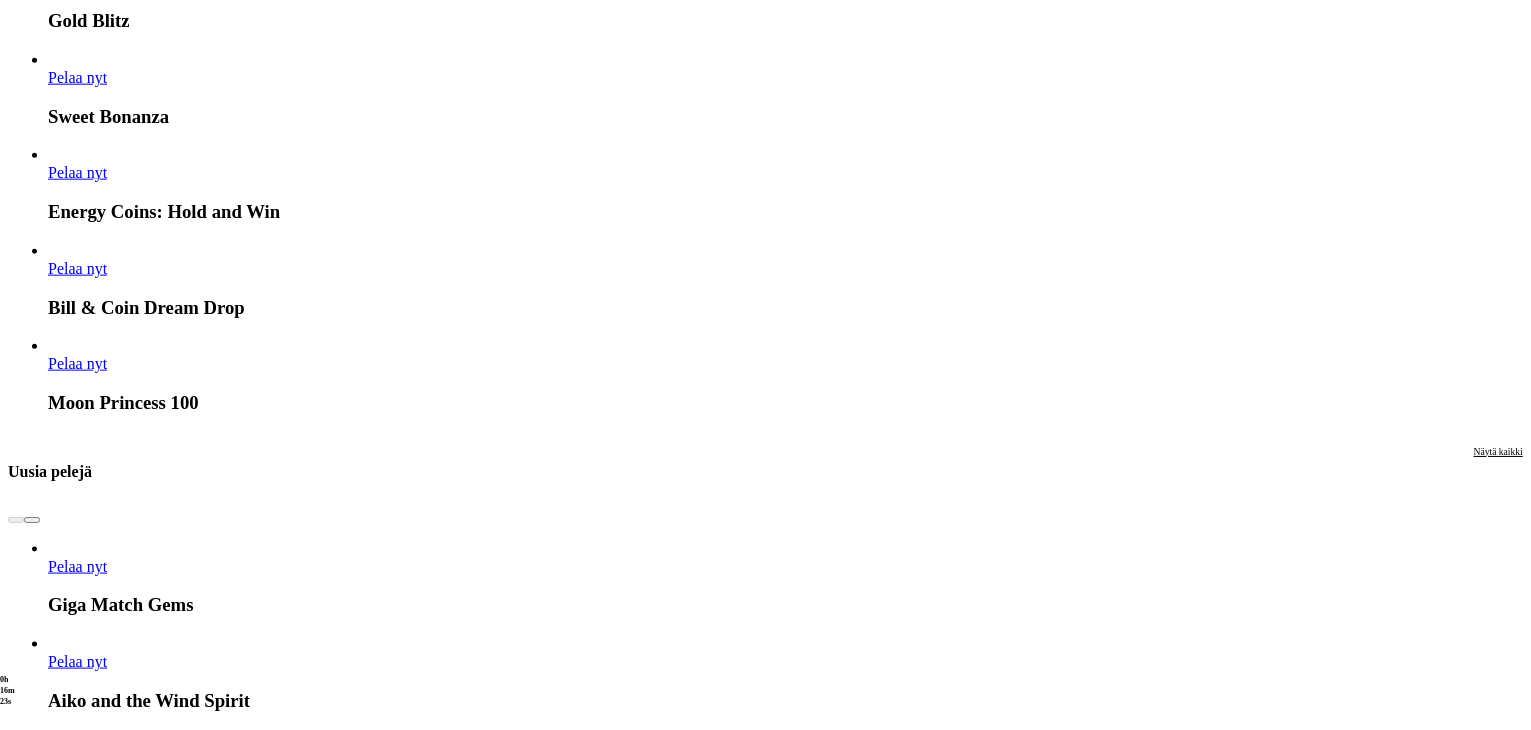 click at bounding box center [32, 17537] 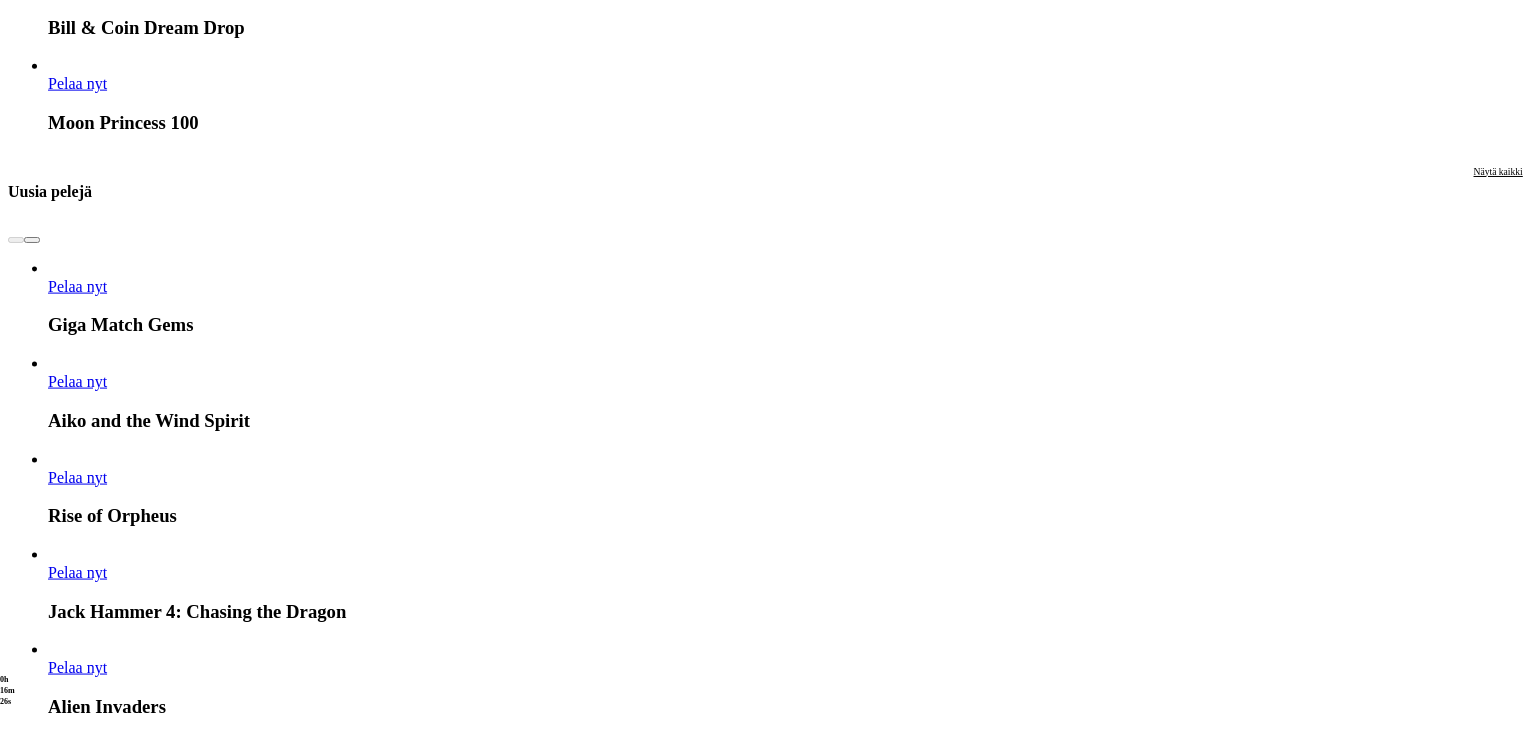 scroll, scrollTop: 2752, scrollLeft: 0, axis: vertical 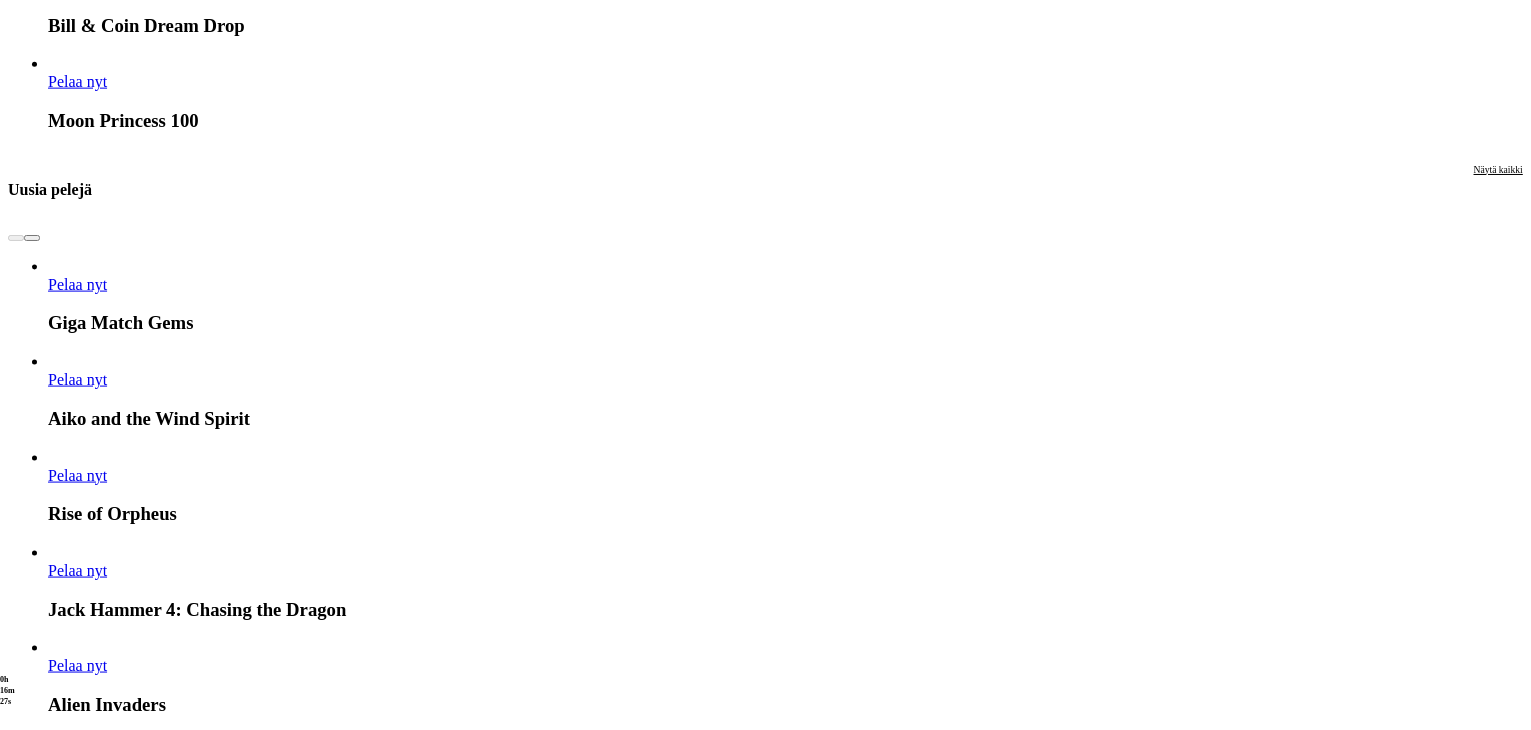 click on "Pelaa nyt Fire in the Hole 3 Pelaa nyt Kingfisher of the Sands Pelaa nyt Jumbo Safari Pelaa nyt Joker Stoker Pelaa nyt Crystal Robot Pelaa nyt Gold Party 2 - After Hours Pelaa nyt Blood Club Pelaa nyt Amelia's Mugs and Jugs Pelaa nyt Witch Heart Megaways  Pelaa nyt Blood & Shadow 2 Pelaa nyt Cherry Pop" at bounding box center [829, 18707] 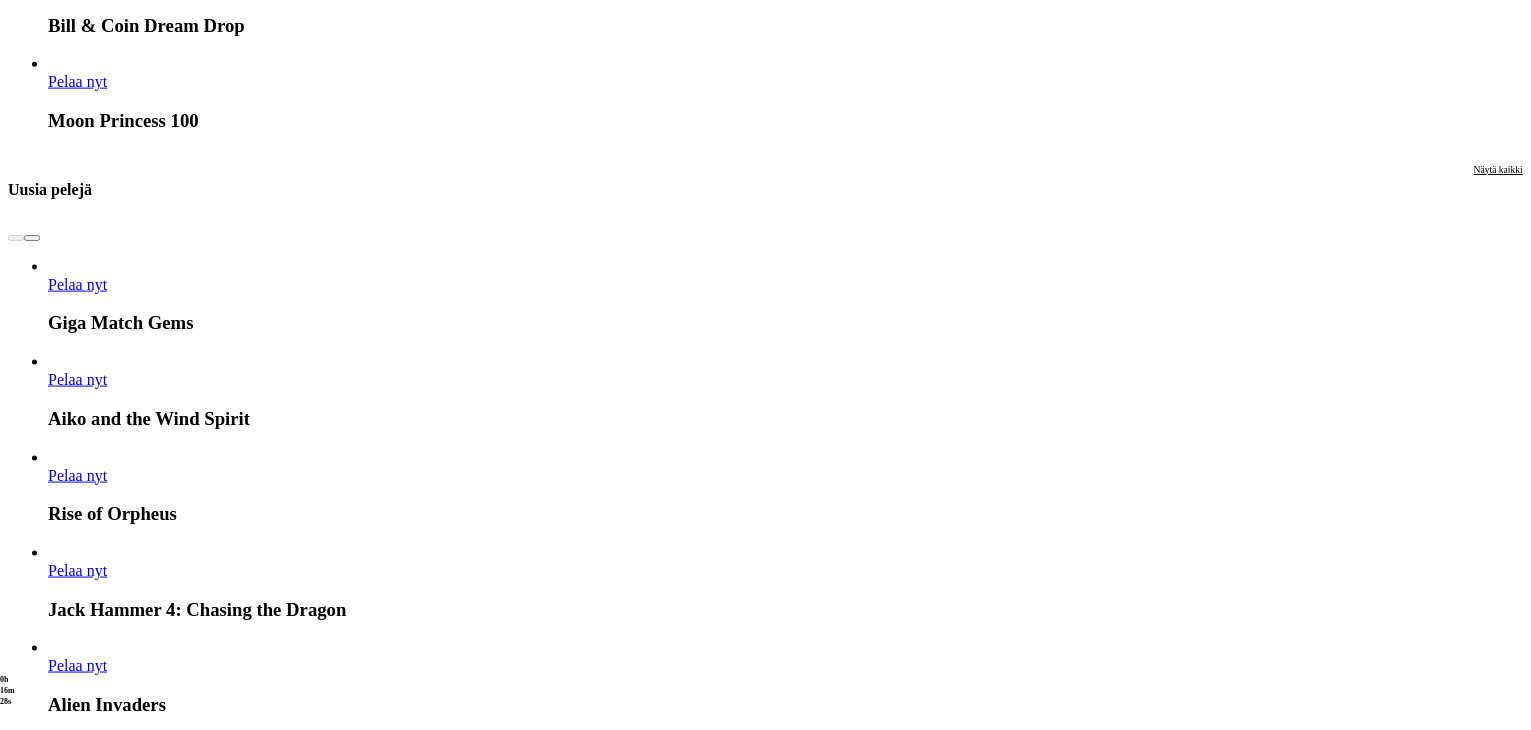 click at bounding box center [32, 18180] 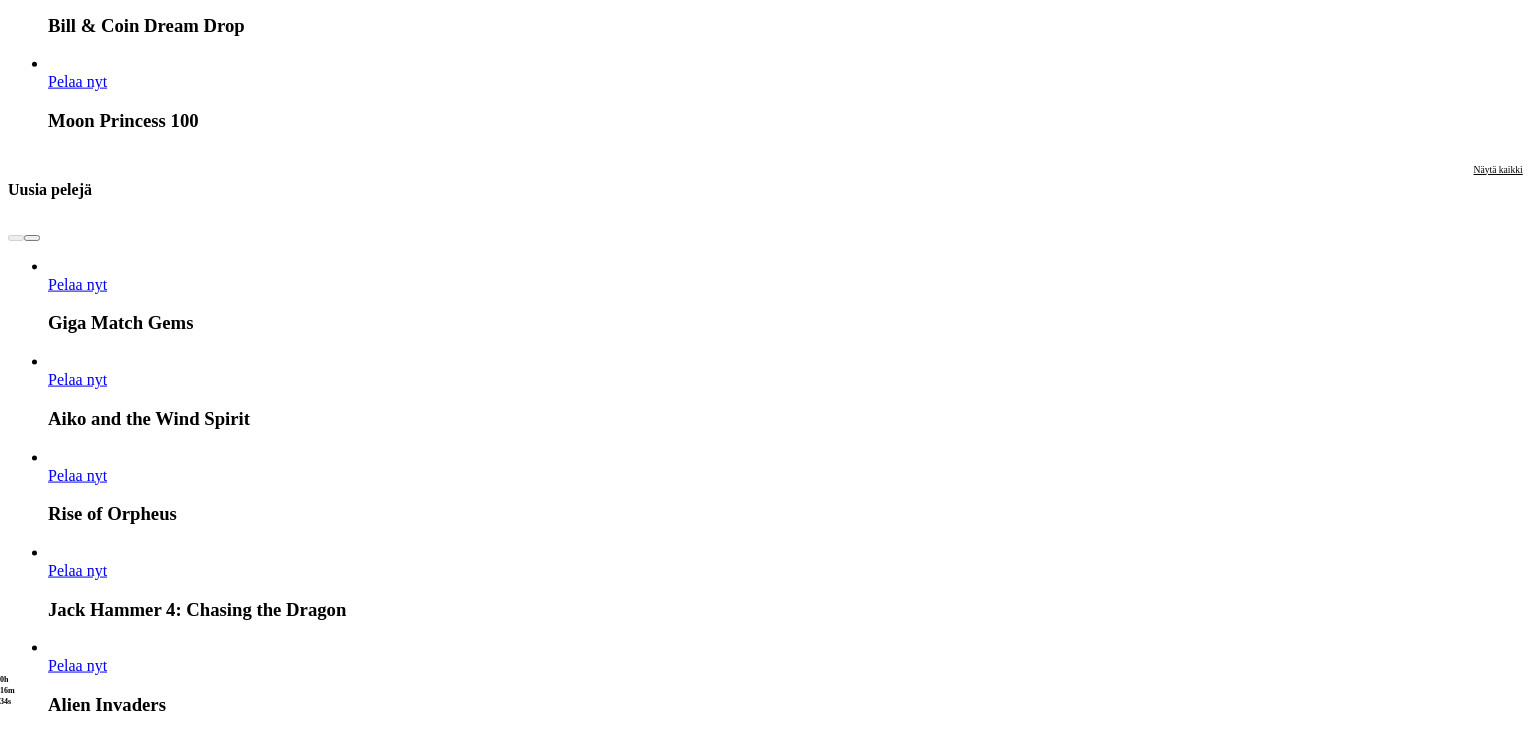 click at bounding box center [32, 18180] 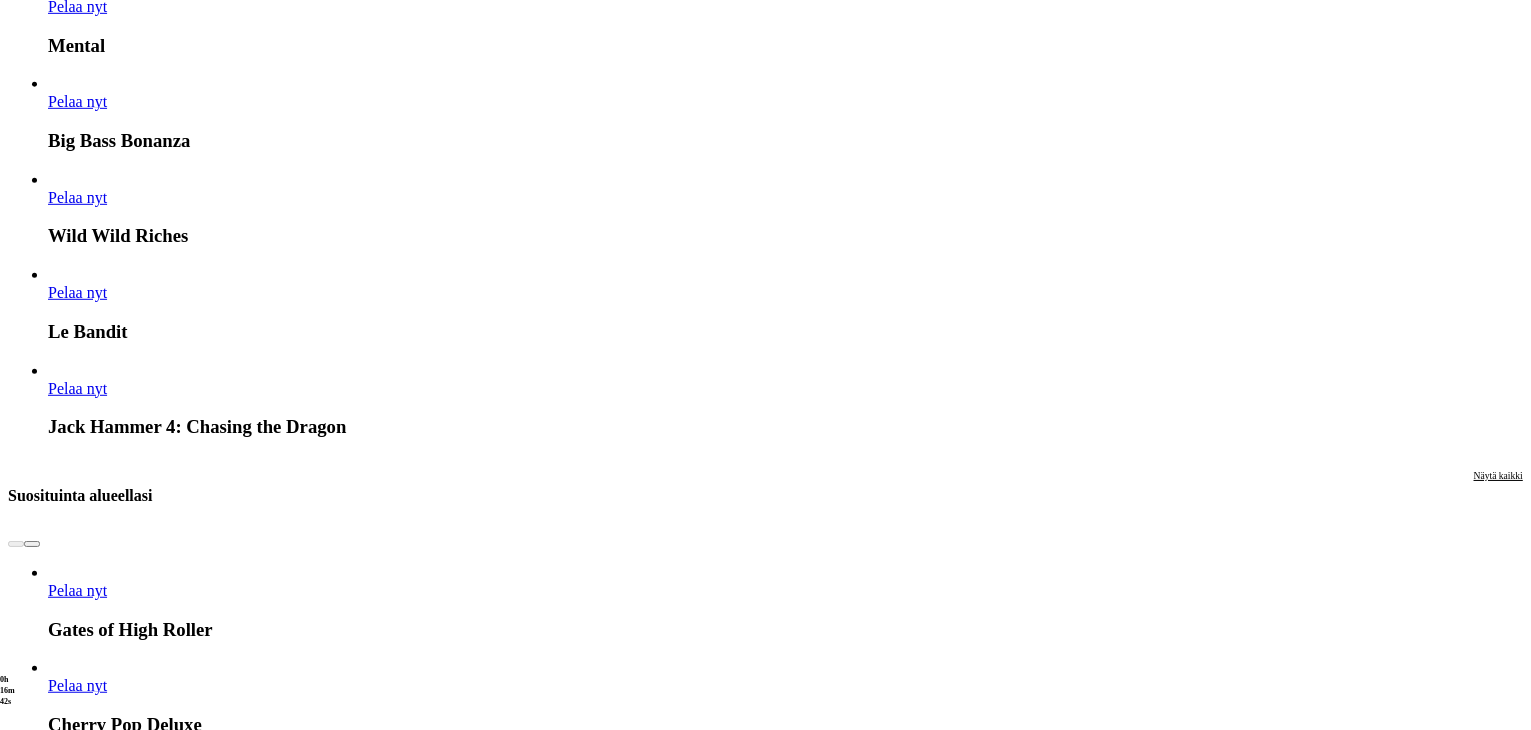 scroll, scrollTop: 0, scrollLeft: 0, axis: both 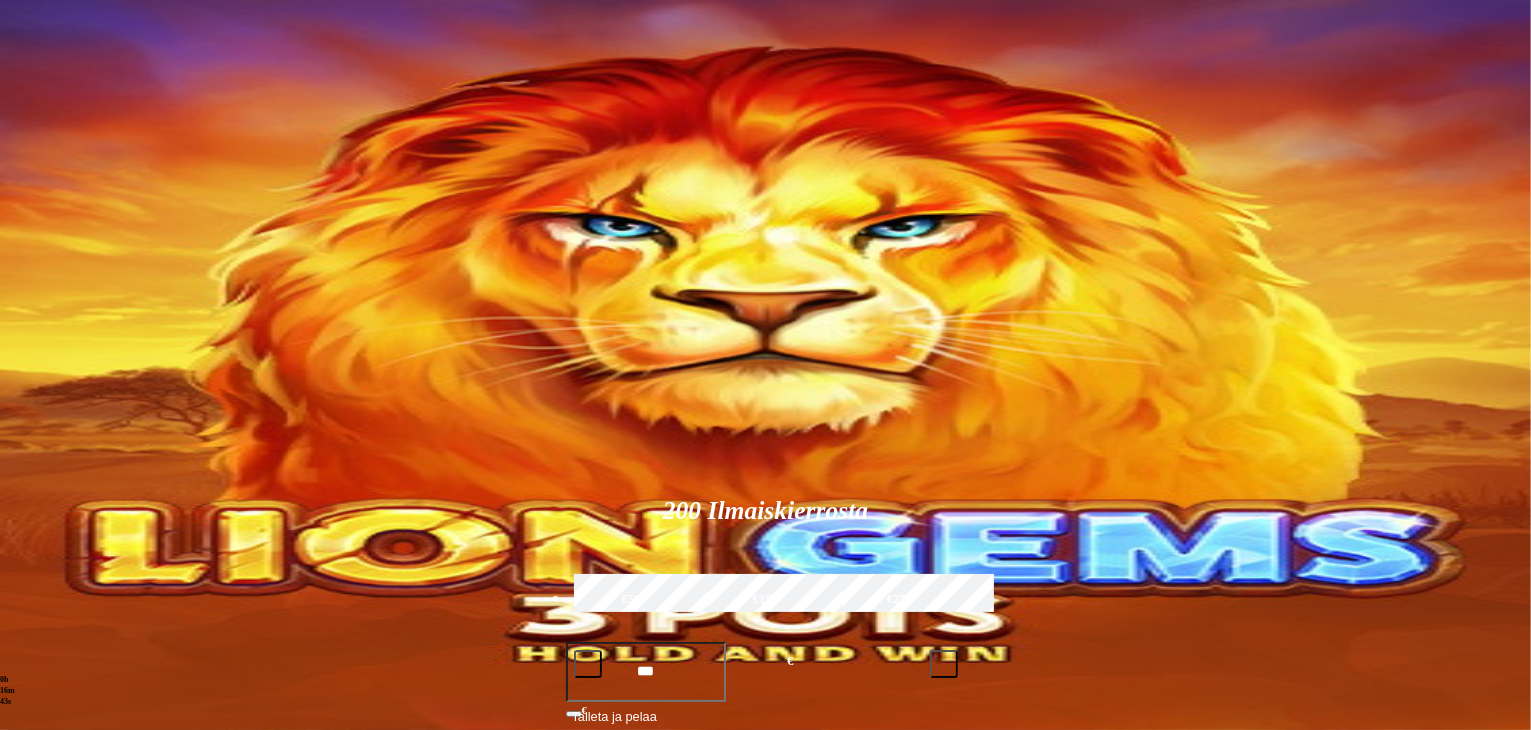 click at bounding box center [1064, 982] 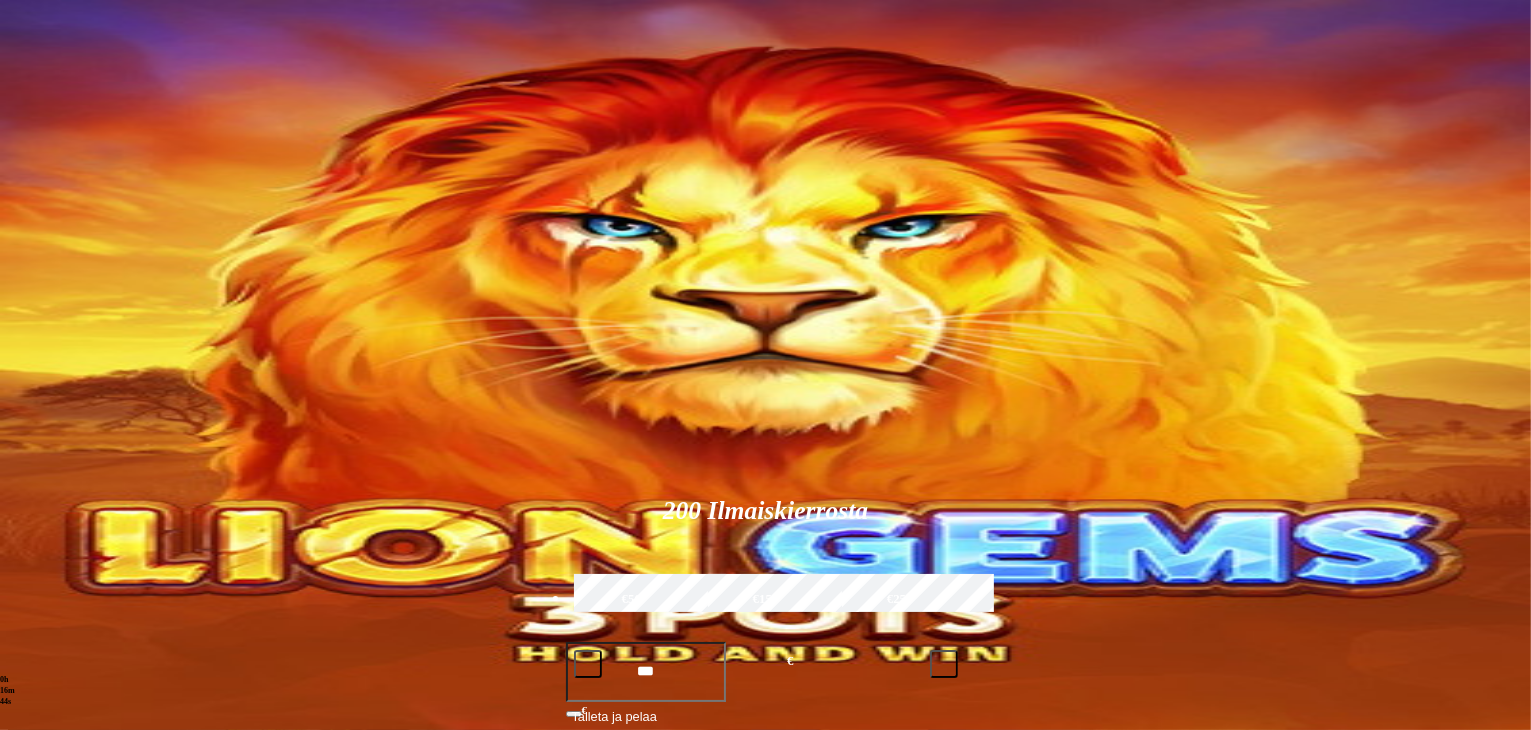 type on "*" 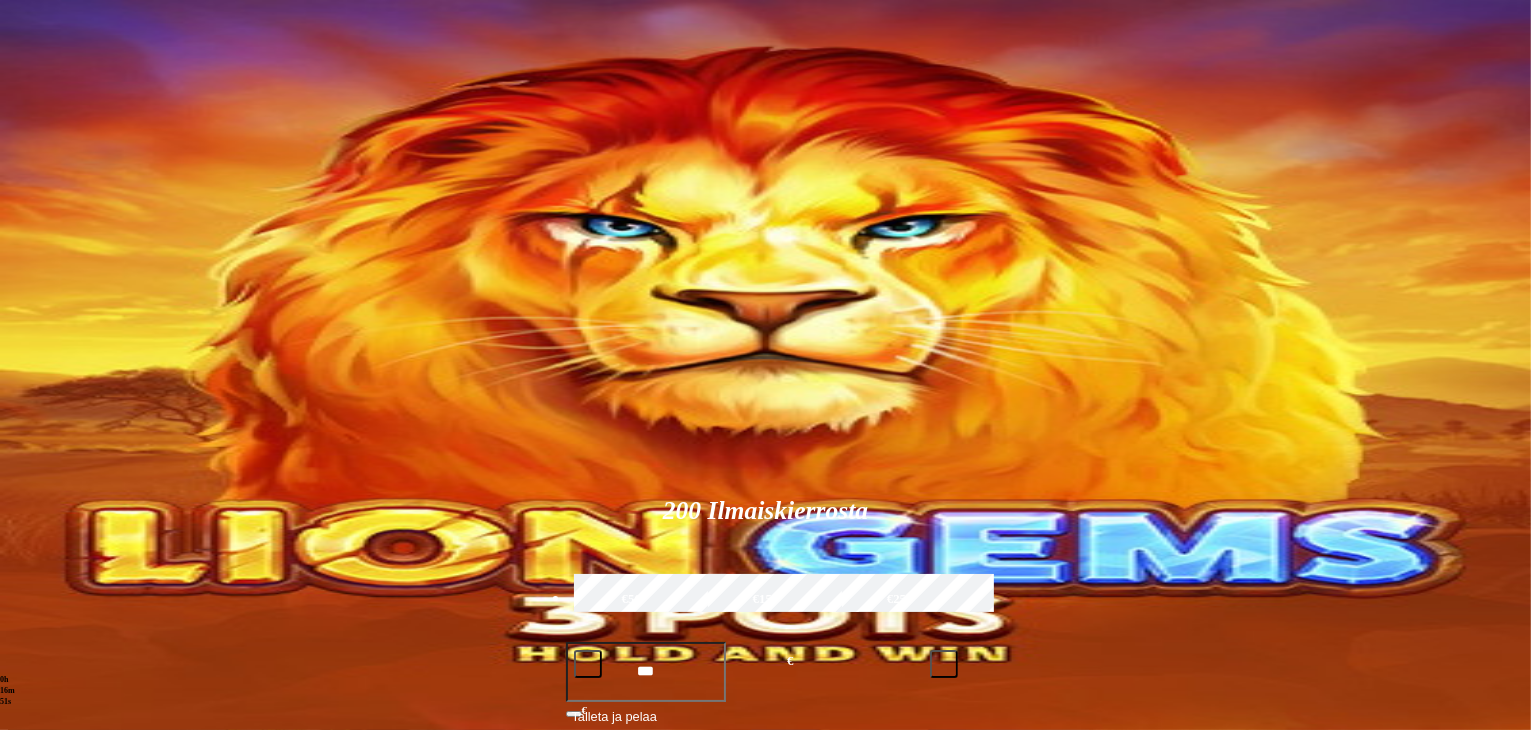 scroll, scrollTop: 84, scrollLeft: 0, axis: vertical 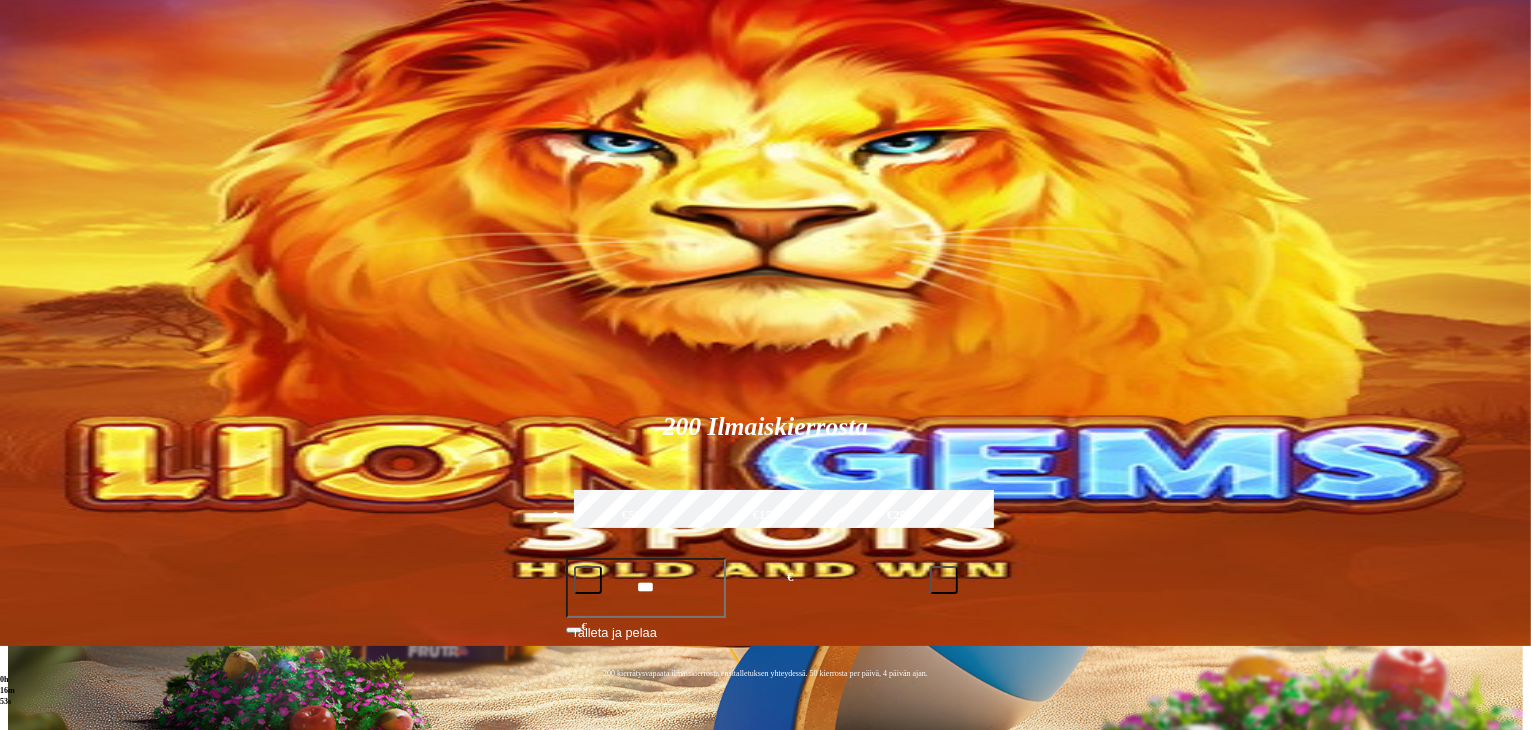 type on "*" 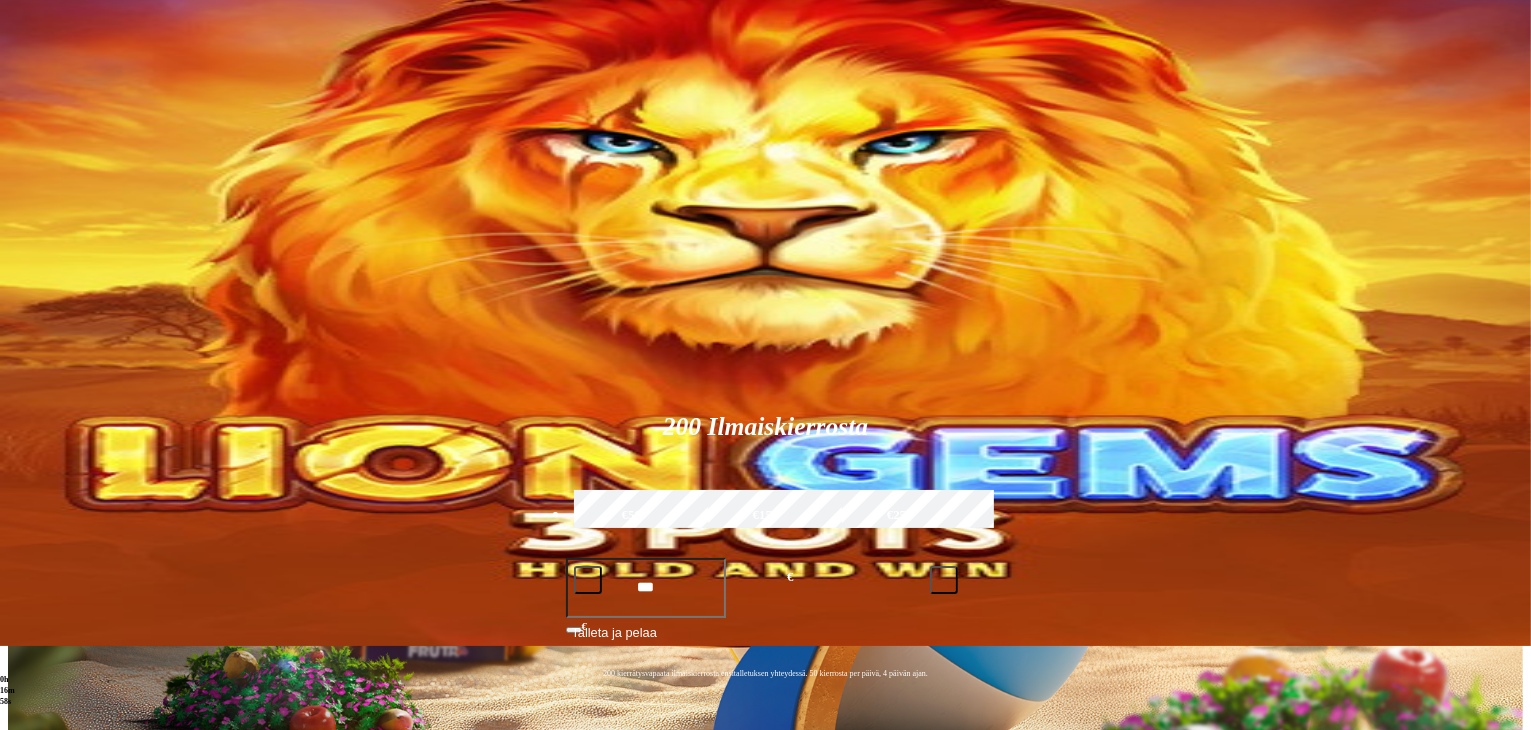 type on "*" 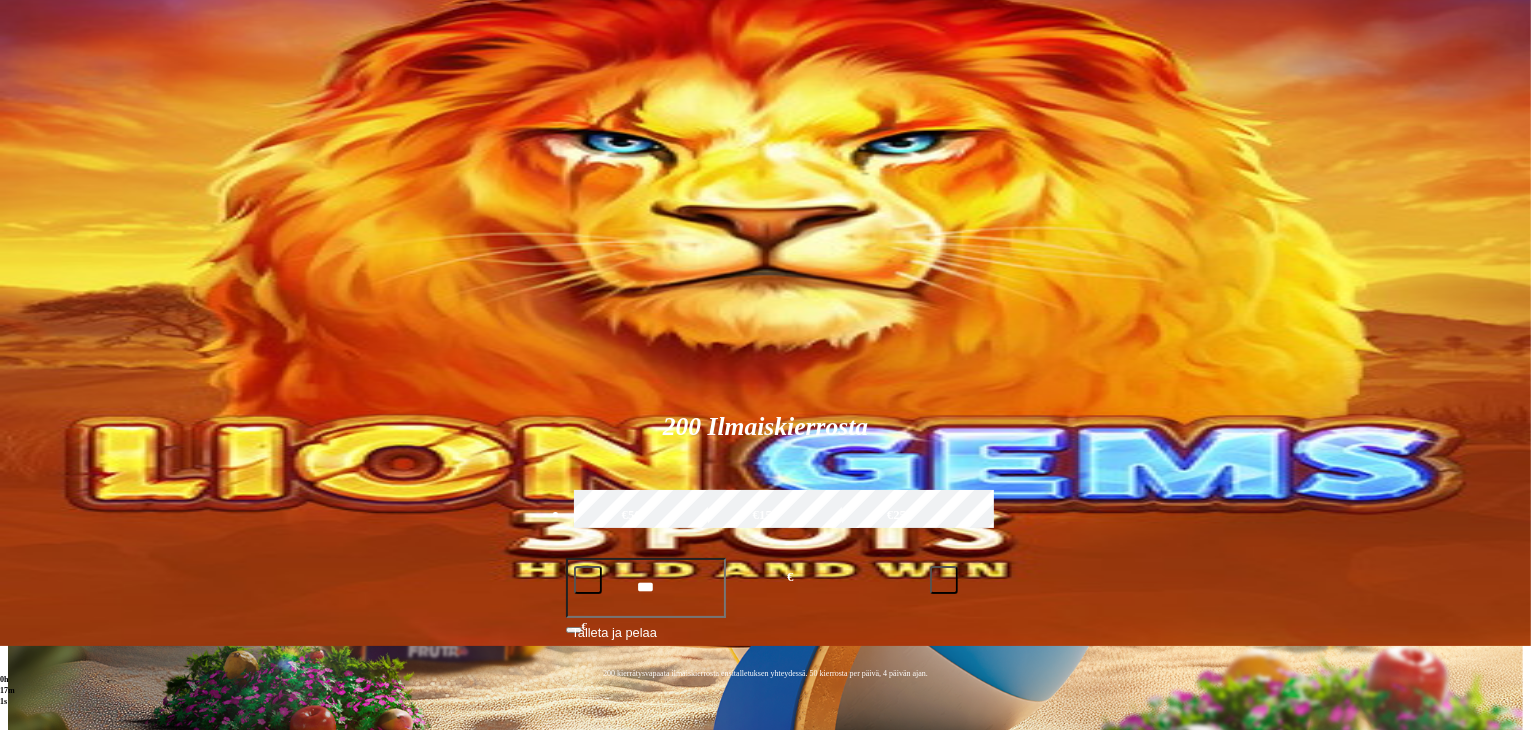 scroll, scrollTop: 67, scrollLeft: 0, axis: vertical 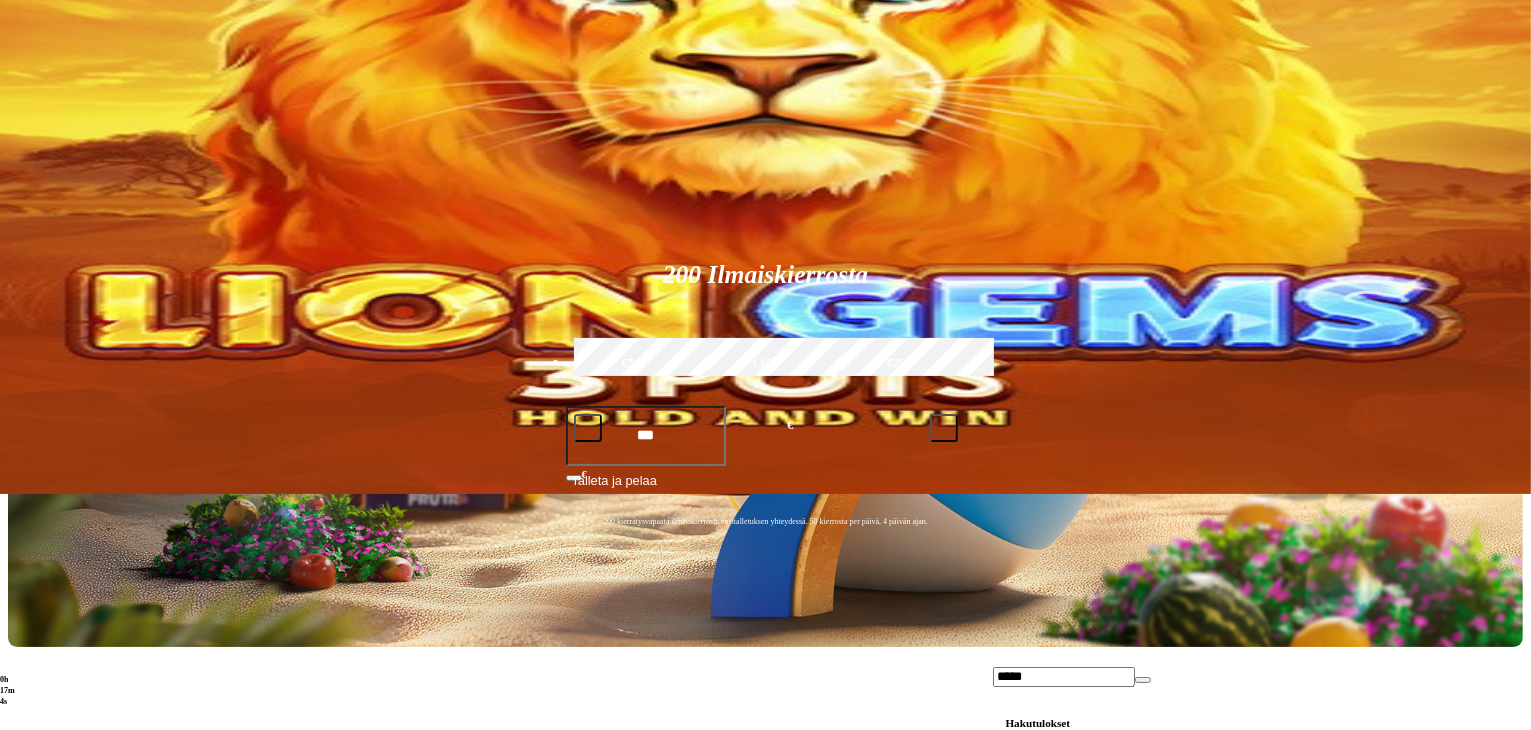 type on "*****" 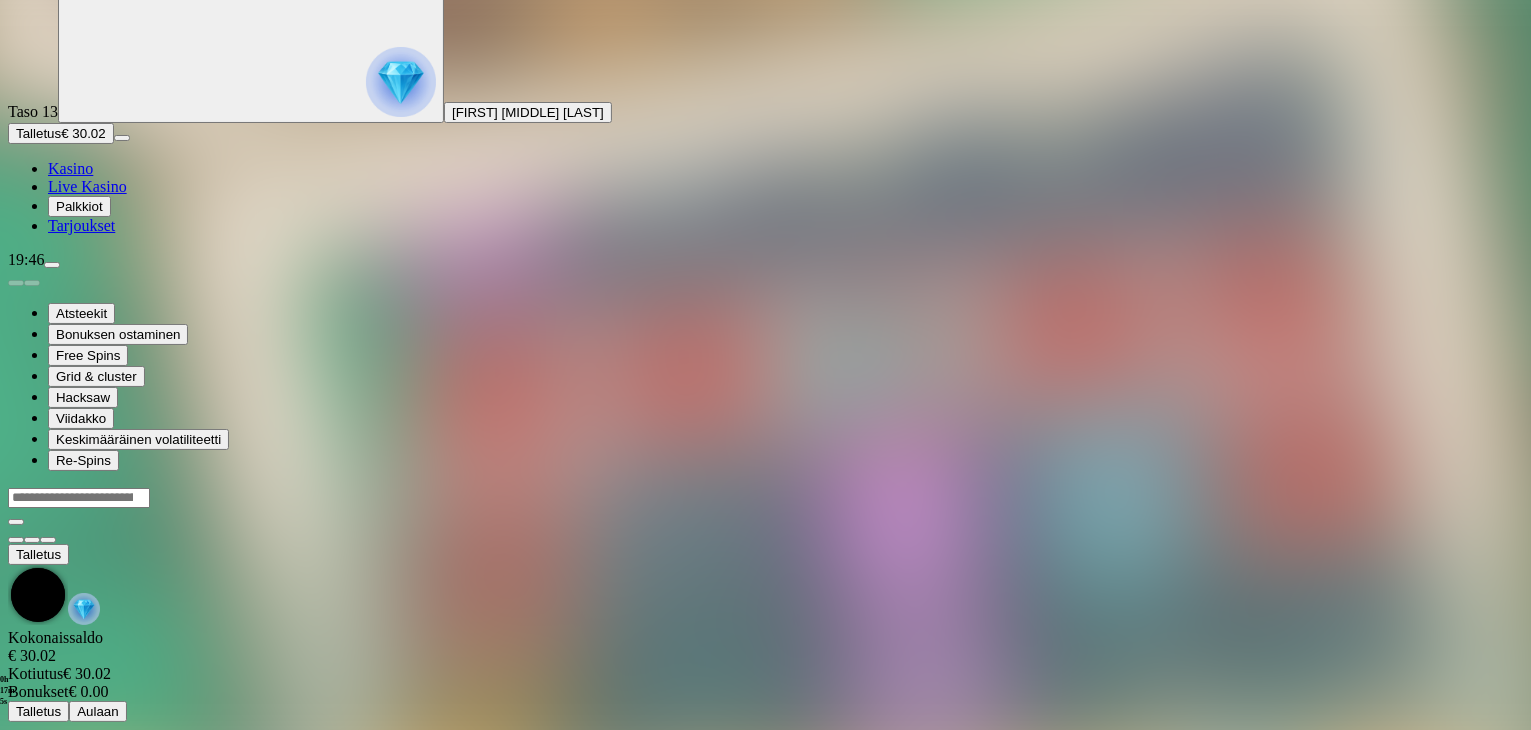 scroll, scrollTop: 0, scrollLeft: 0, axis: both 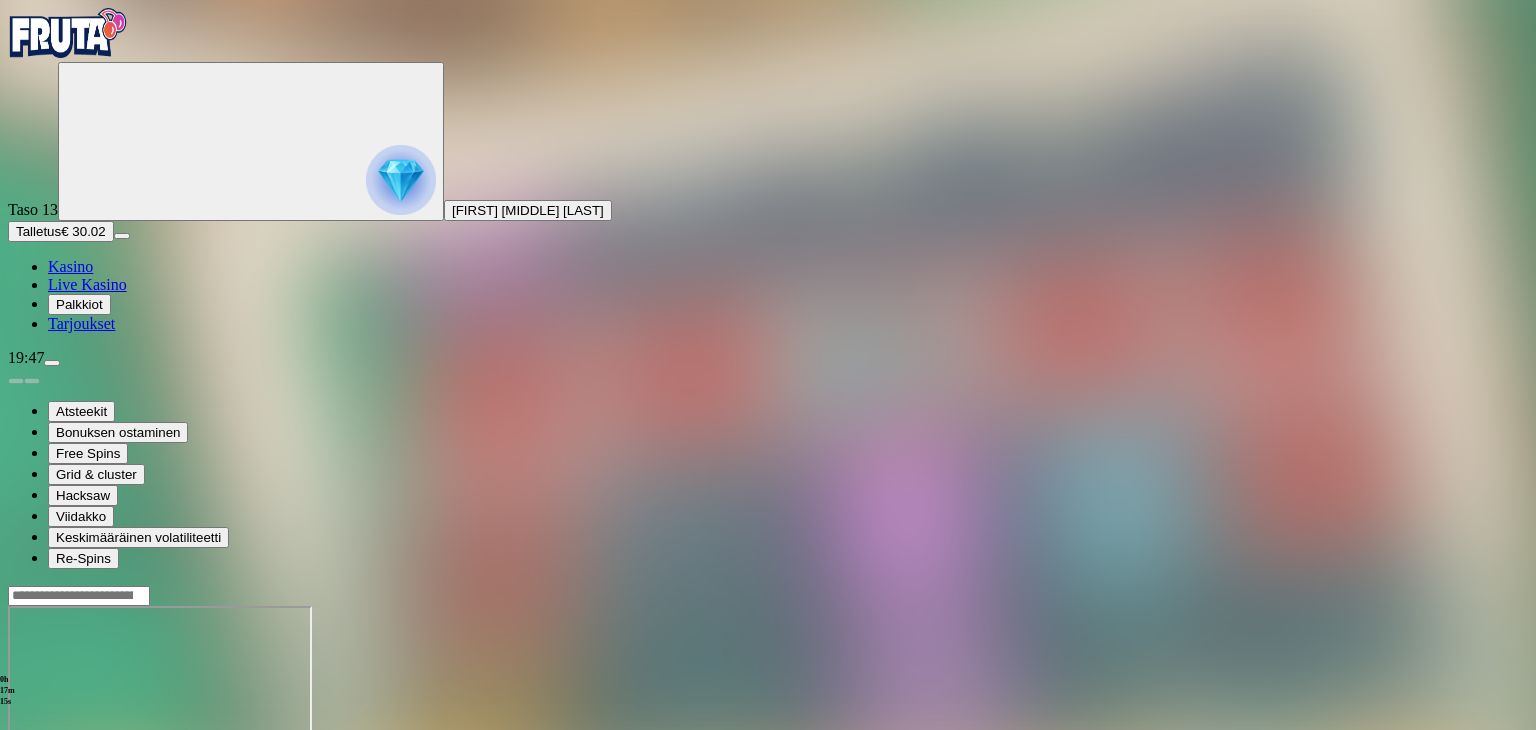 click at bounding box center (768, 685) 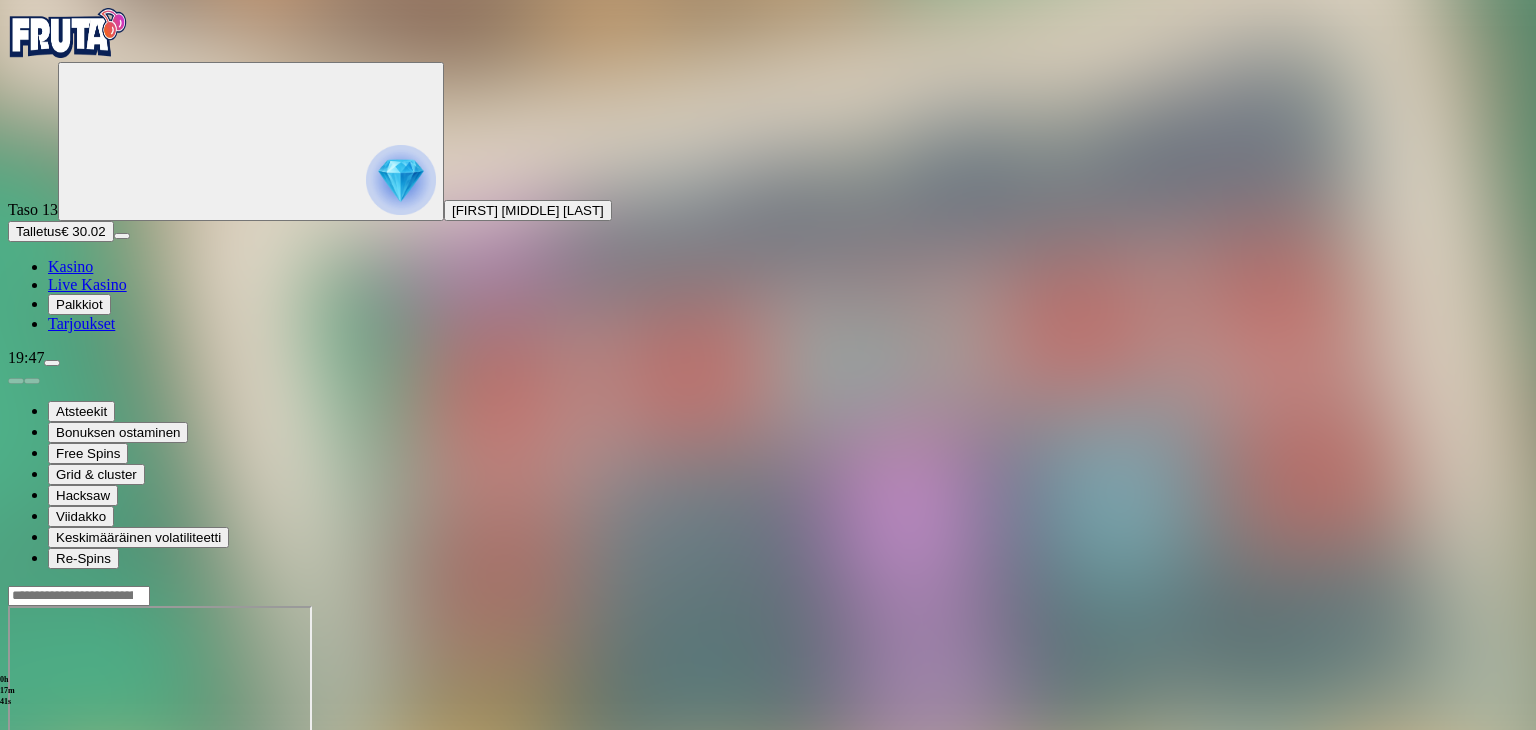 click 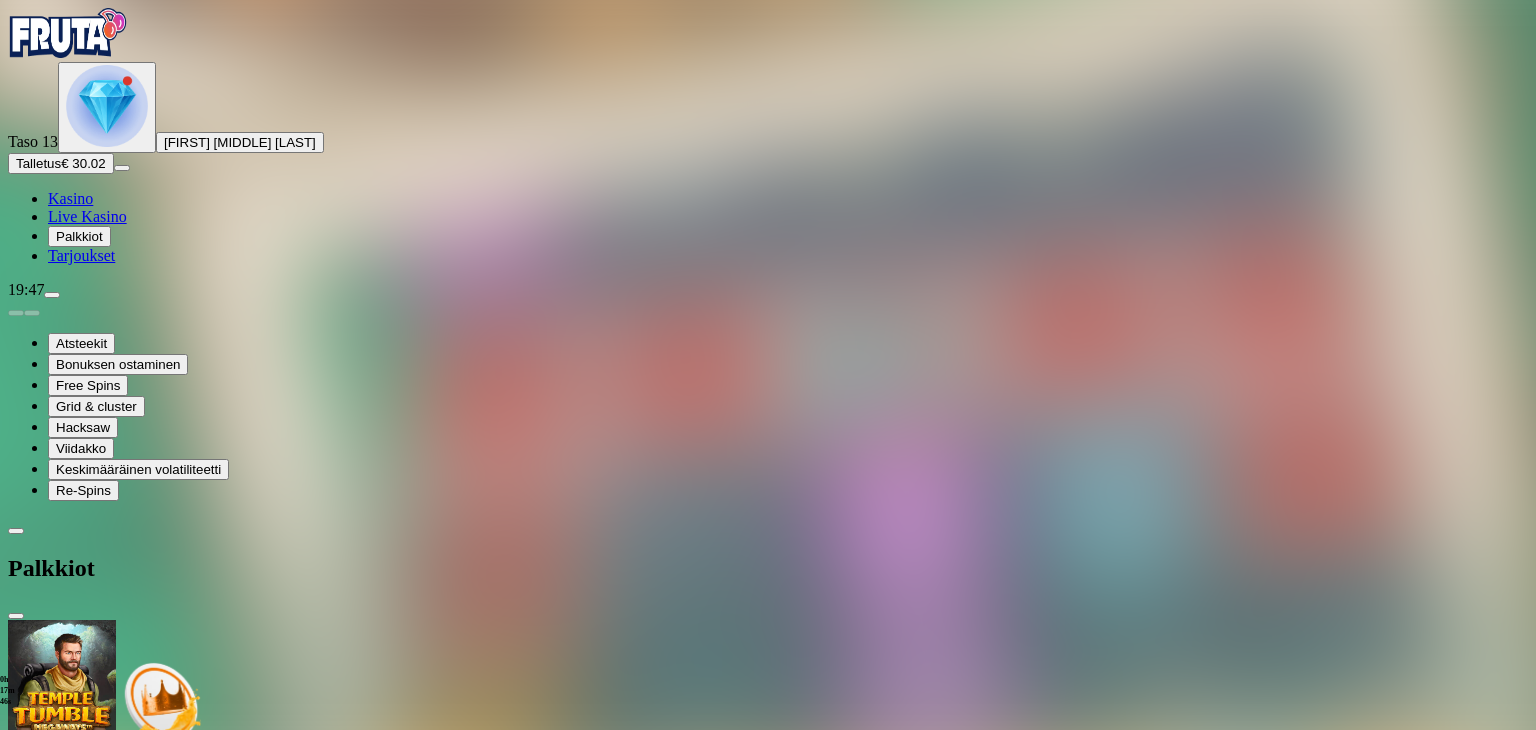 click at bounding box center [68, 33] 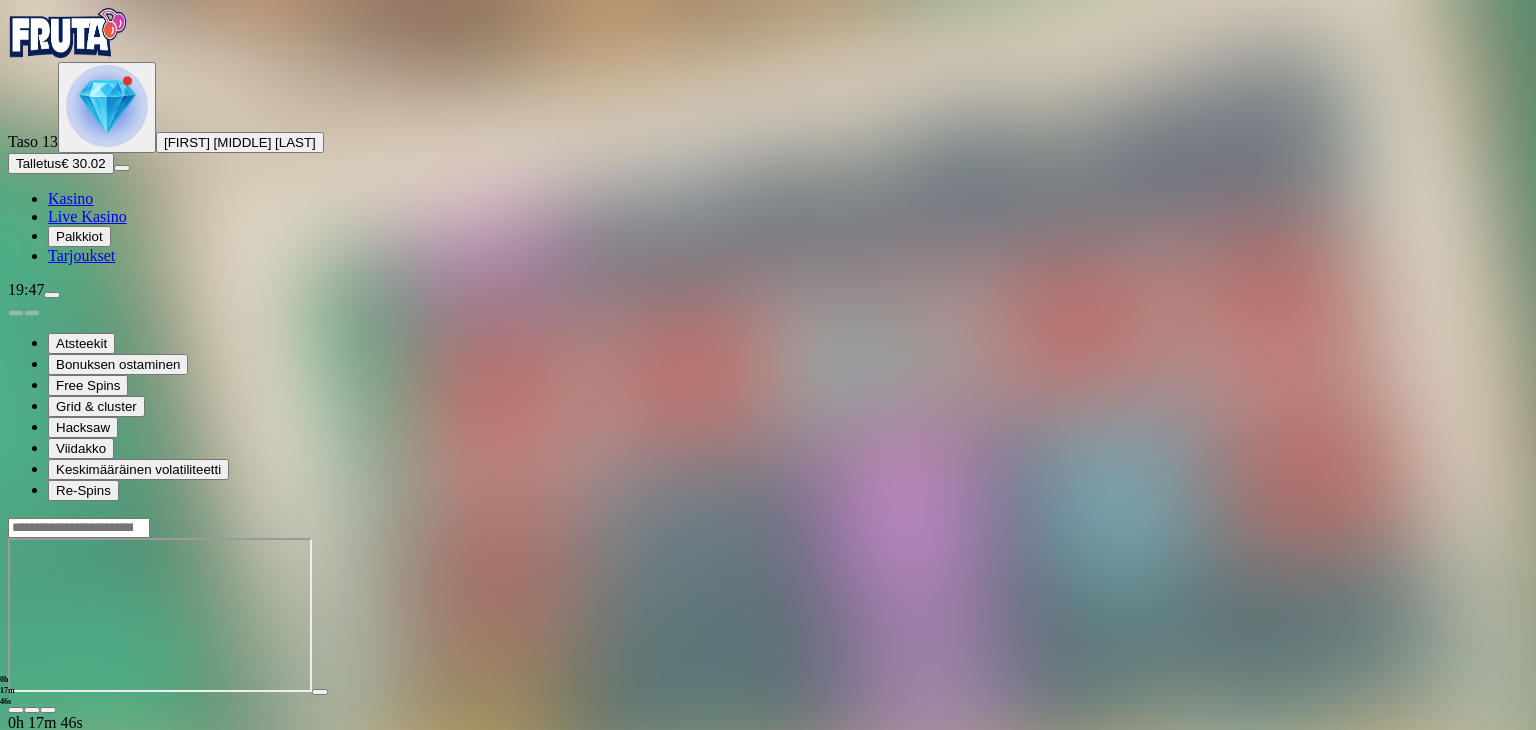 click at bounding box center [68, 33] 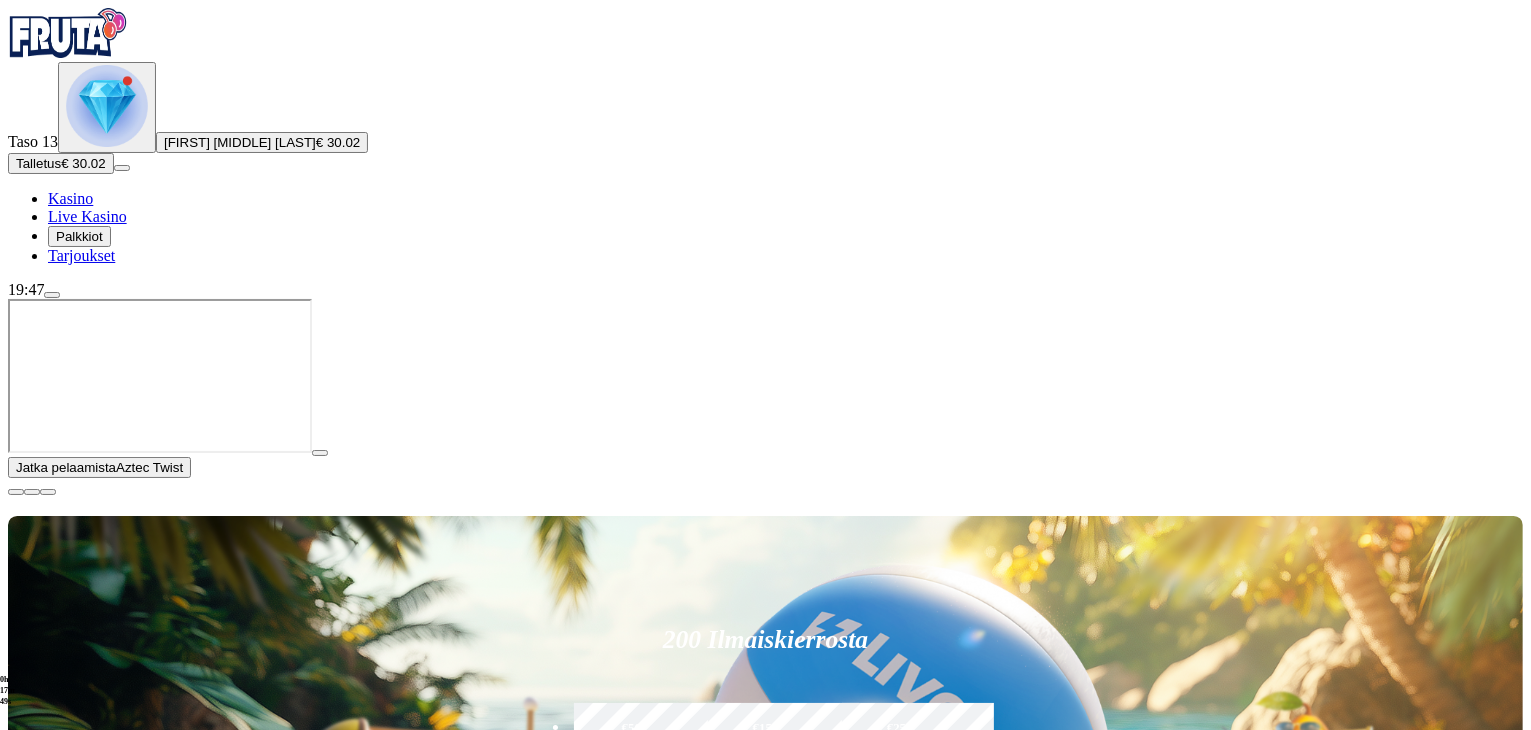 scroll, scrollTop: 35, scrollLeft: 0, axis: vertical 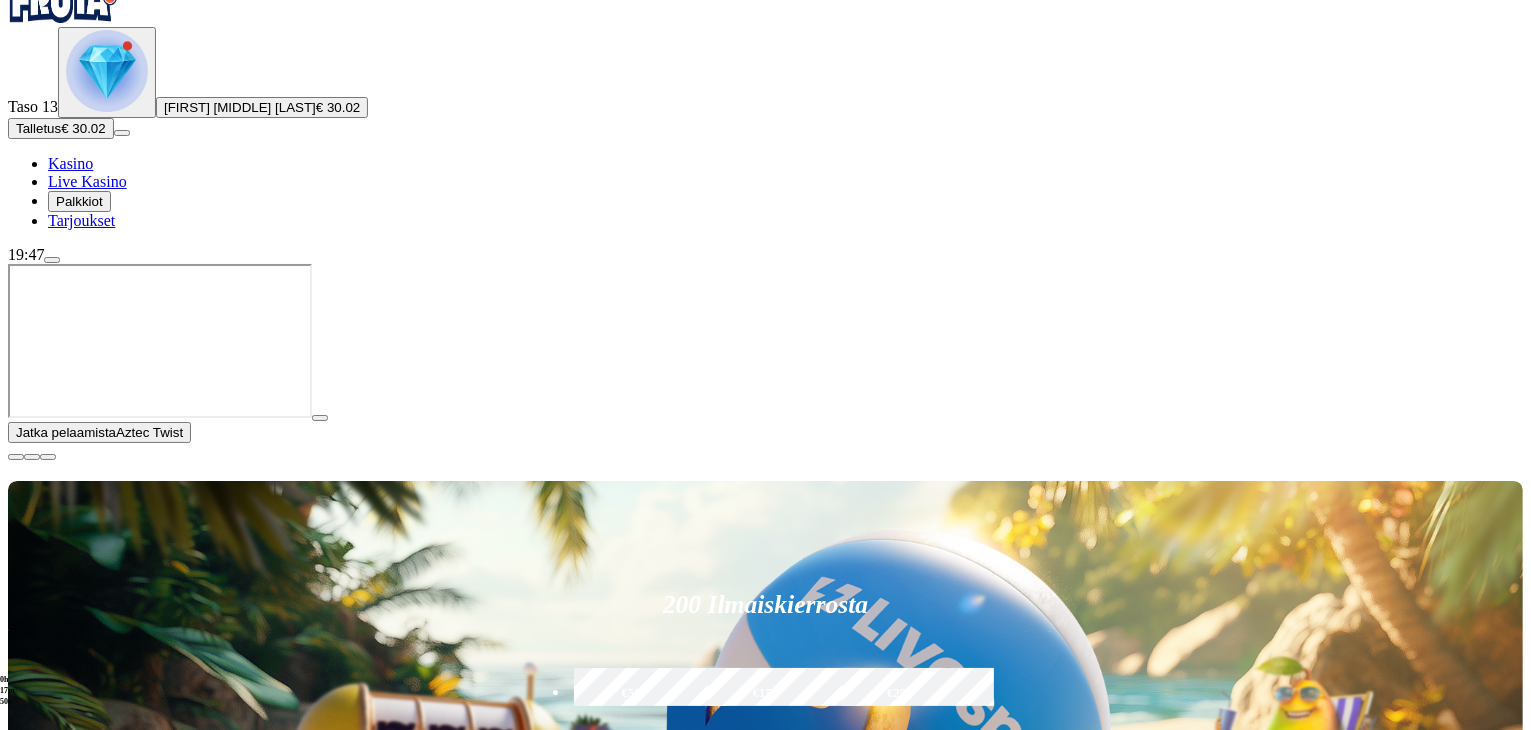 click at bounding box center [1064, 1076] 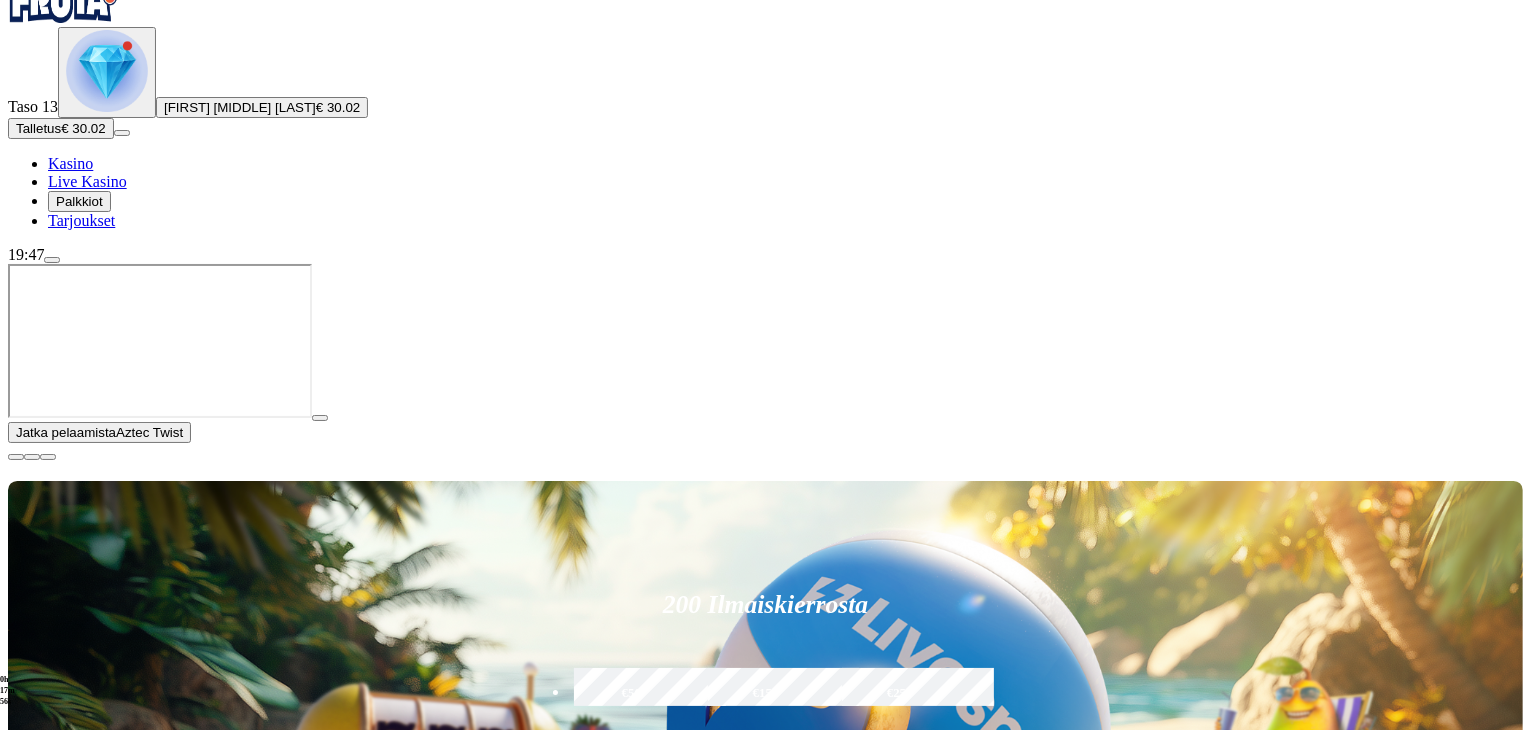 type on "*" 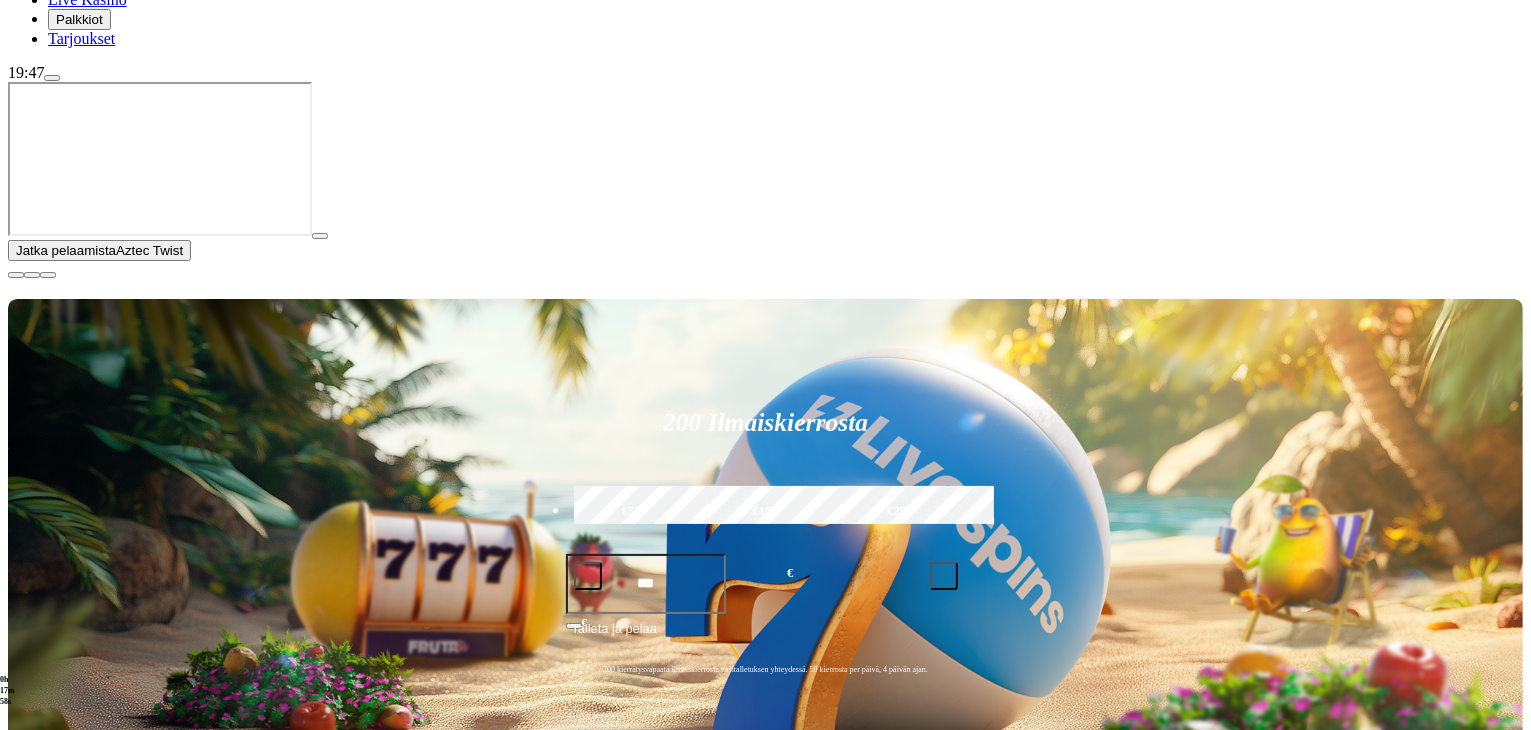 scroll, scrollTop: 224, scrollLeft: 0, axis: vertical 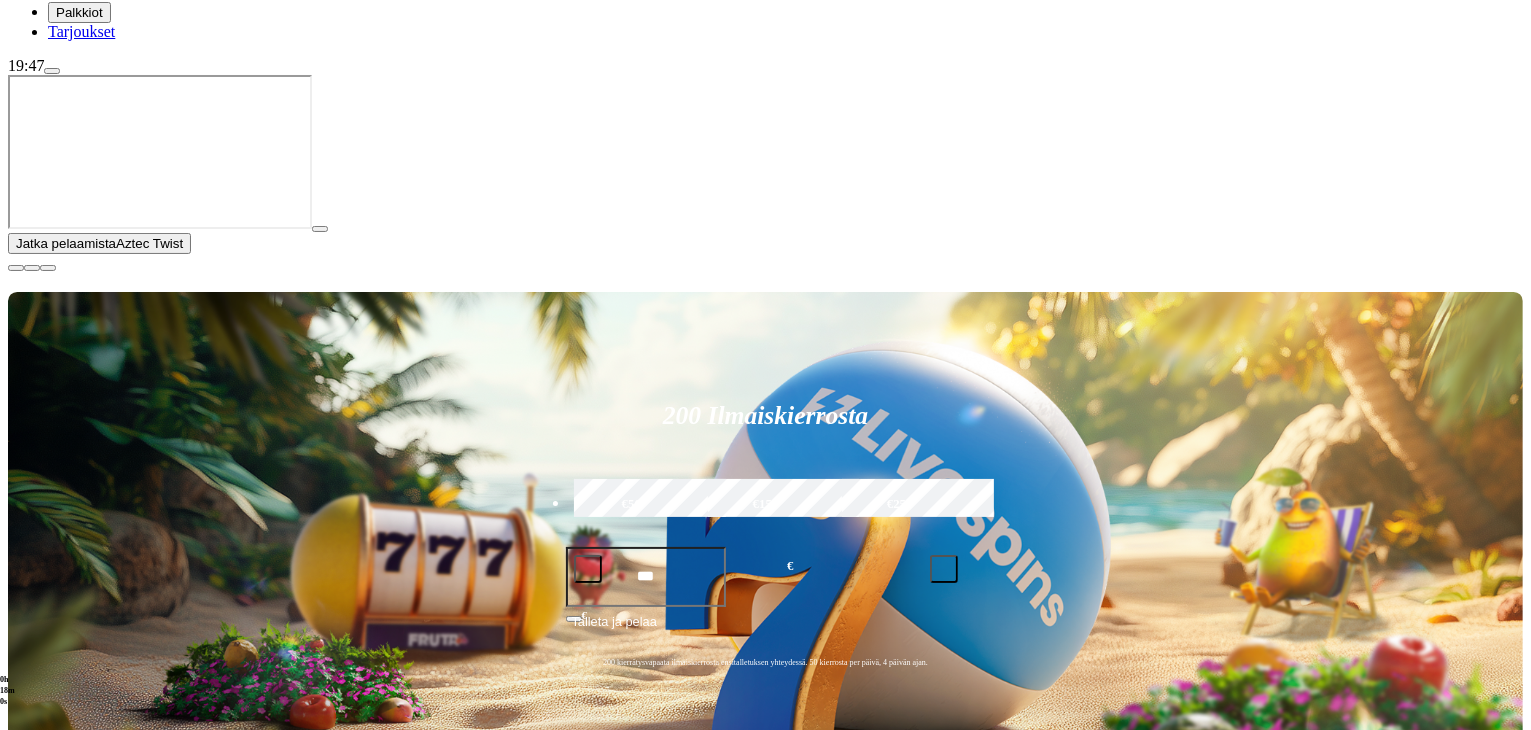 type on "*" 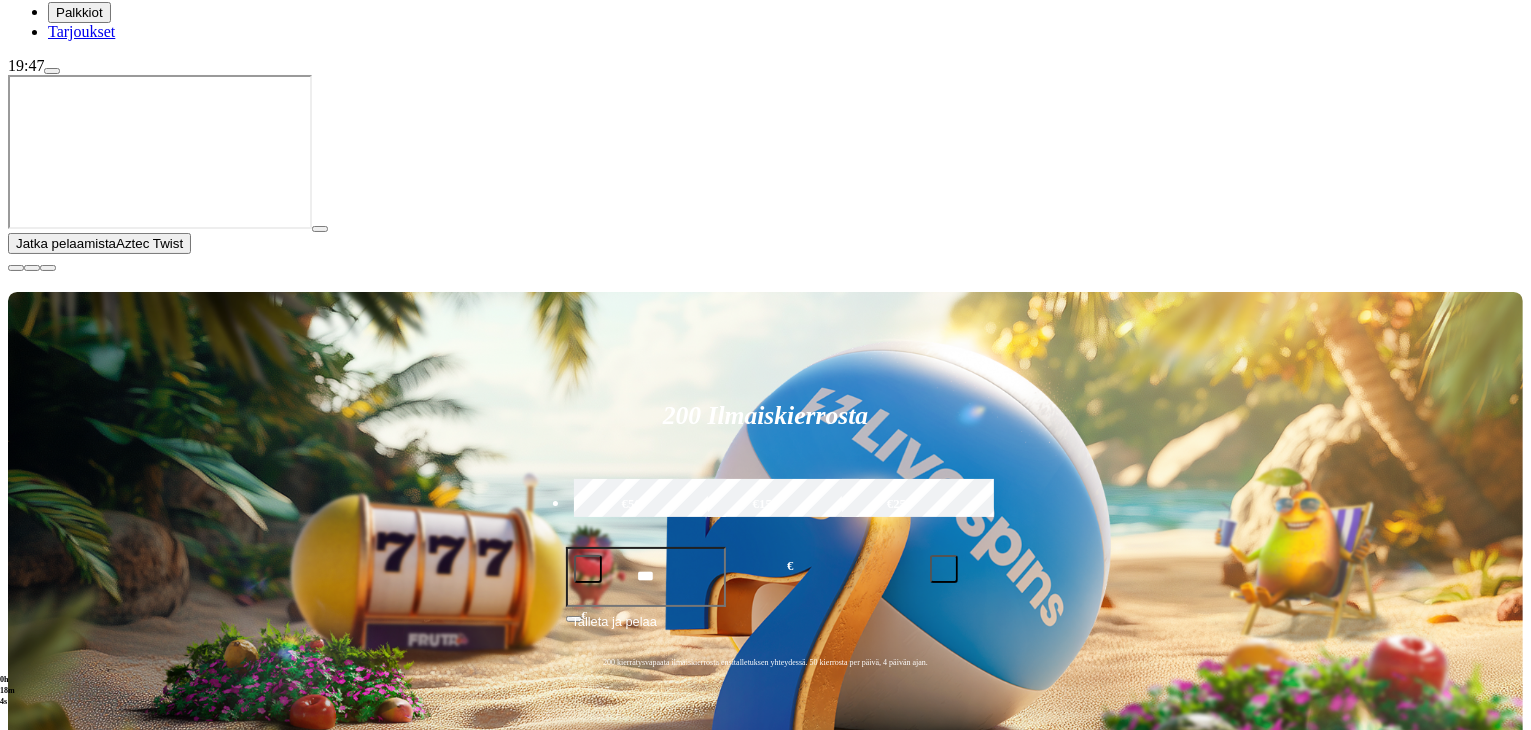 type on "*****" 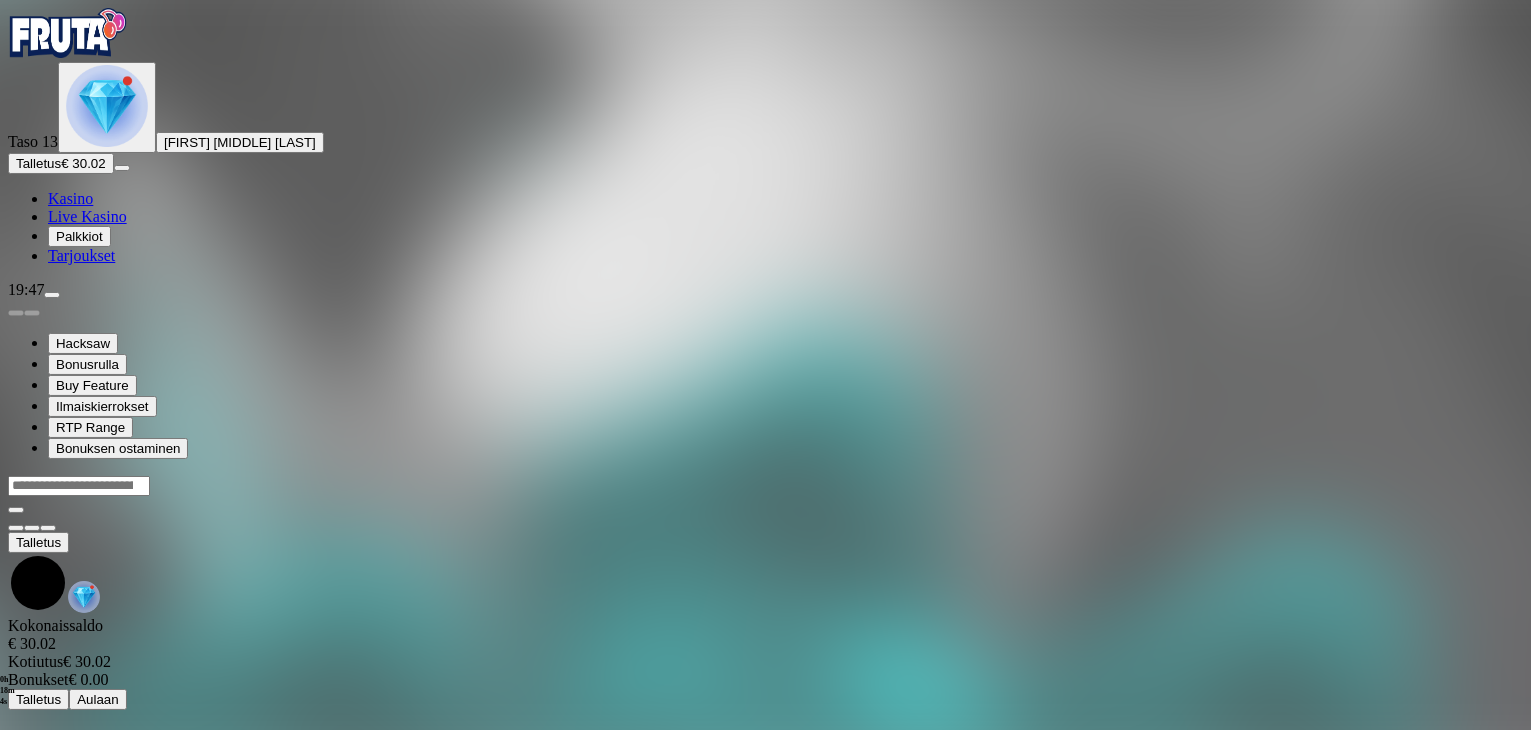 scroll, scrollTop: 0, scrollLeft: 0, axis: both 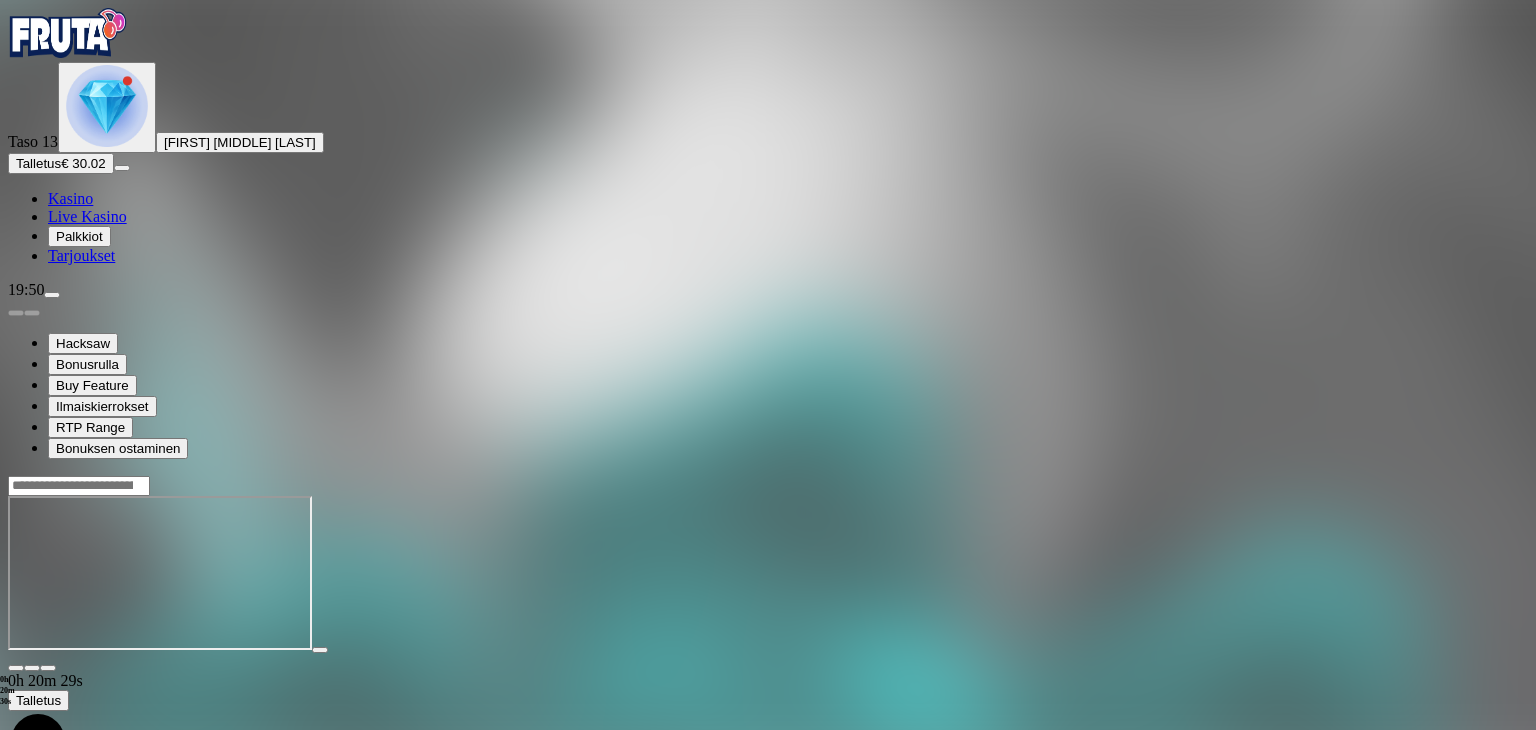 click at bounding box center [16, 668] 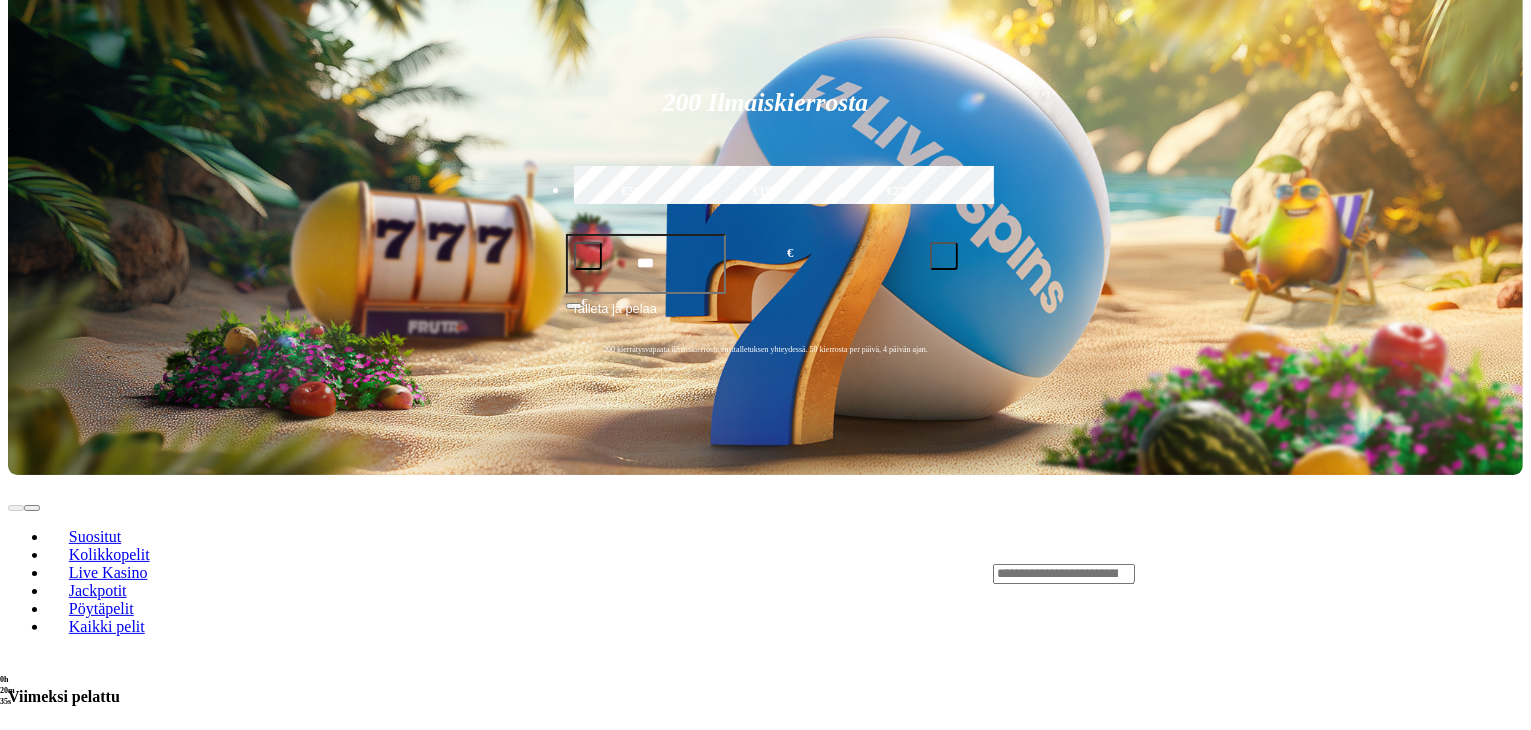 scroll, scrollTop: 408, scrollLeft: 0, axis: vertical 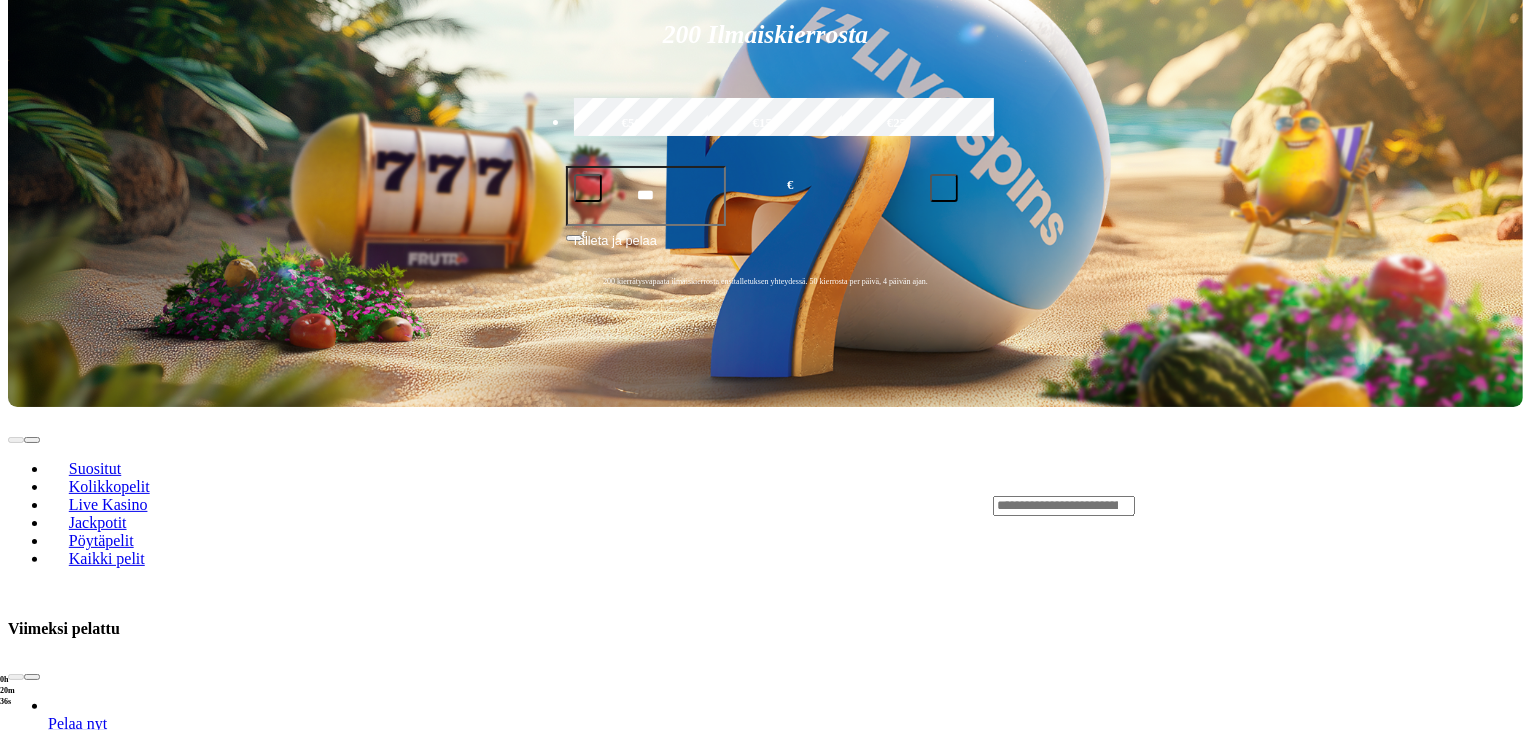 click on "Pelaa nyt" at bounding box center (77, 914) 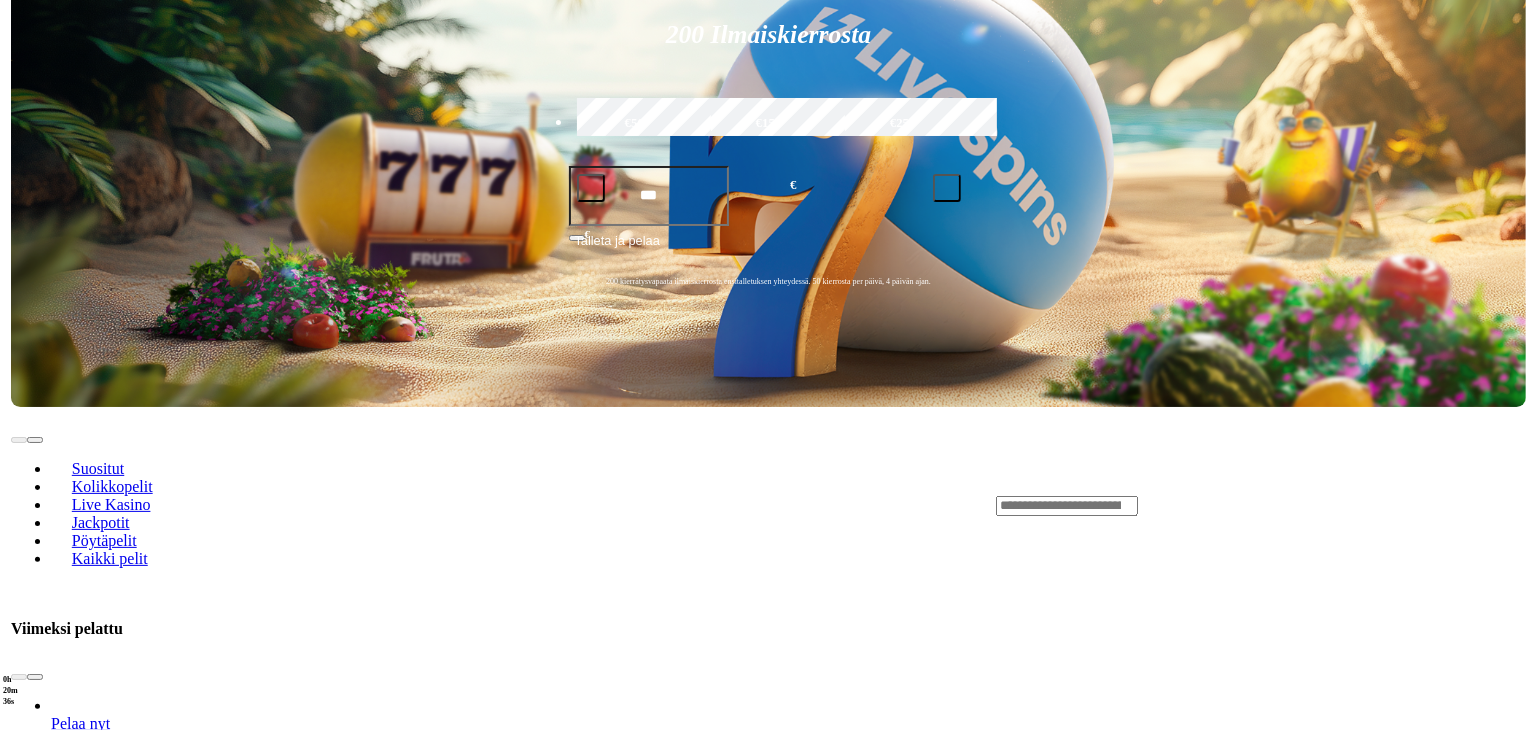 scroll, scrollTop: 0, scrollLeft: 0, axis: both 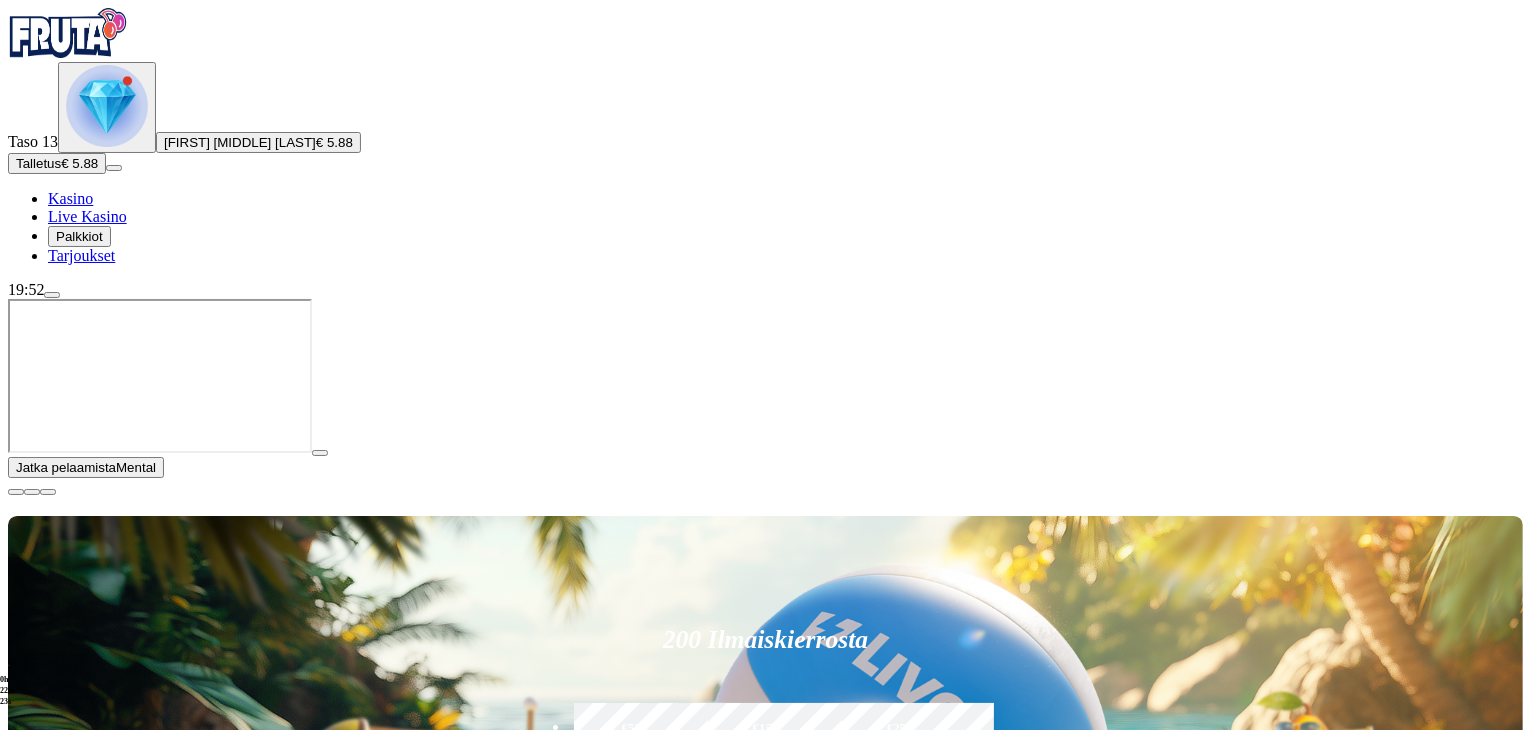 click at bounding box center [320, 453] 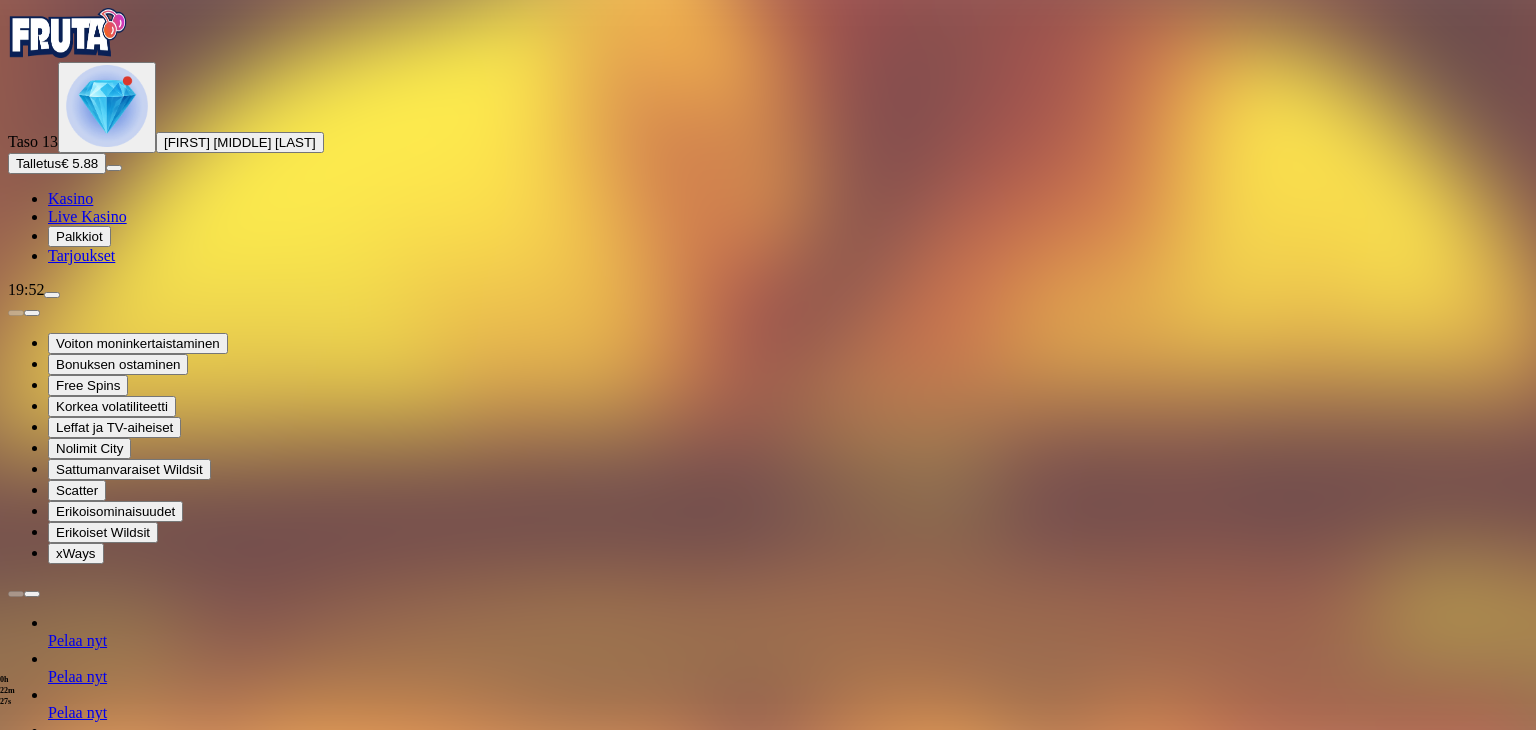 click at bounding box center (768, 1268) 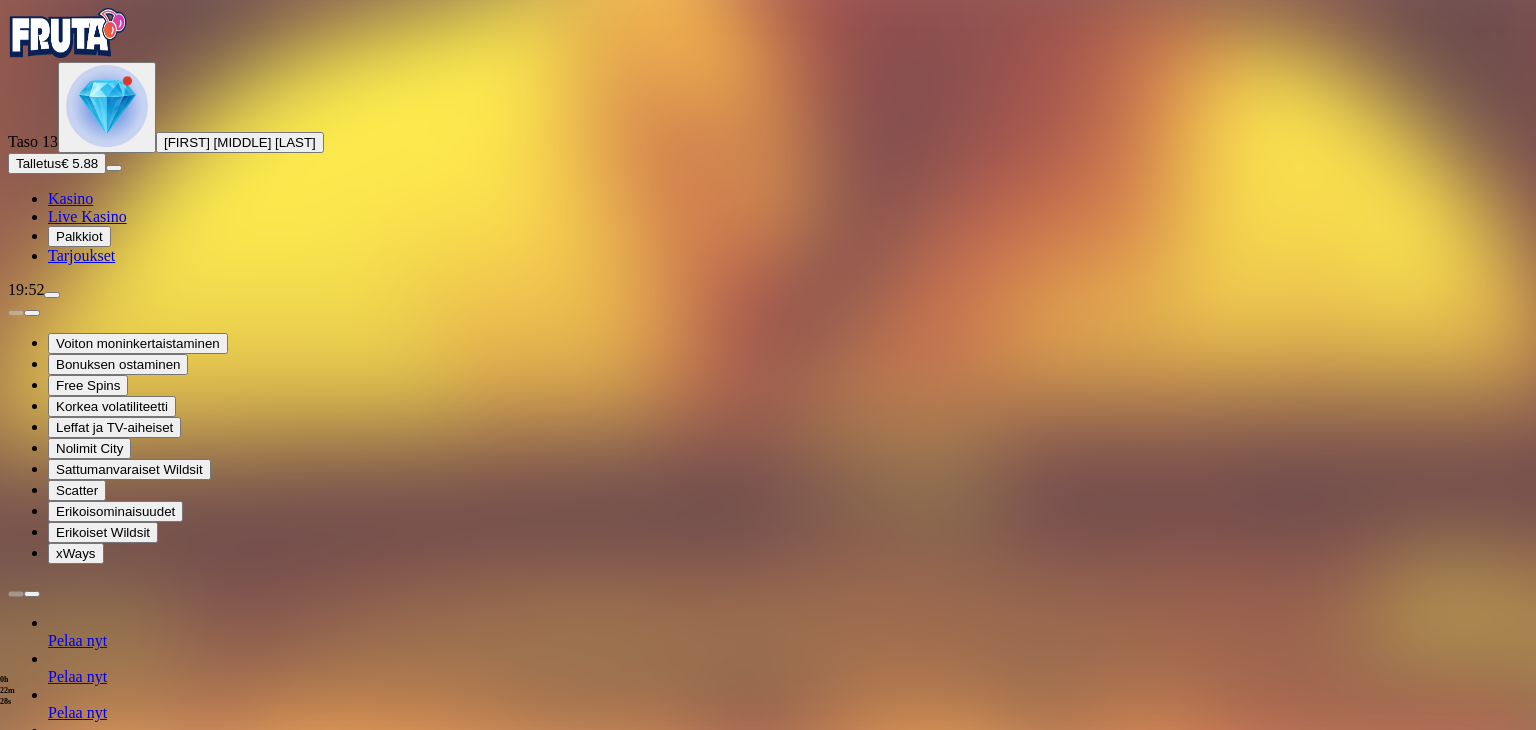 click at bounding box center [48, 1363] 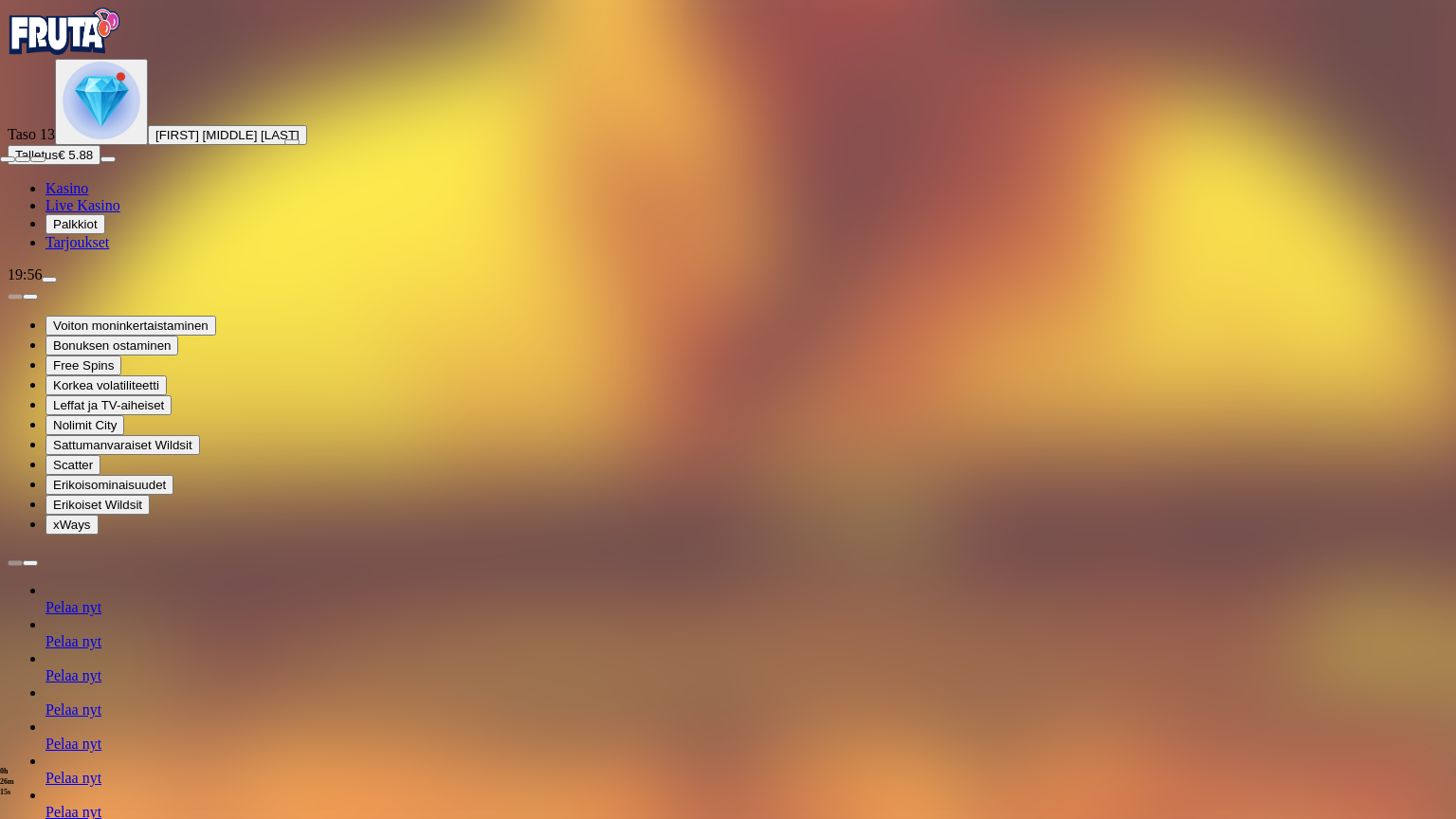 click at bounding box center [38, 159] 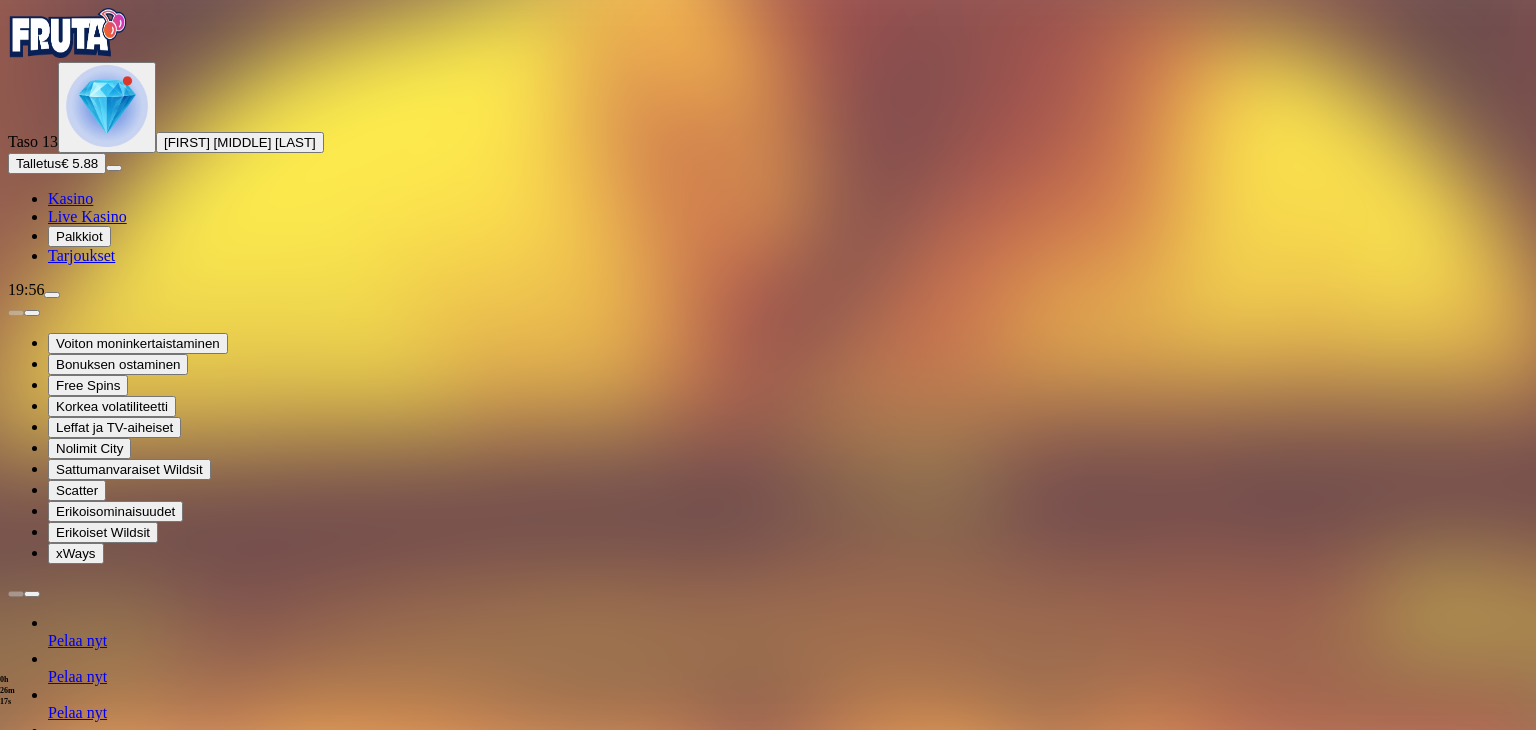 click at bounding box center [768, 1180] 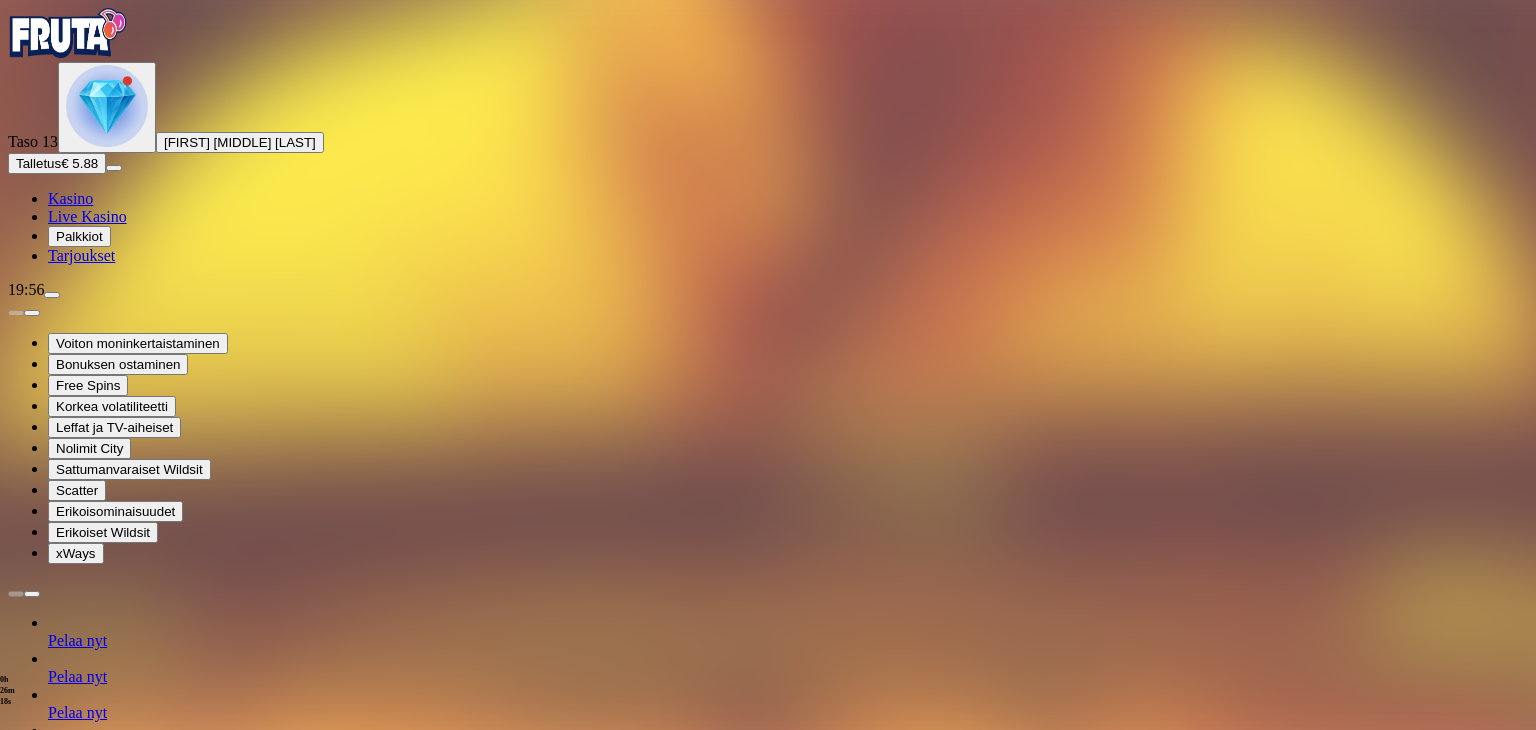 click at bounding box center (79, 1181) 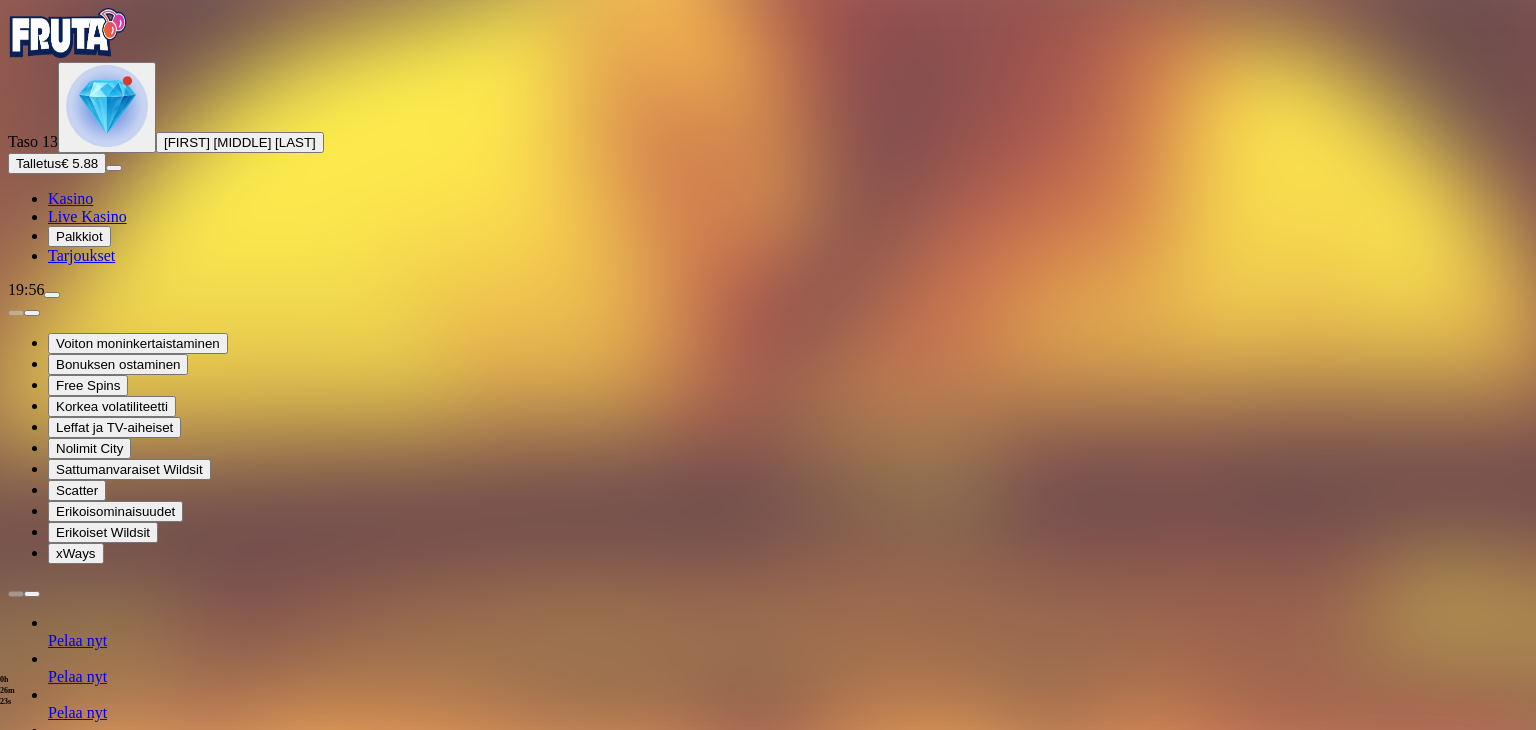 type on "********" 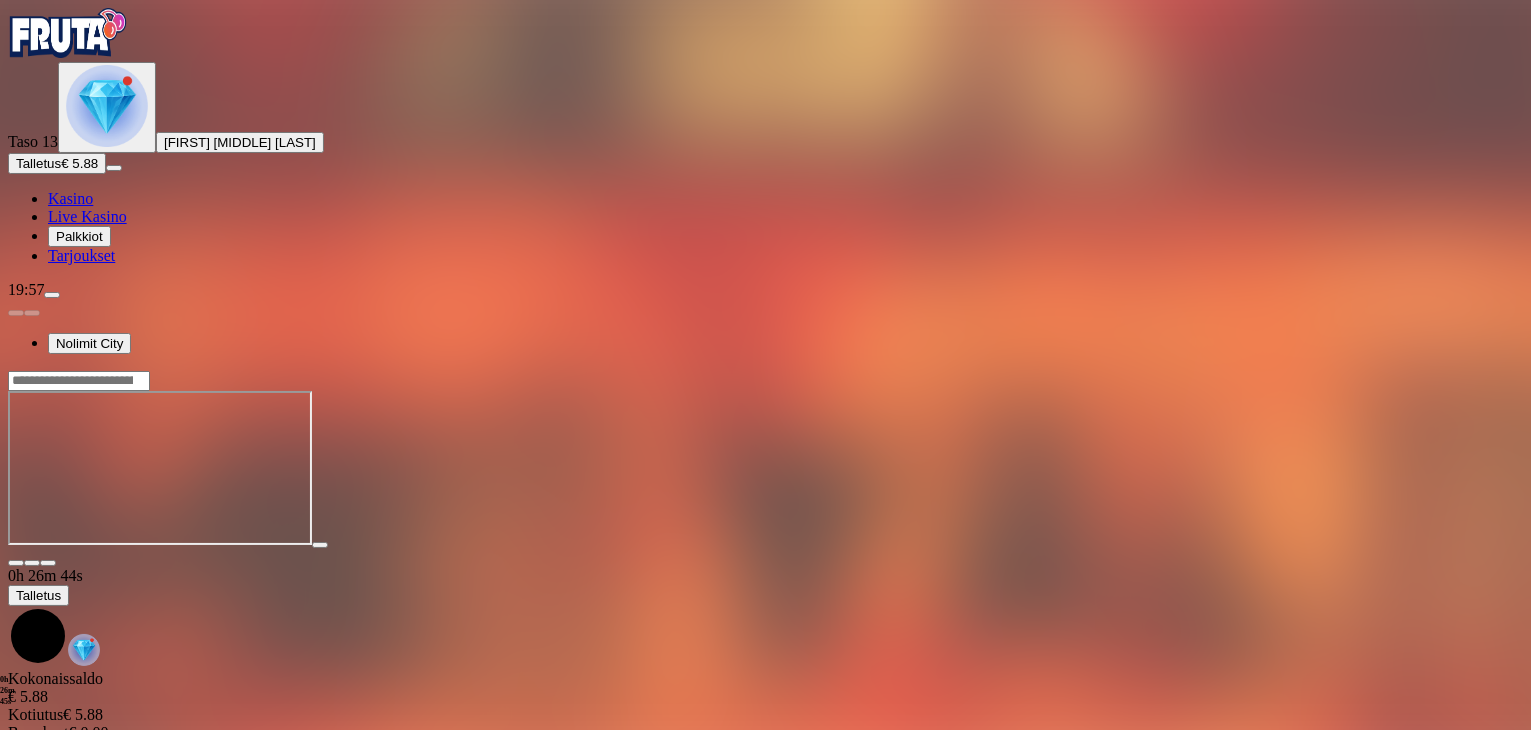 click at bounding box center [107, 106] 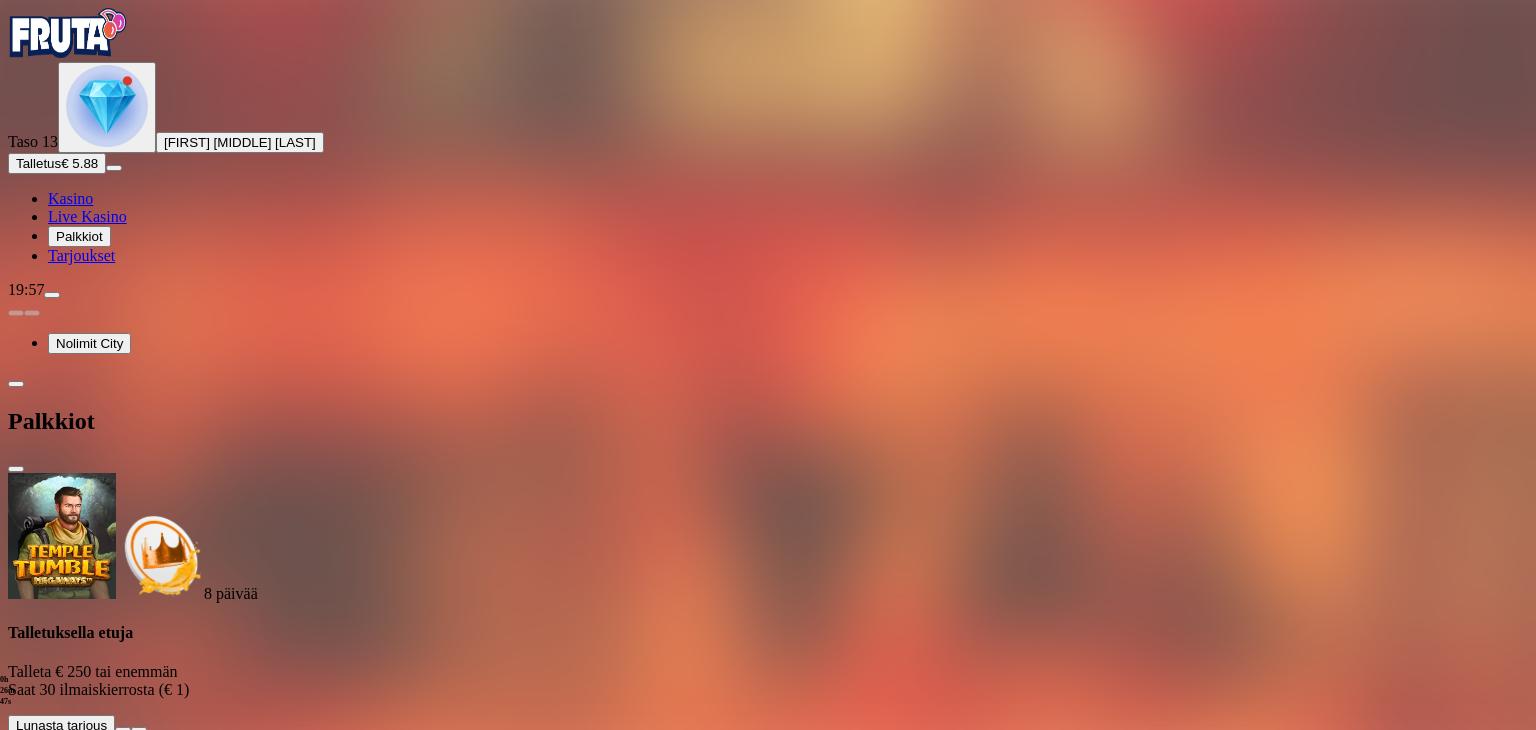 scroll, scrollTop: 315, scrollLeft: 0, axis: vertical 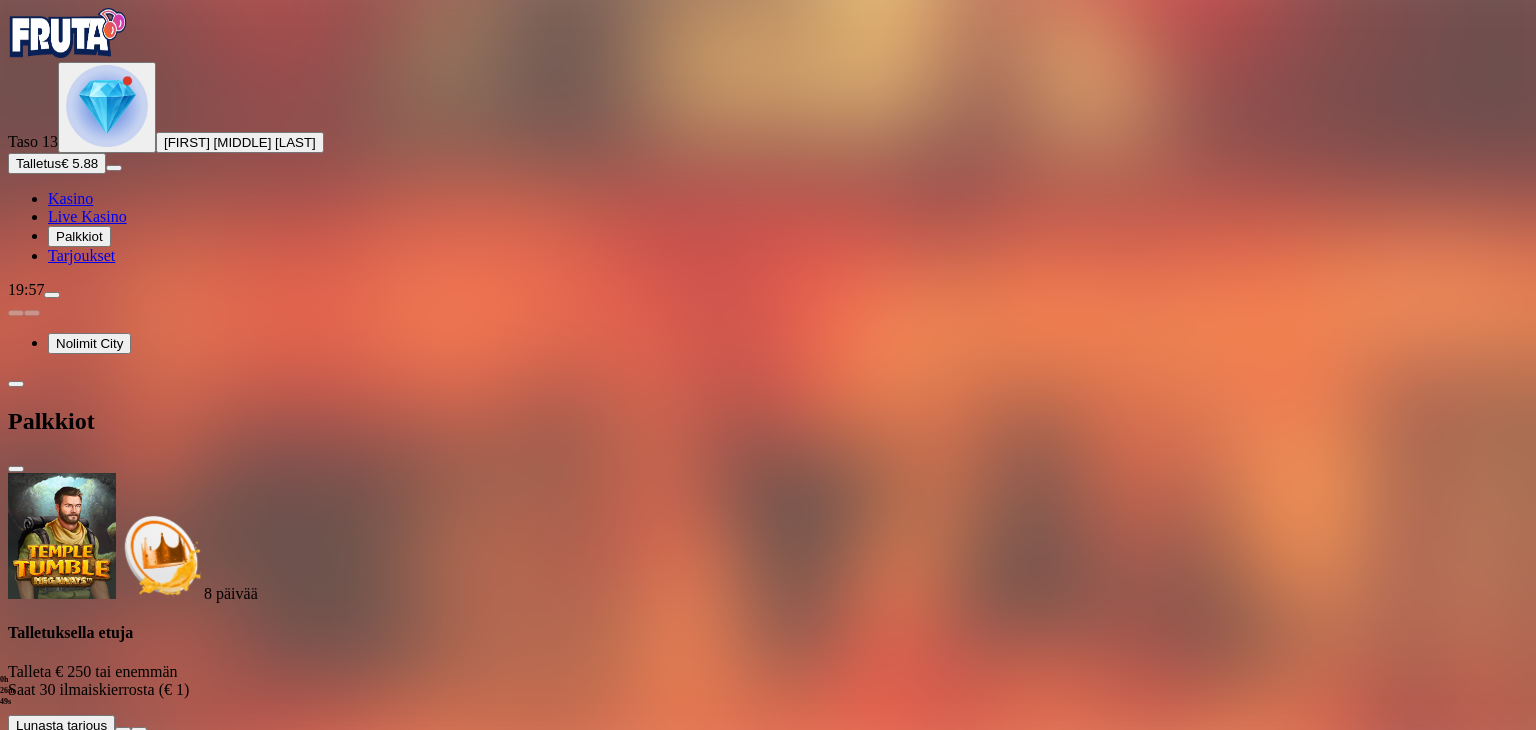 click at bounding box center (112, 1728) 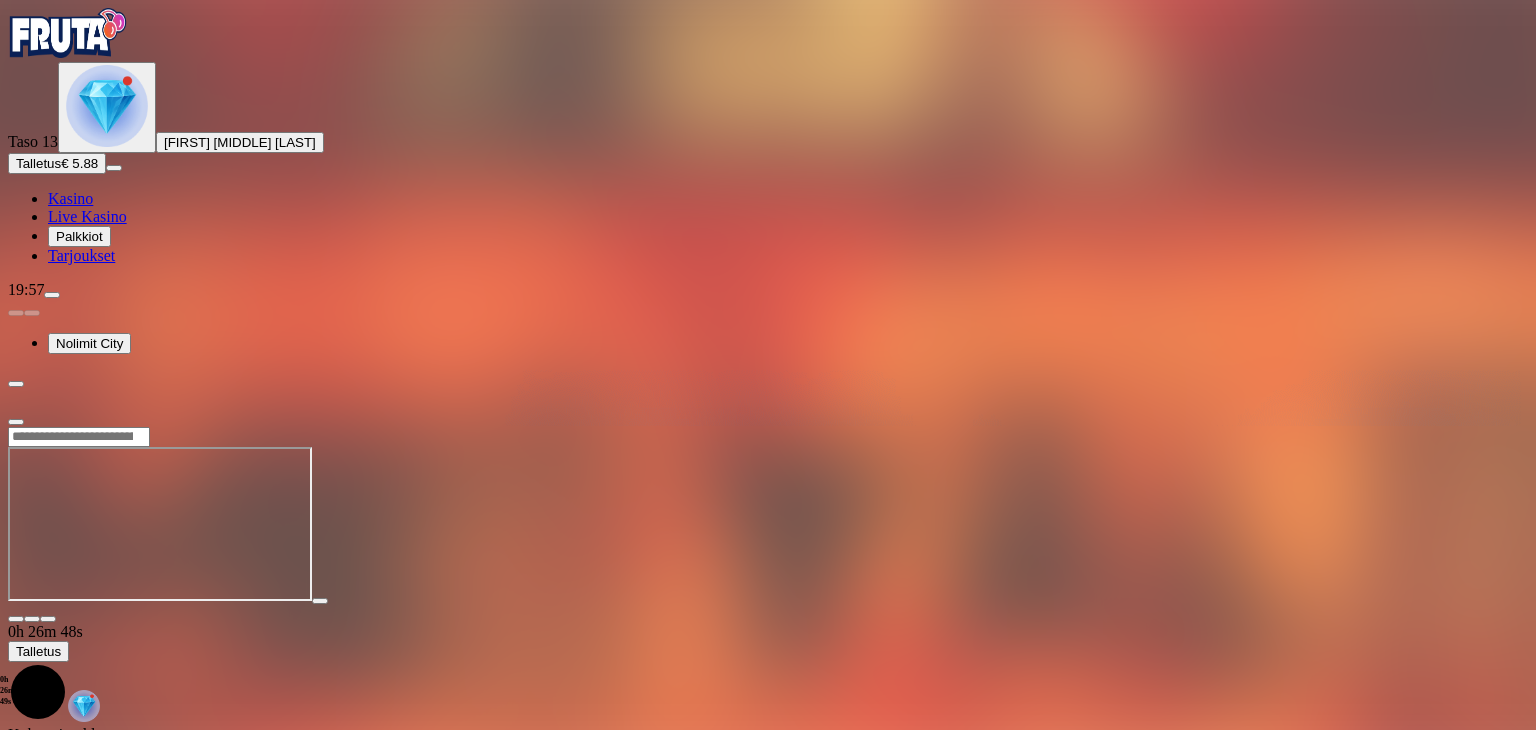 scroll, scrollTop: 0, scrollLeft: 0, axis: both 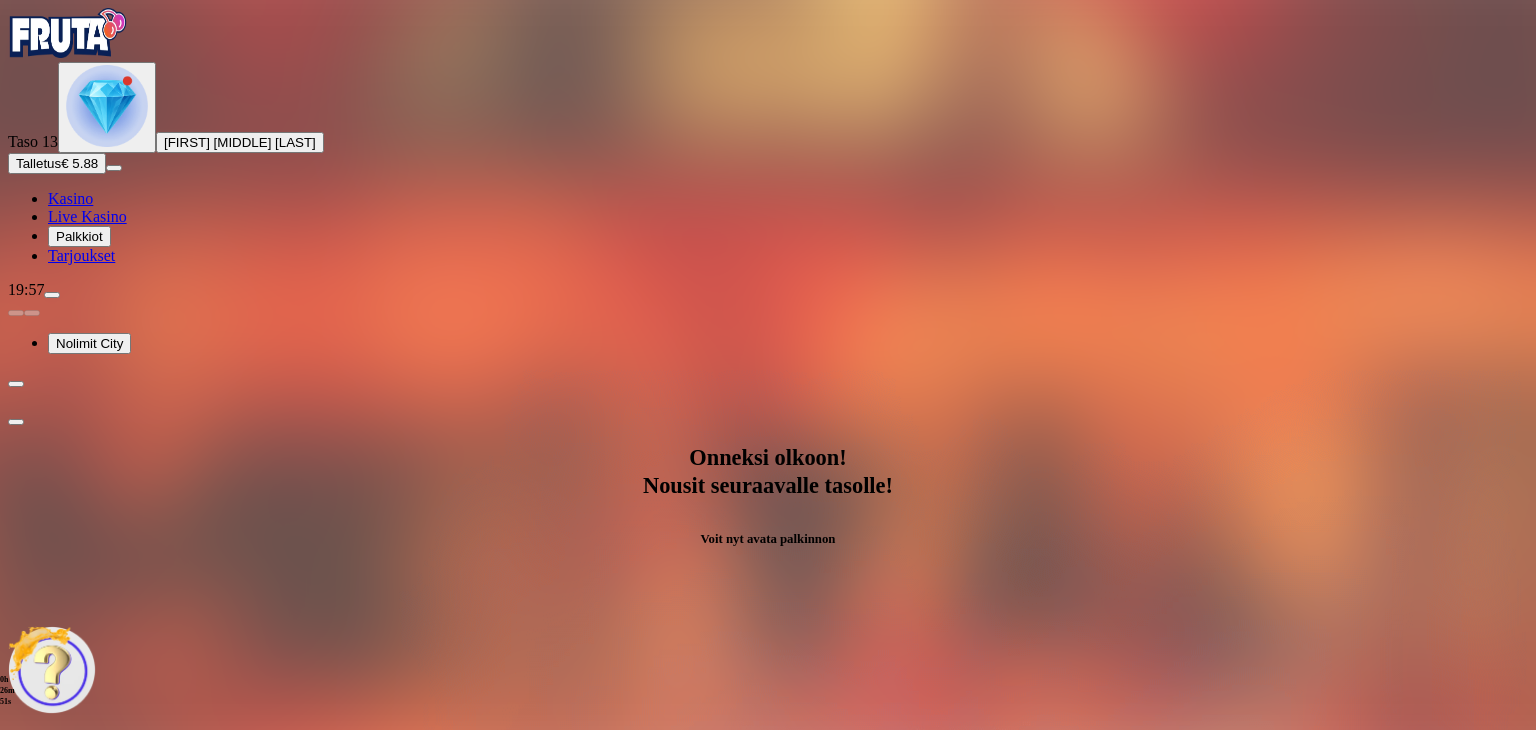 click on "Avaa palkinto" at bounding box center (768, 866) 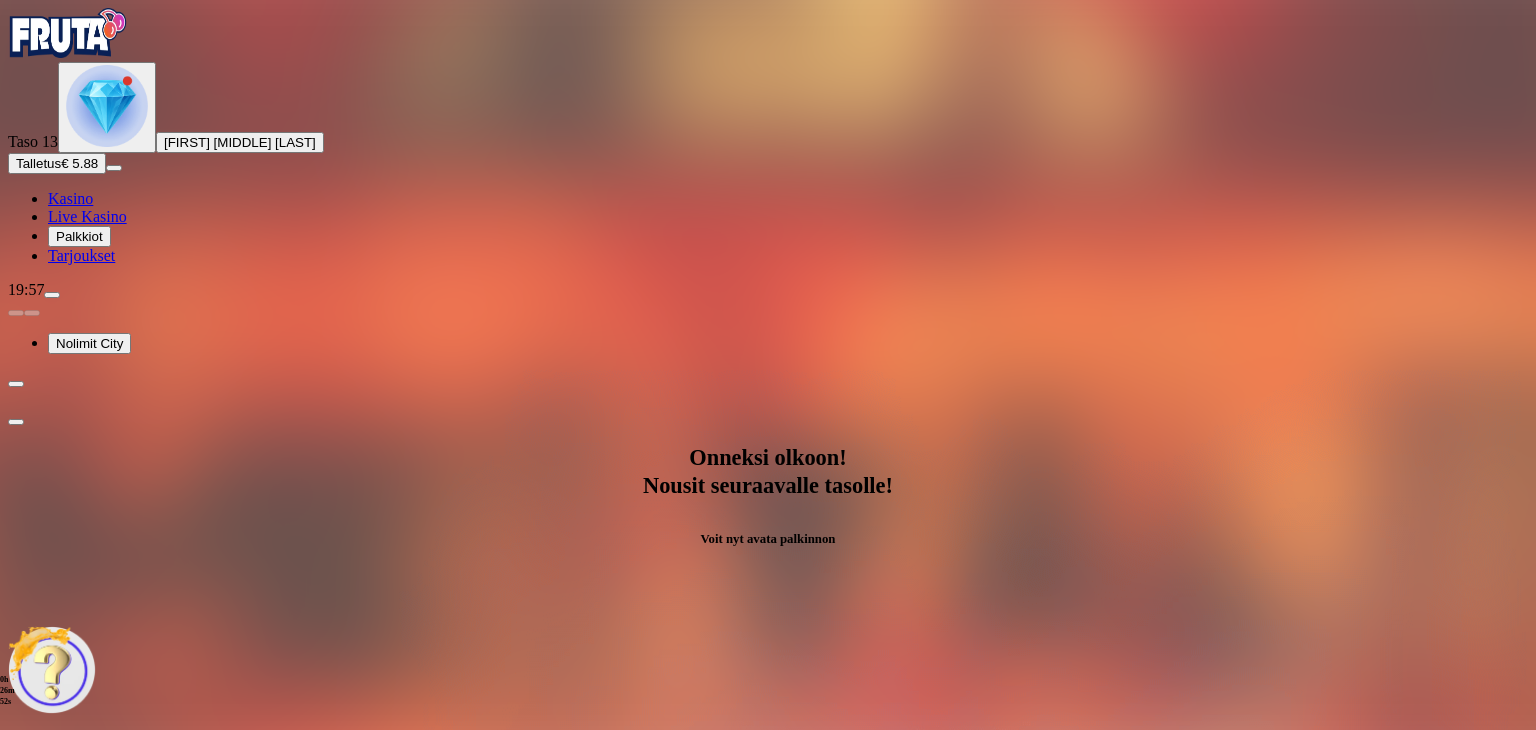 click on "Avaa palkinto" at bounding box center (768, 866) 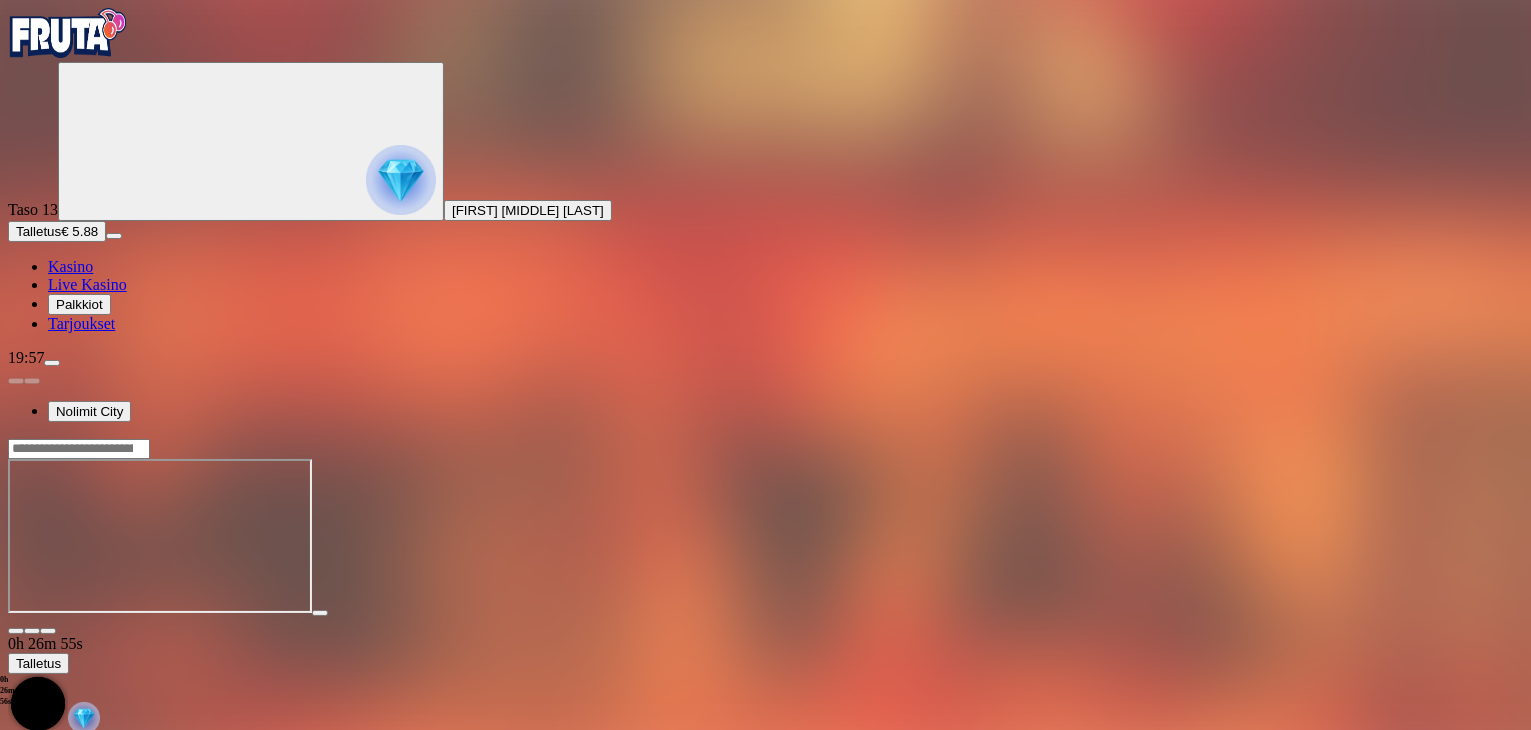 click at bounding box center (401, 180) 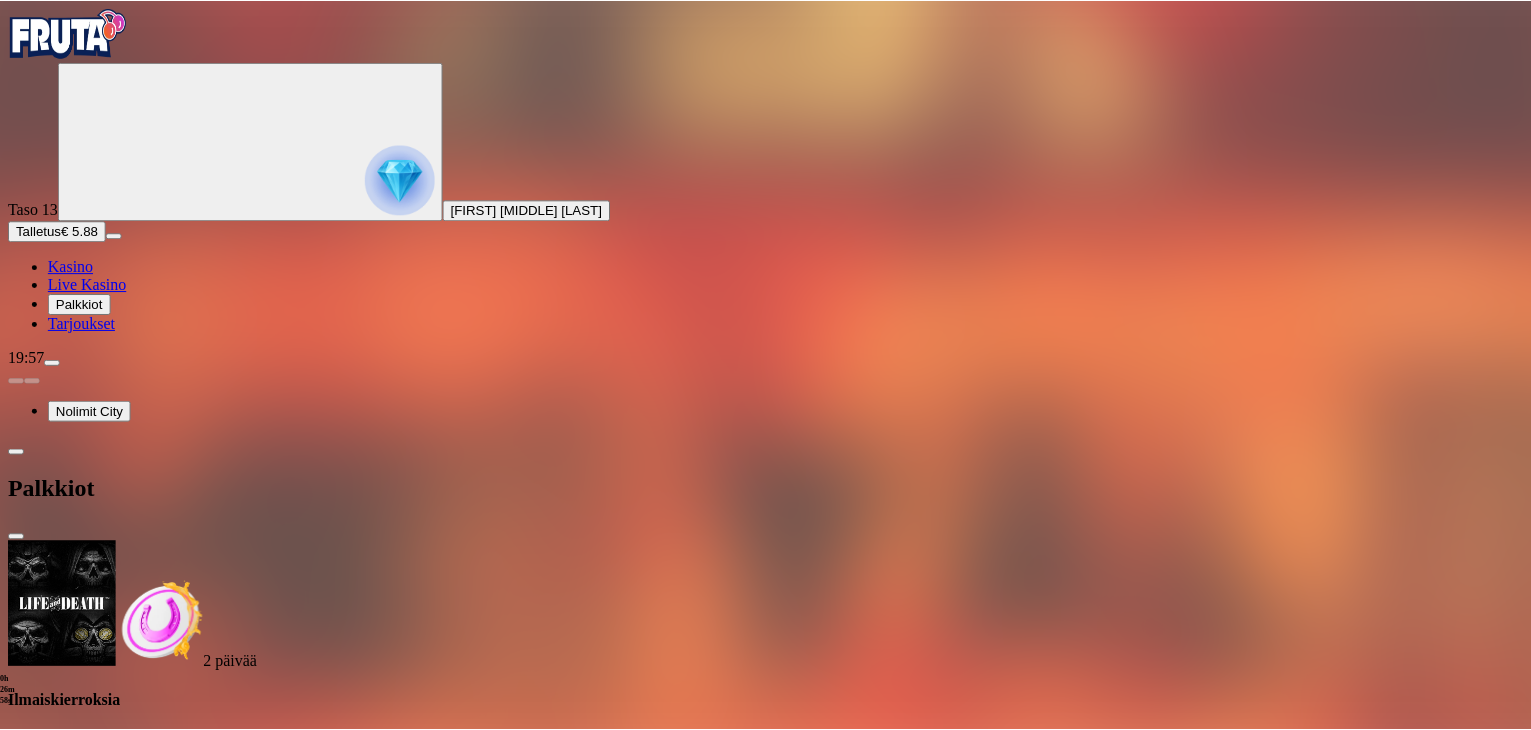 scroll, scrollTop: 0, scrollLeft: 0, axis: both 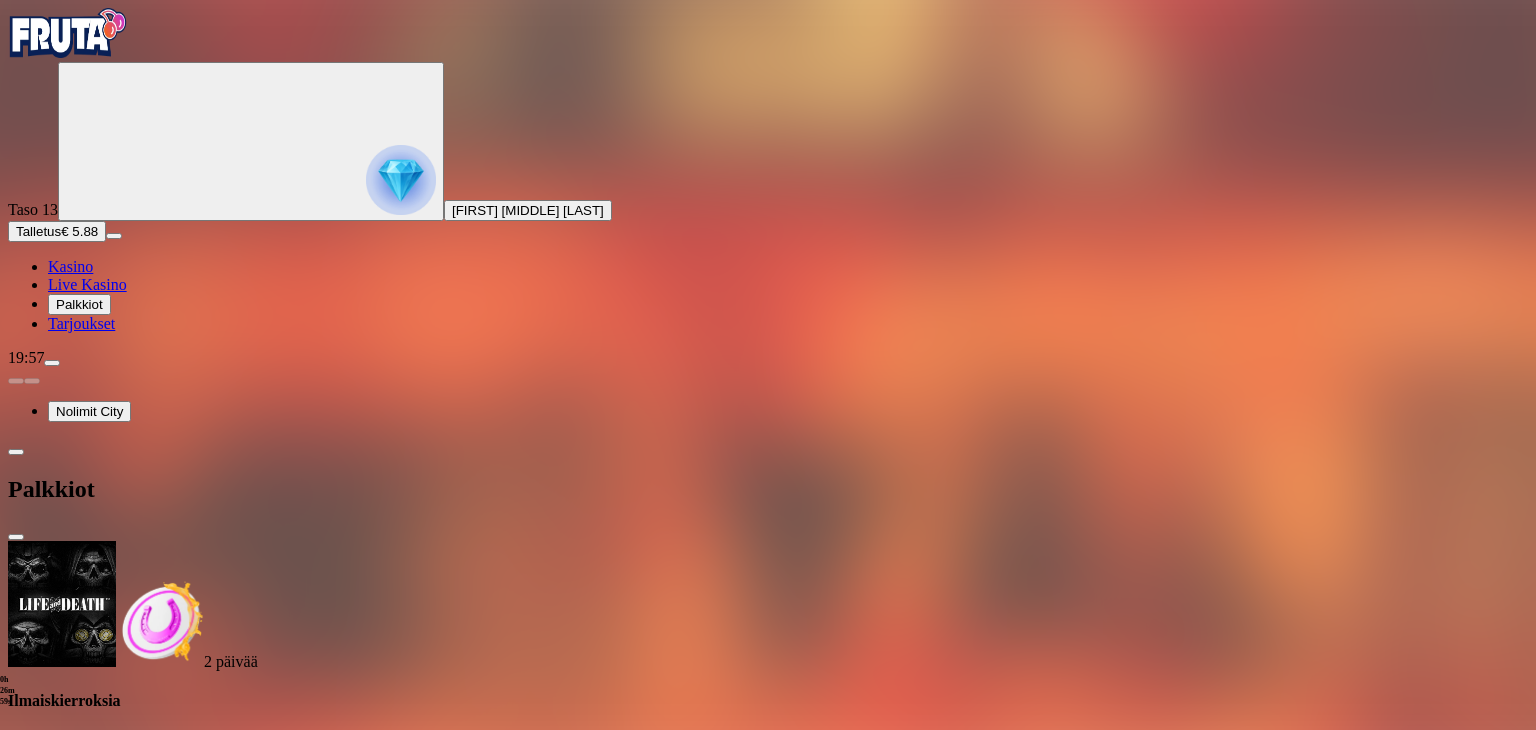 click at bounding box center [88, 780] 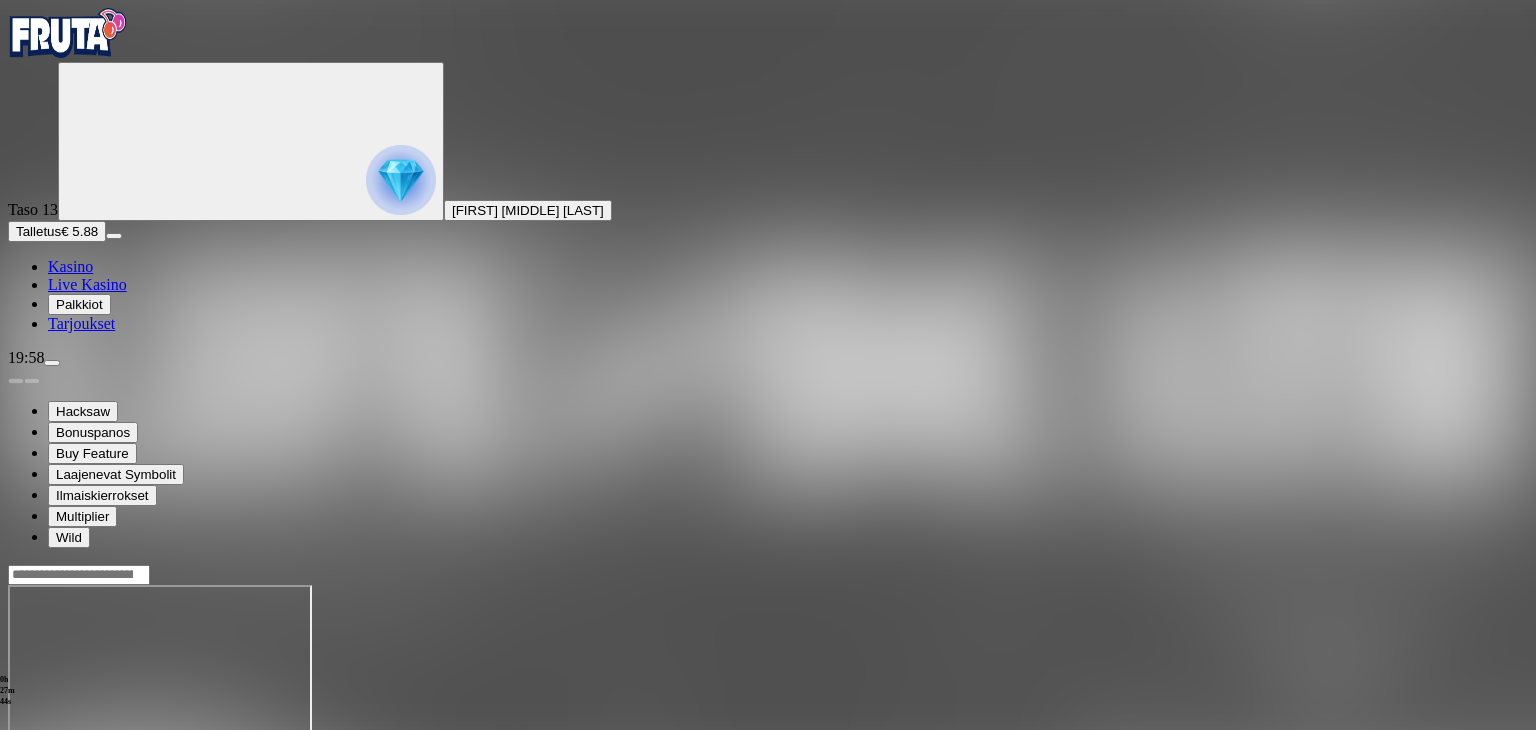 click 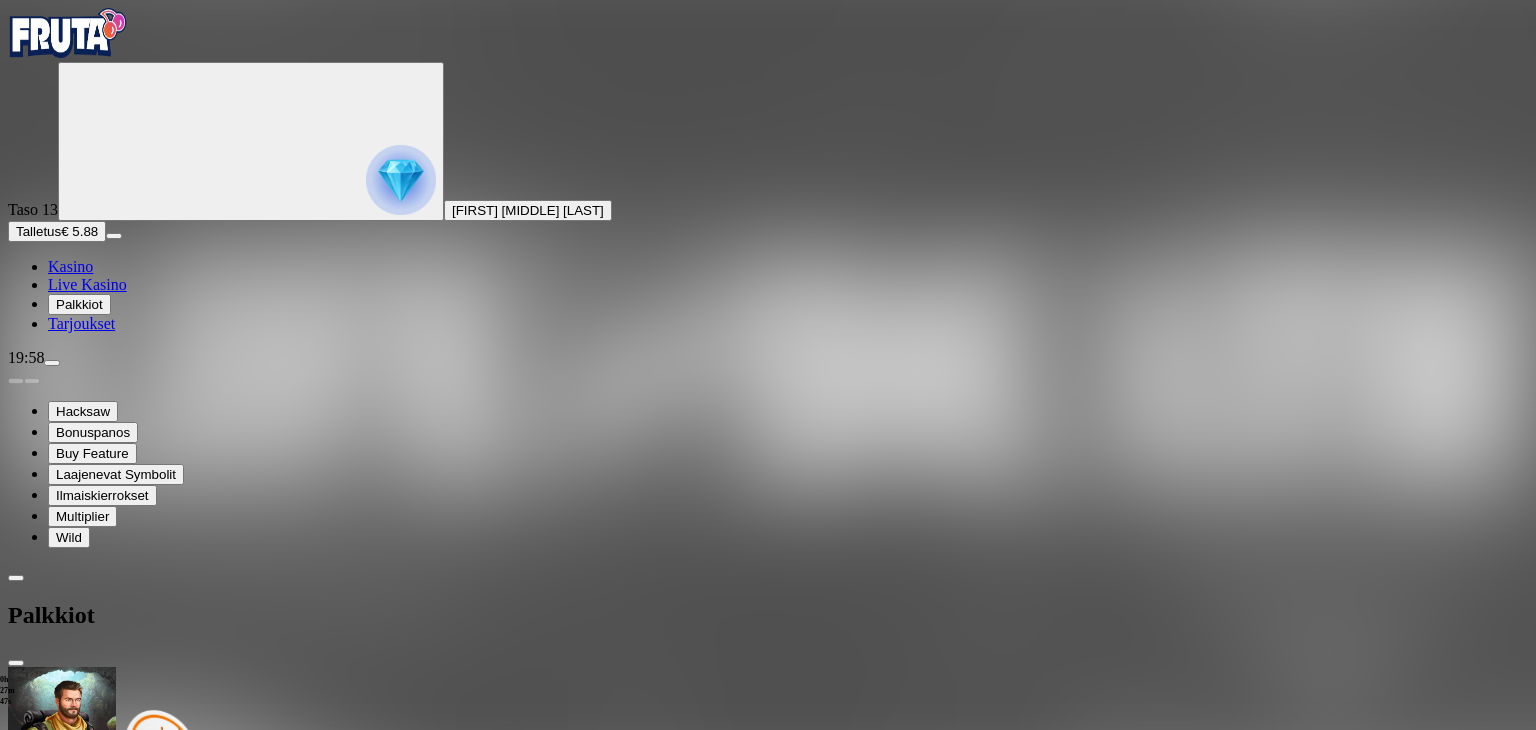 click at bounding box center [768, 1925] 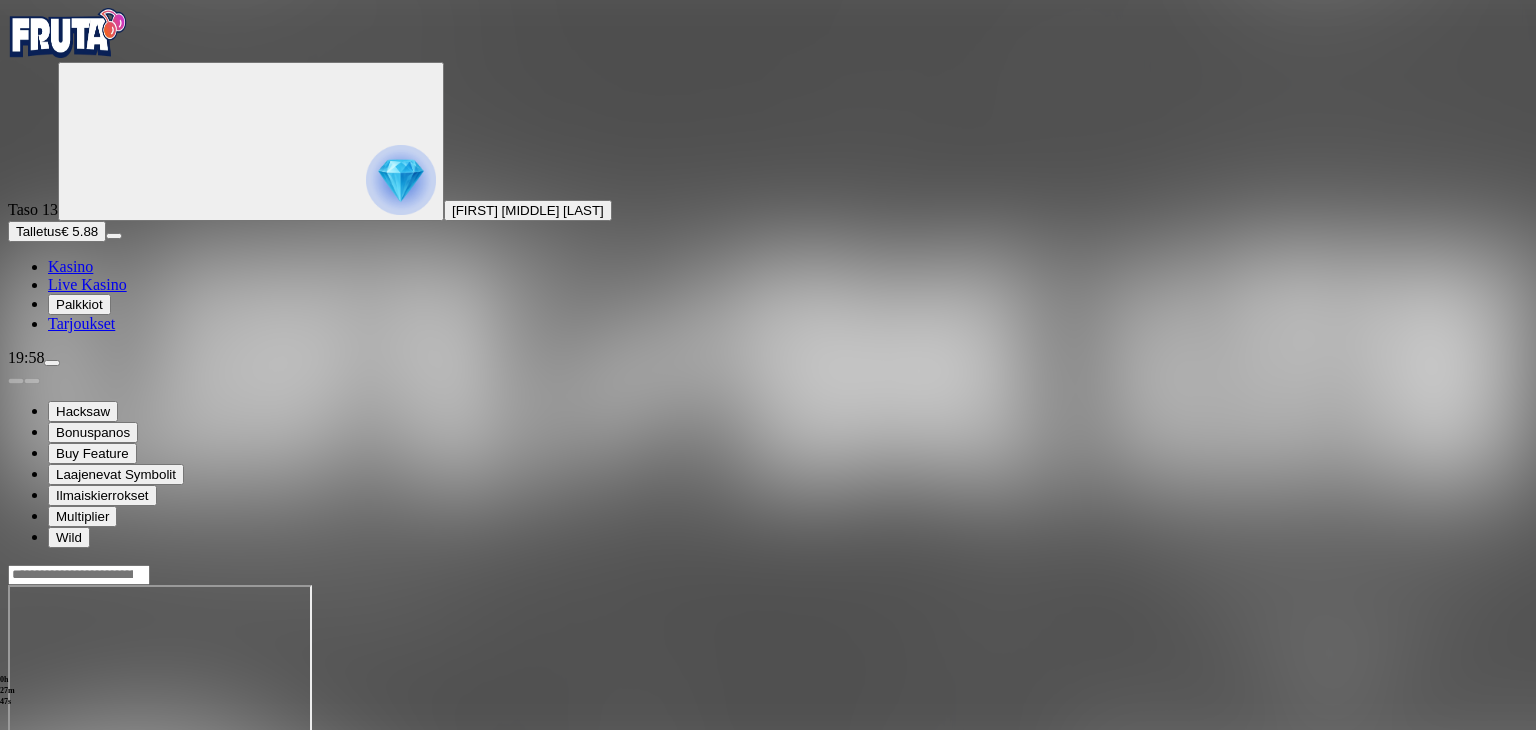 click at bounding box center (768, 574) 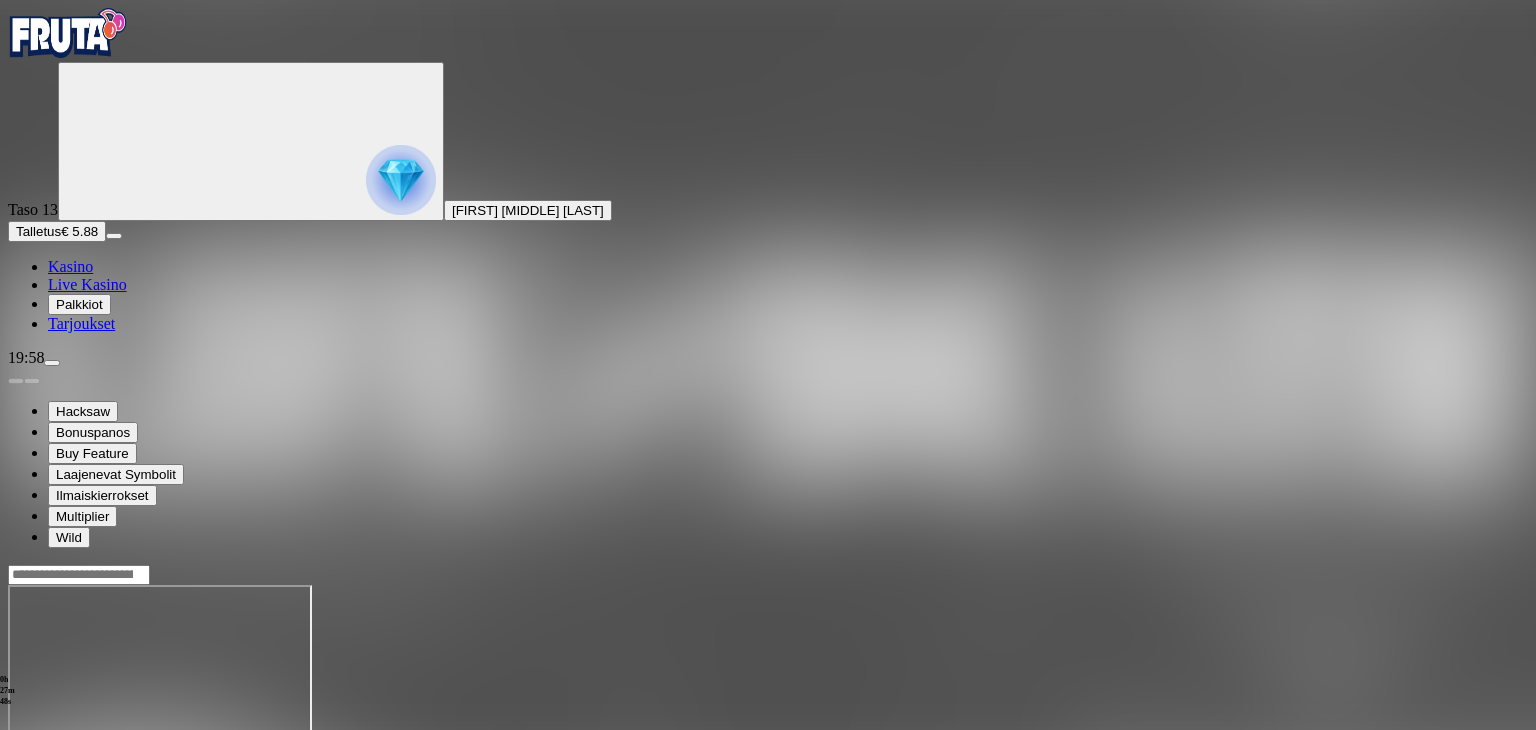 click at bounding box center (768, 574) 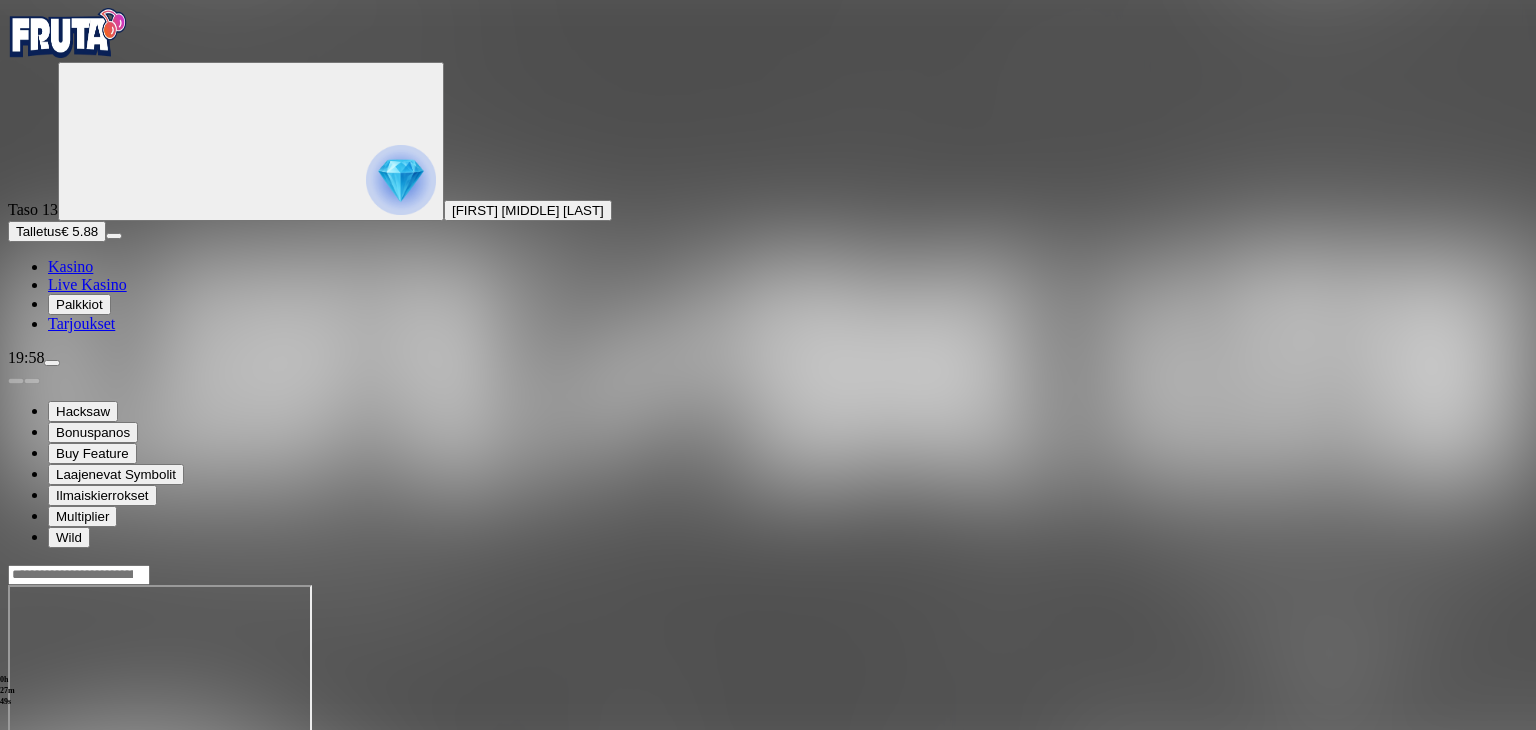 click at bounding box center (79, 575) 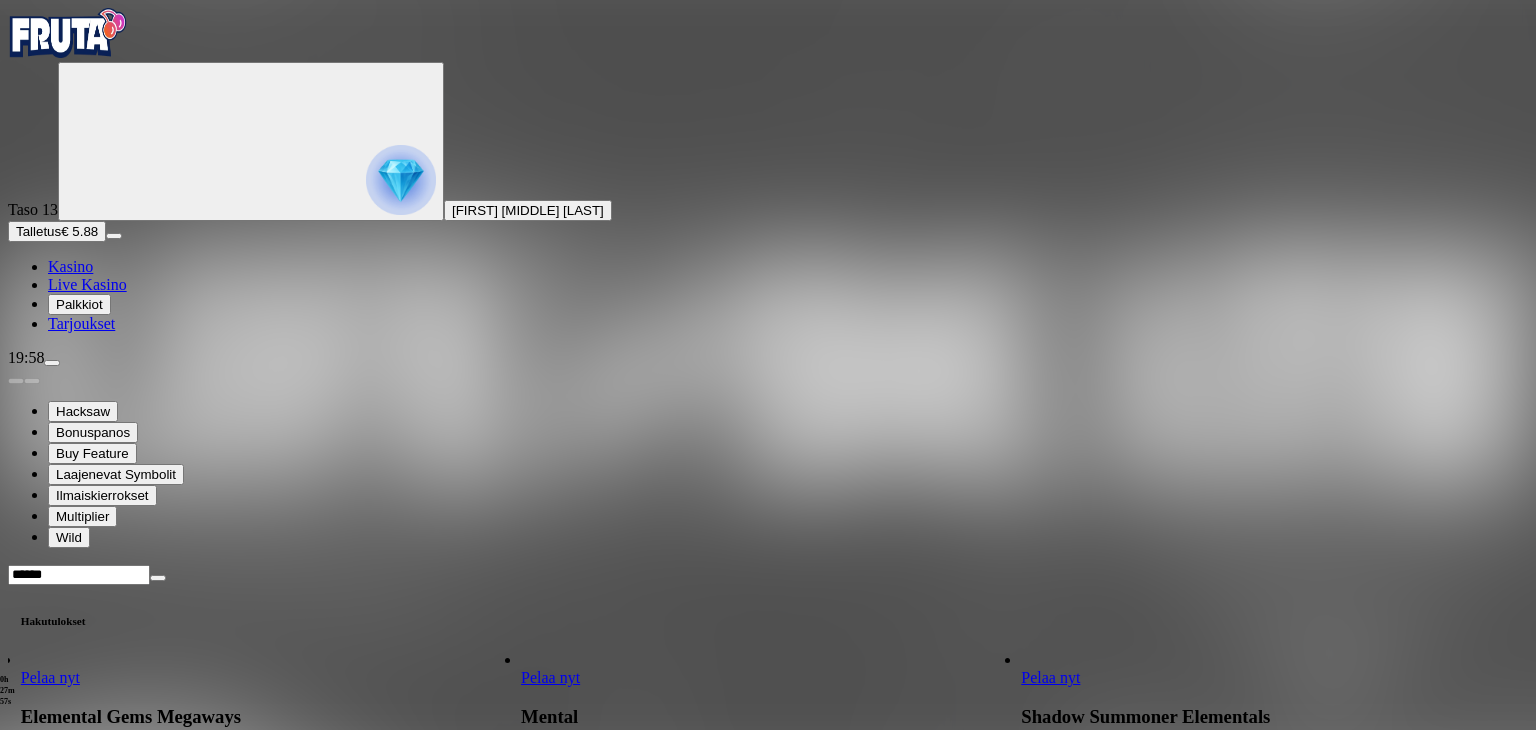 type on "******" 